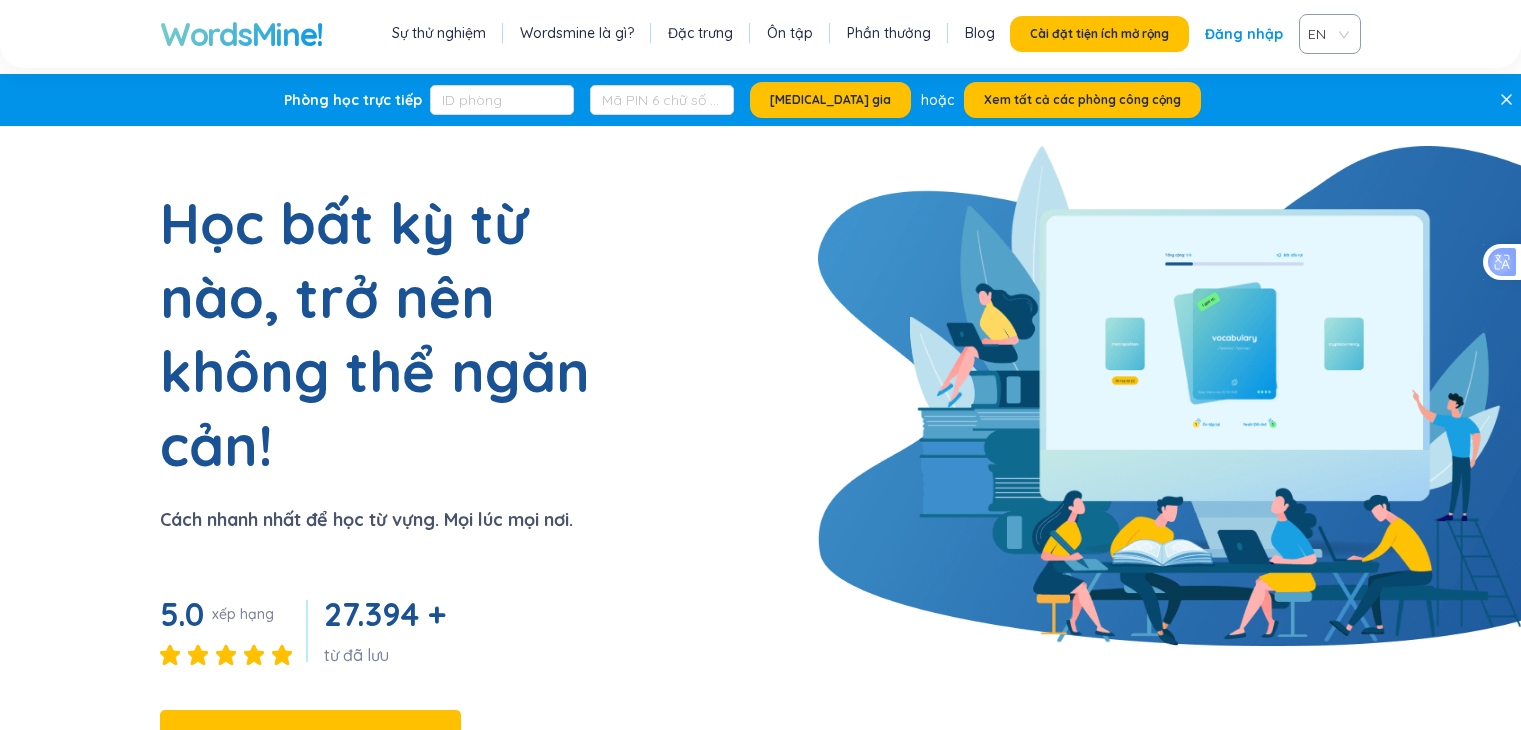 scroll, scrollTop: 0, scrollLeft: 0, axis: both 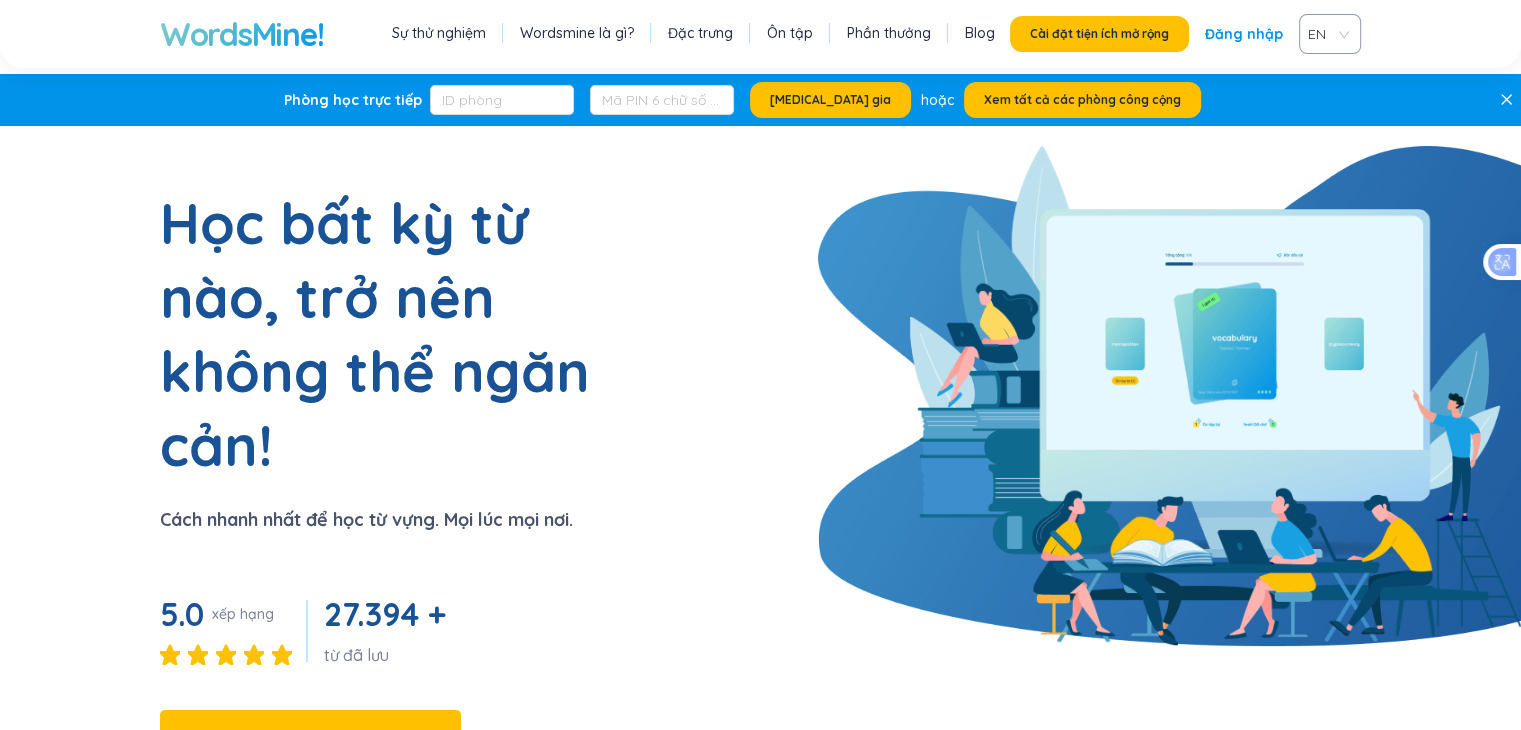 click on "Học bất kỳ từ nào, trở nên không thể ngăn cản! Cách nhanh nhất để học từ vựng. Mọi lúc mọi nơi. 5.0 xếp hạng 27.394 + từ đã lưu Cài đặt tiện ích mở rộng Cài đặt ngay, nâng cao vốn từ vựng của bạn ngay hôm nay!" at bounding box center [760, 509] 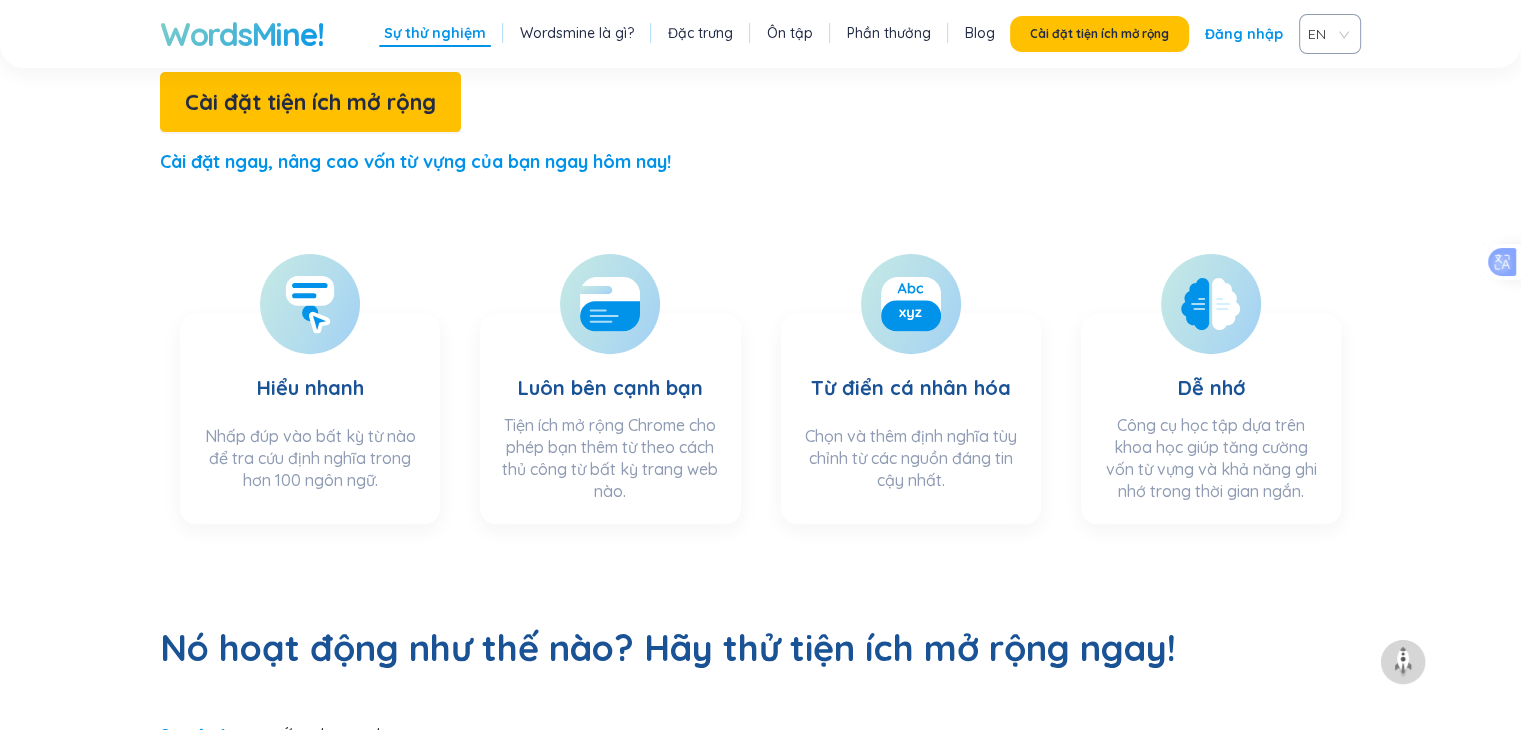 scroll, scrollTop: 1276, scrollLeft: 0, axis: vertical 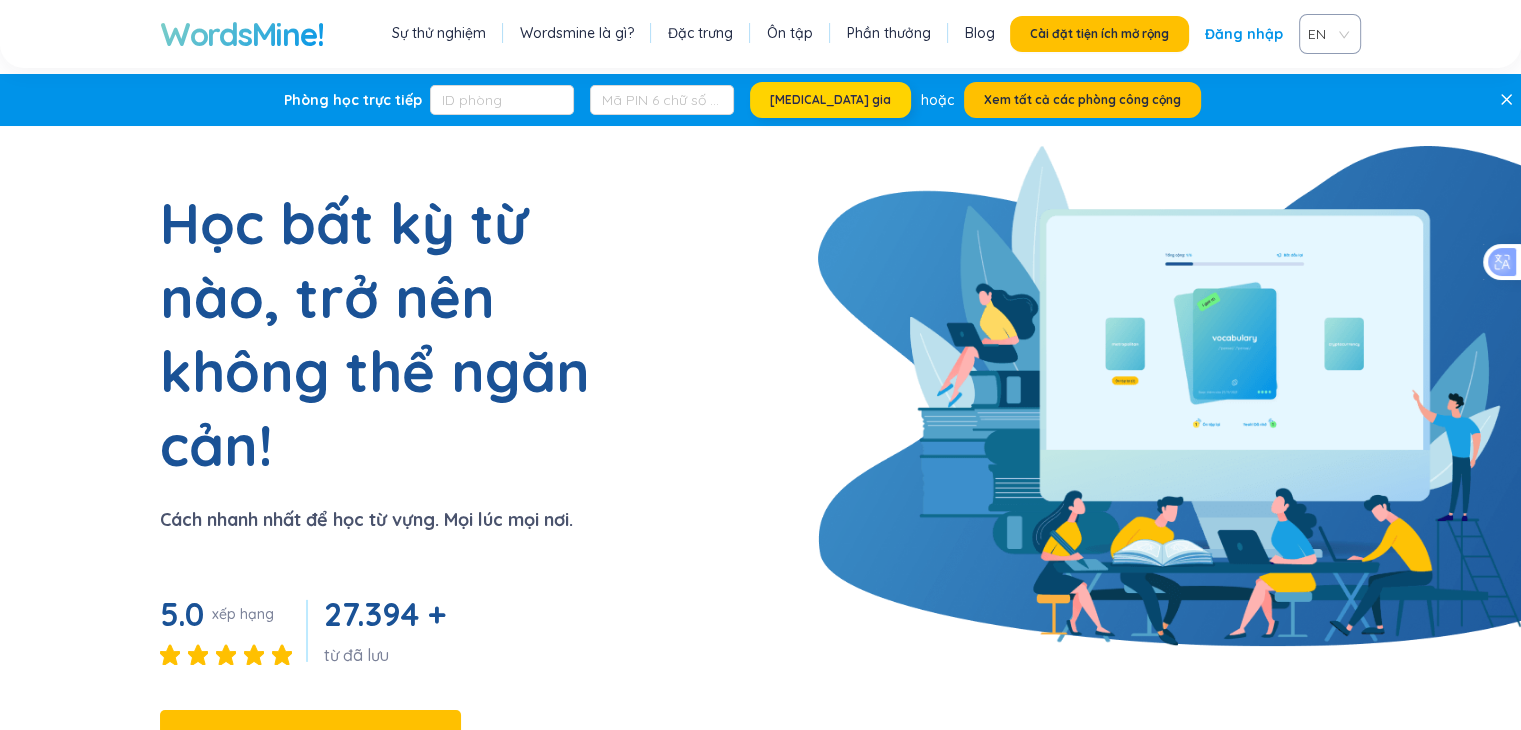 click on "Tham gia" at bounding box center (830, 100) 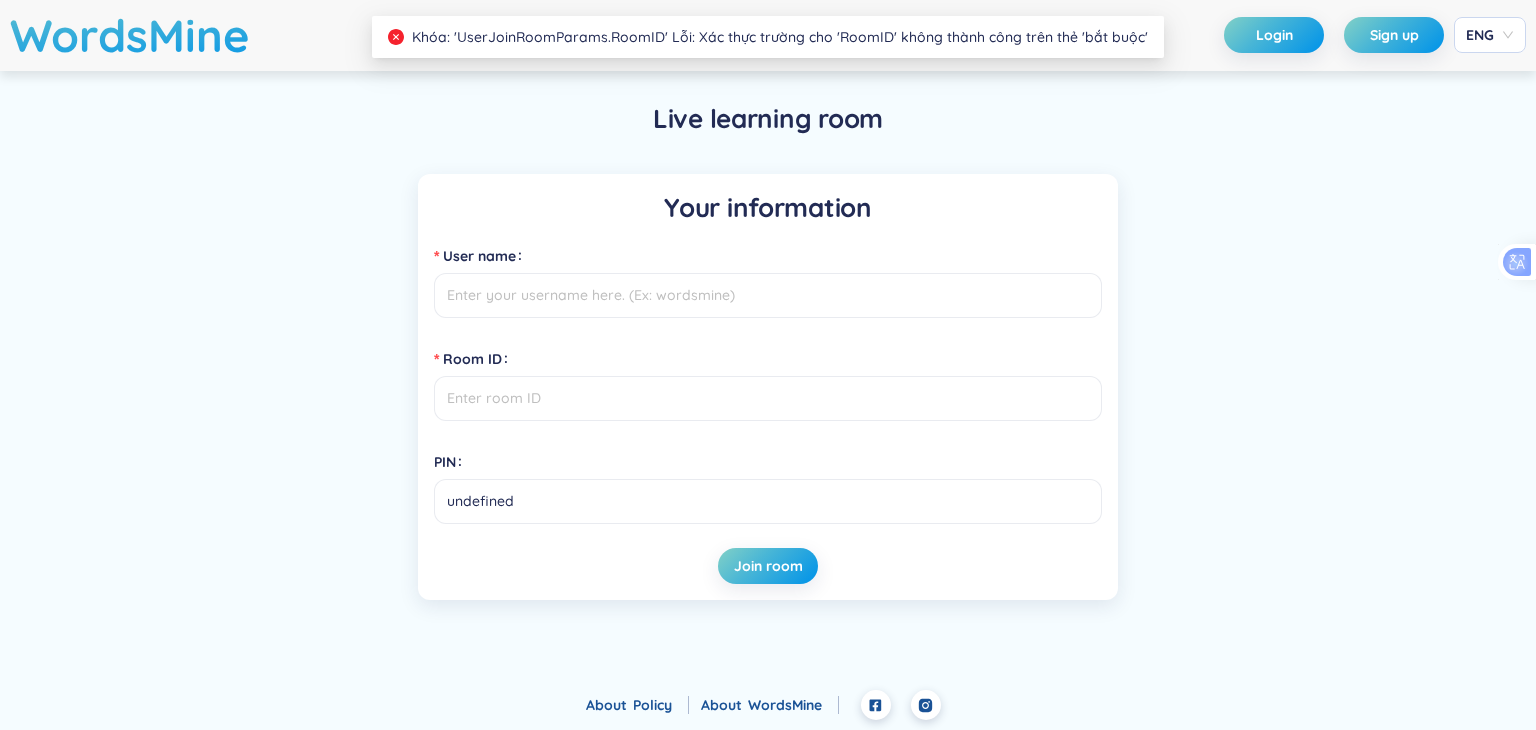 scroll, scrollTop: 0, scrollLeft: 0, axis: both 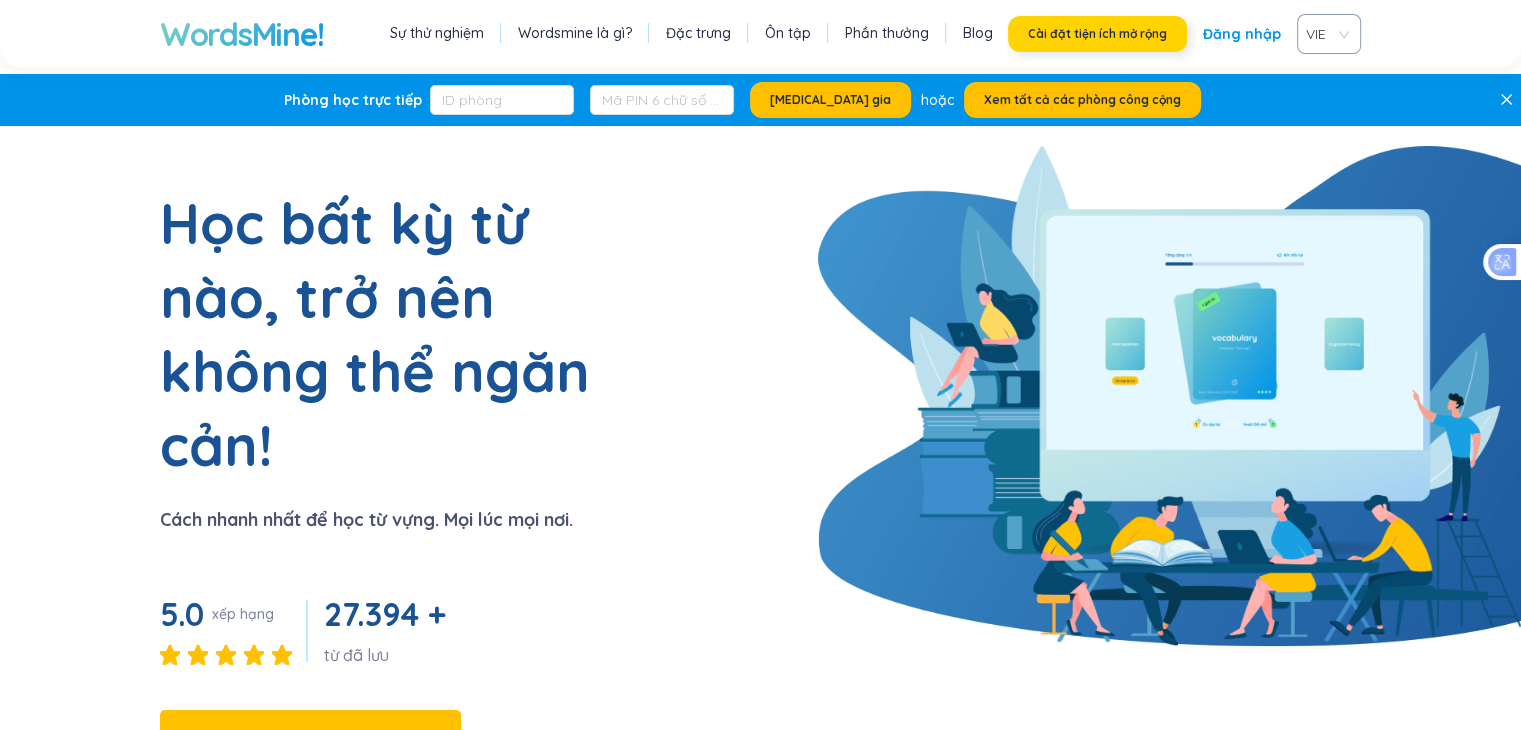 click on "Cài đặt tiện ích mở rộng" at bounding box center [1097, 34] 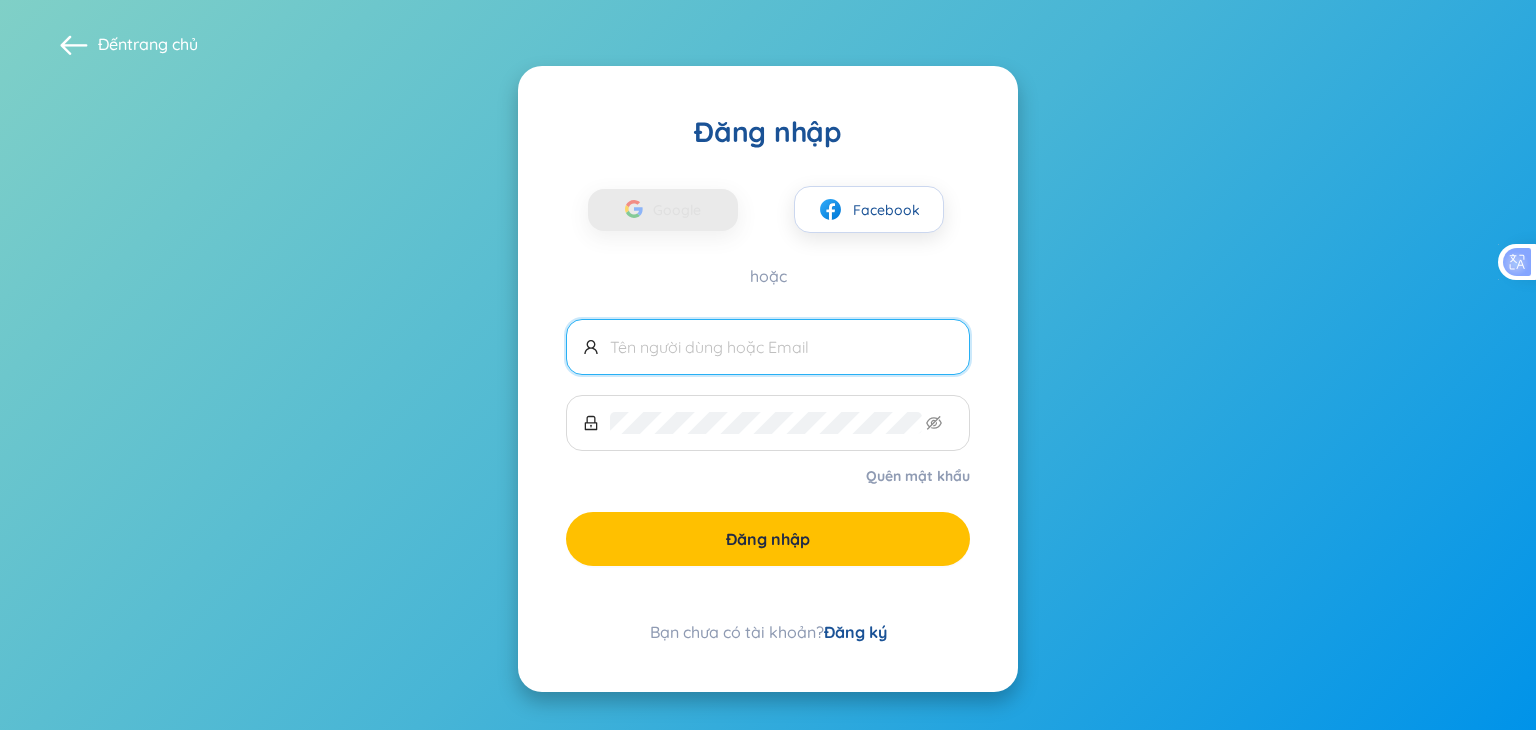 scroll, scrollTop: 0, scrollLeft: 0, axis: both 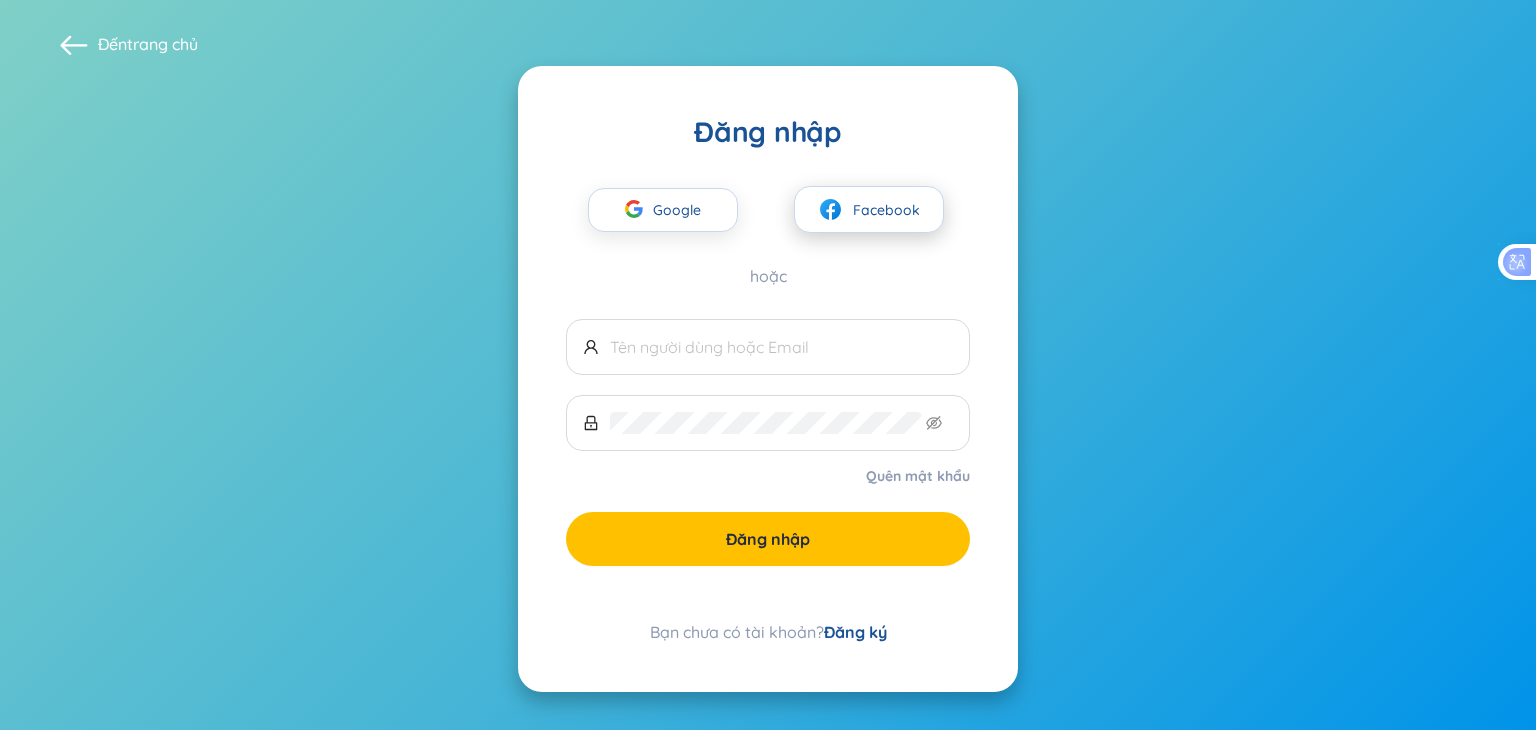 click on "Facebook" at bounding box center [886, 210] 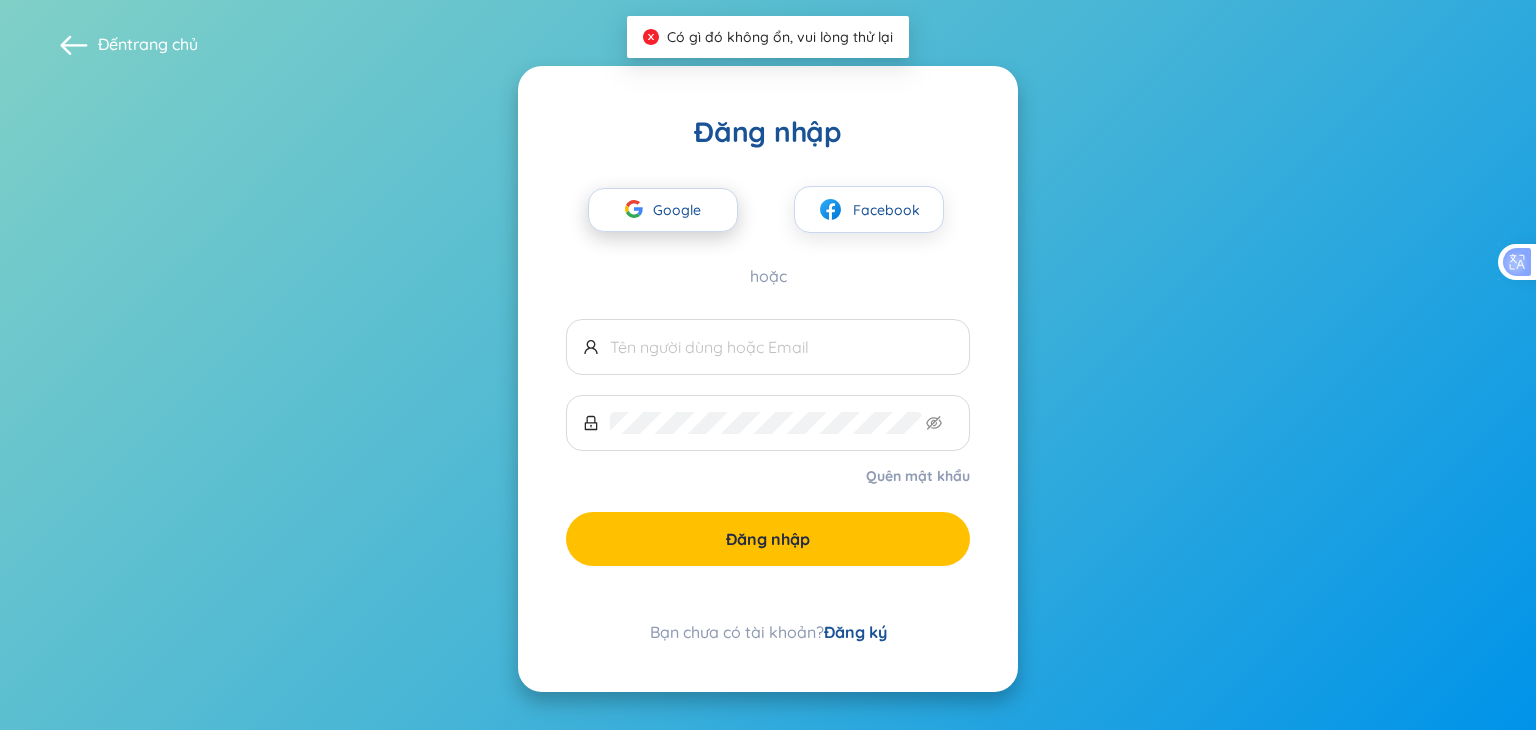 click on "Google" at bounding box center [682, 210] 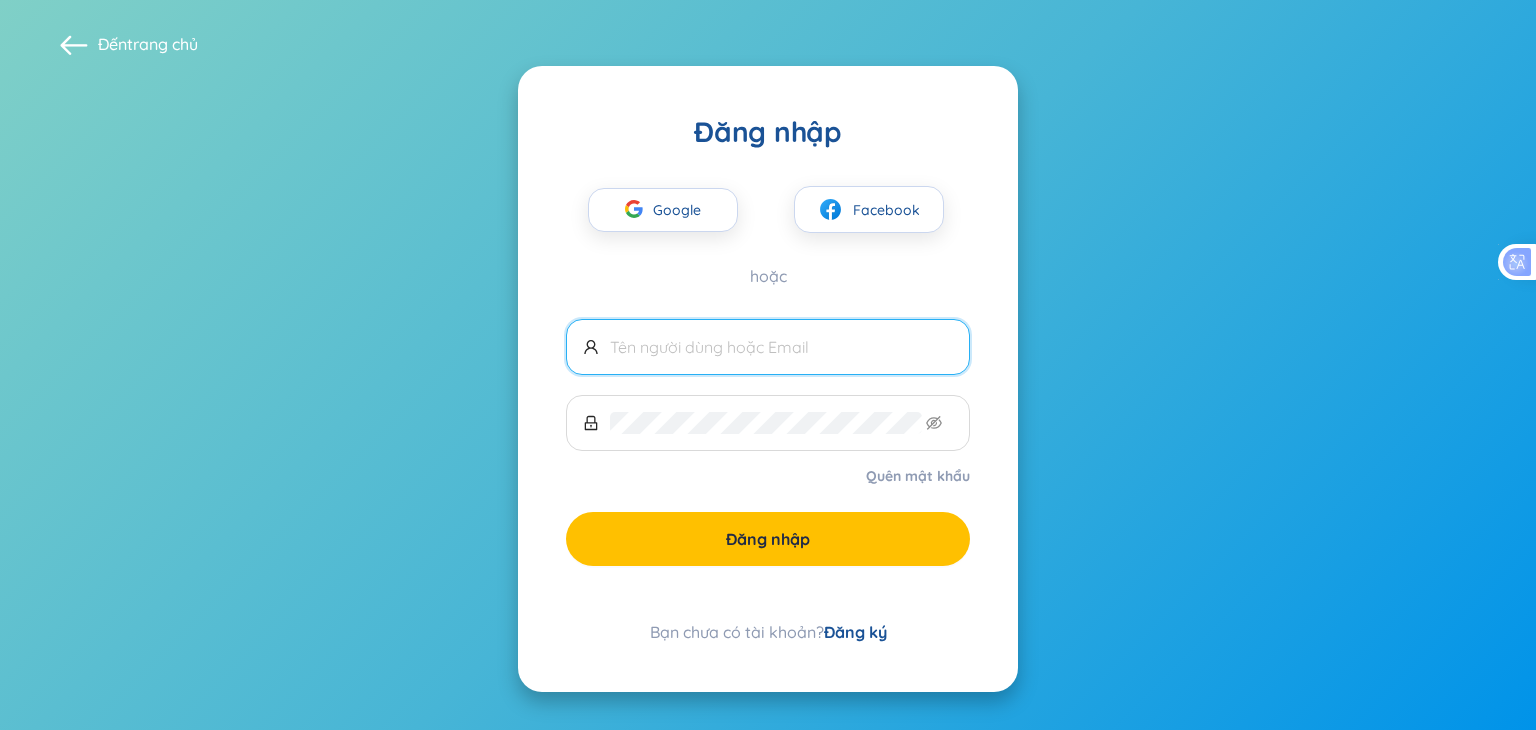 click at bounding box center (781, 347) 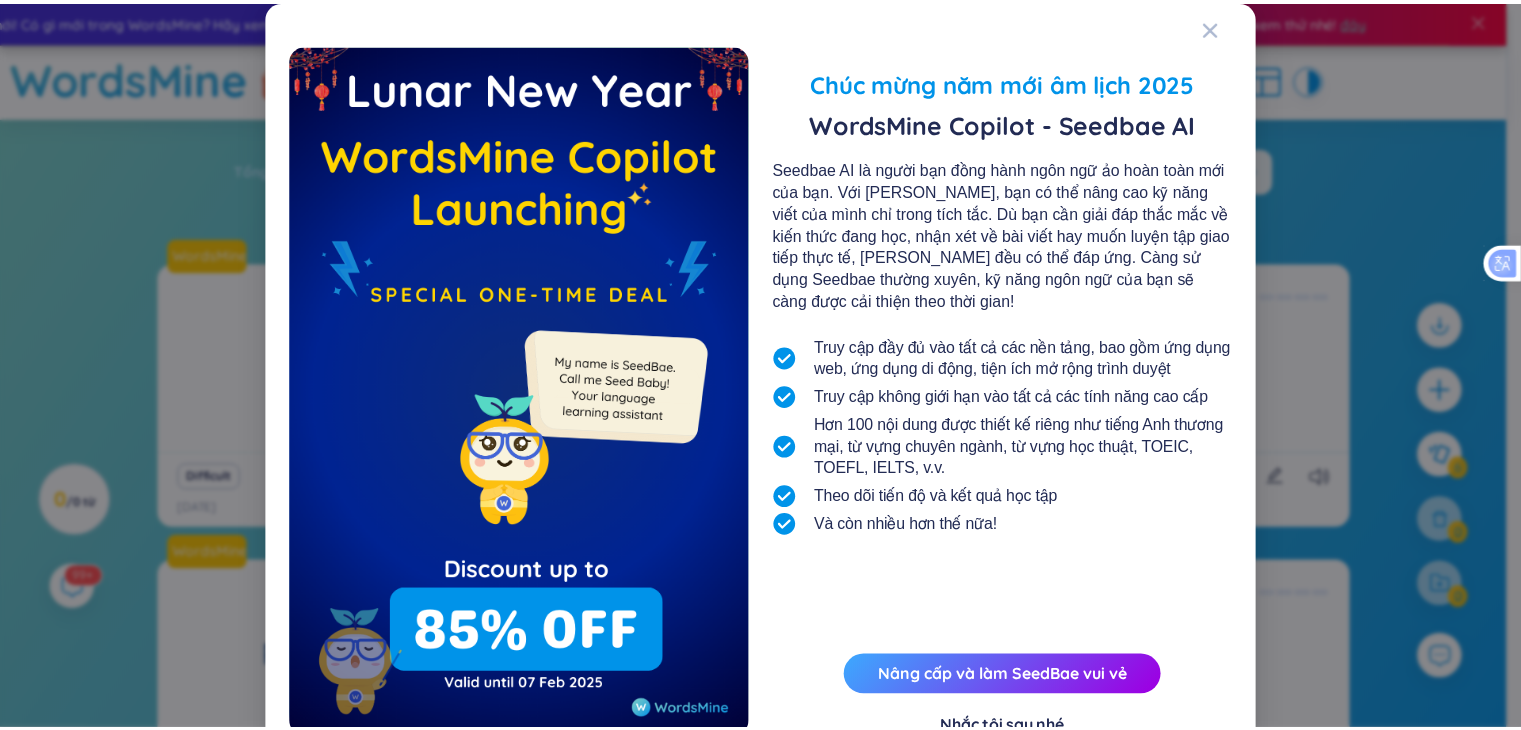scroll, scrollTop: 0, scrollLeft: 0, axis: both 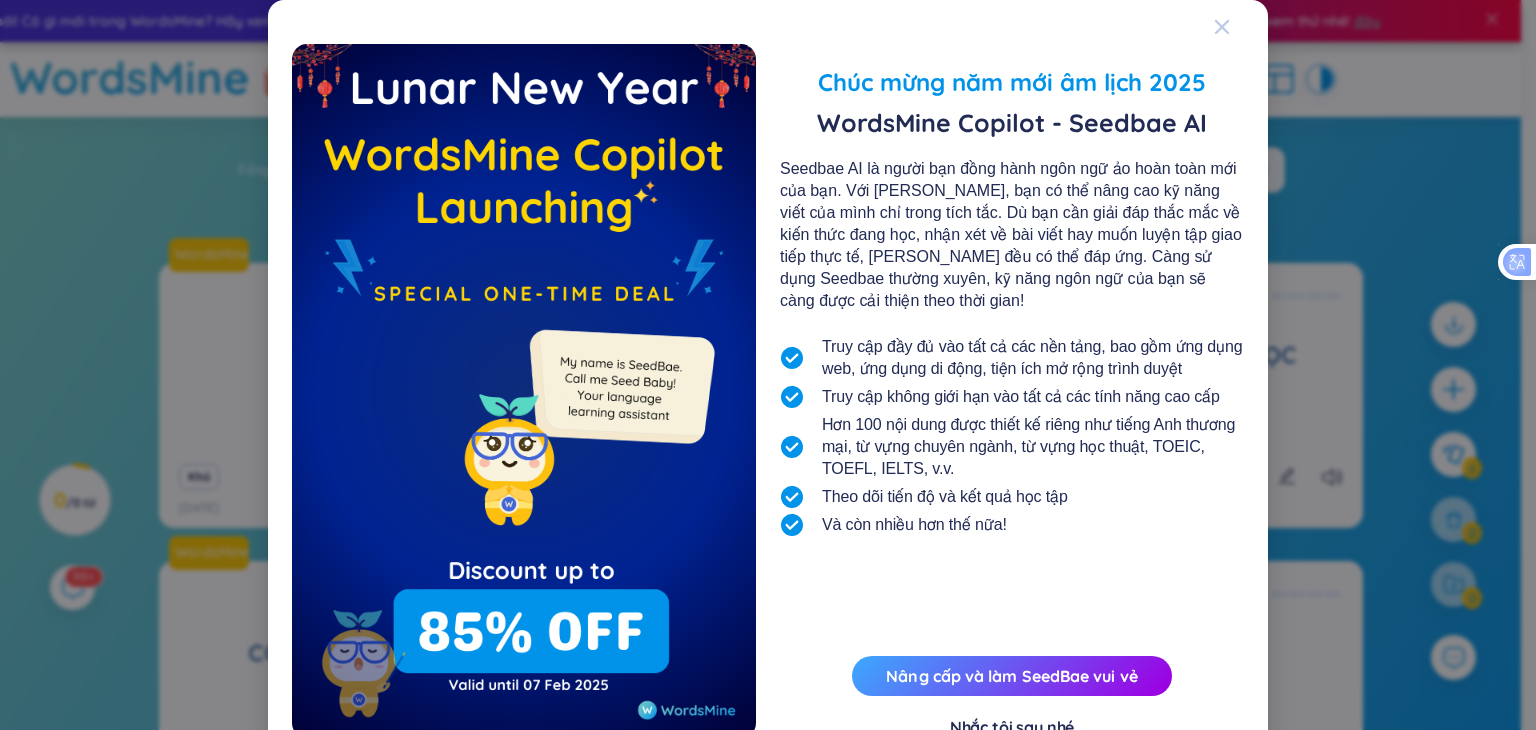 click 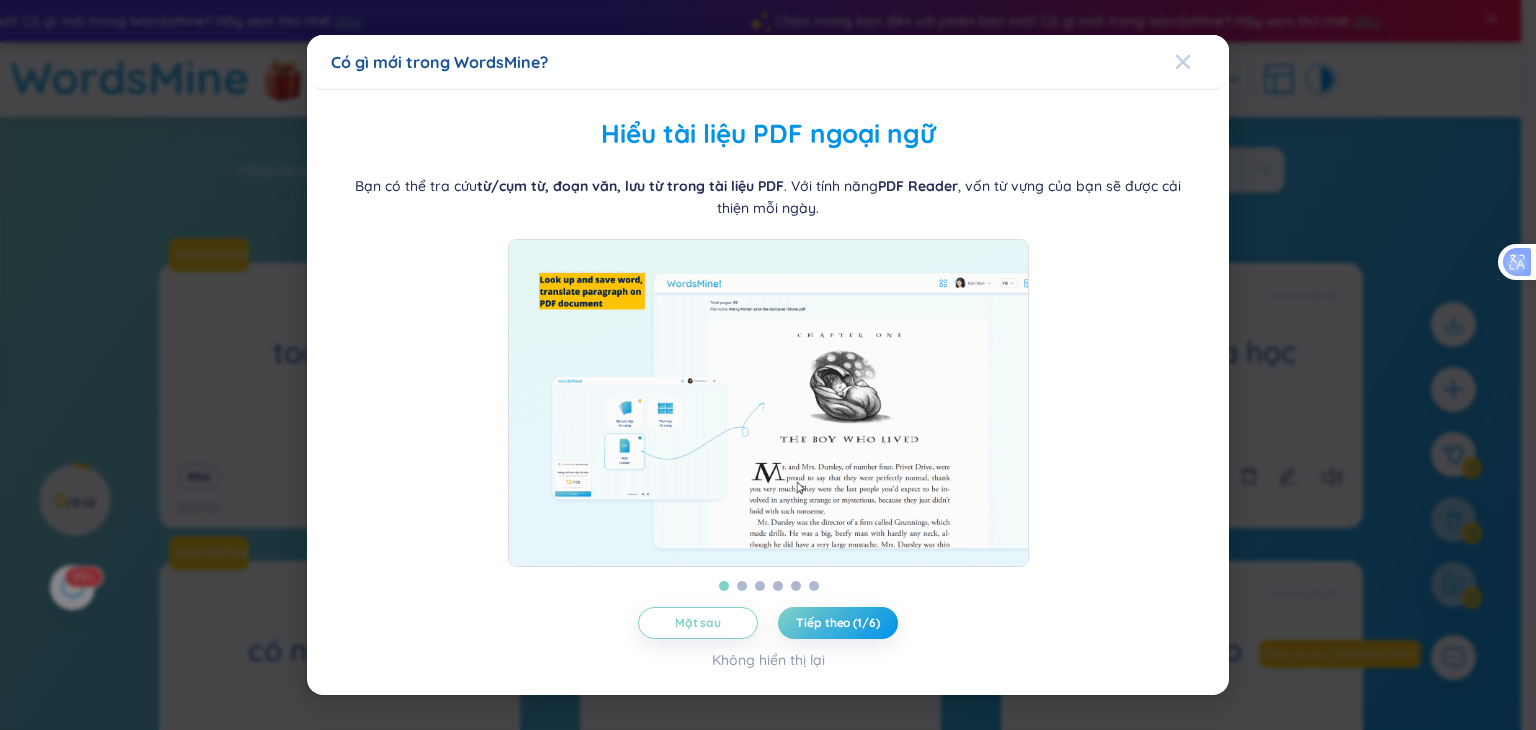 click 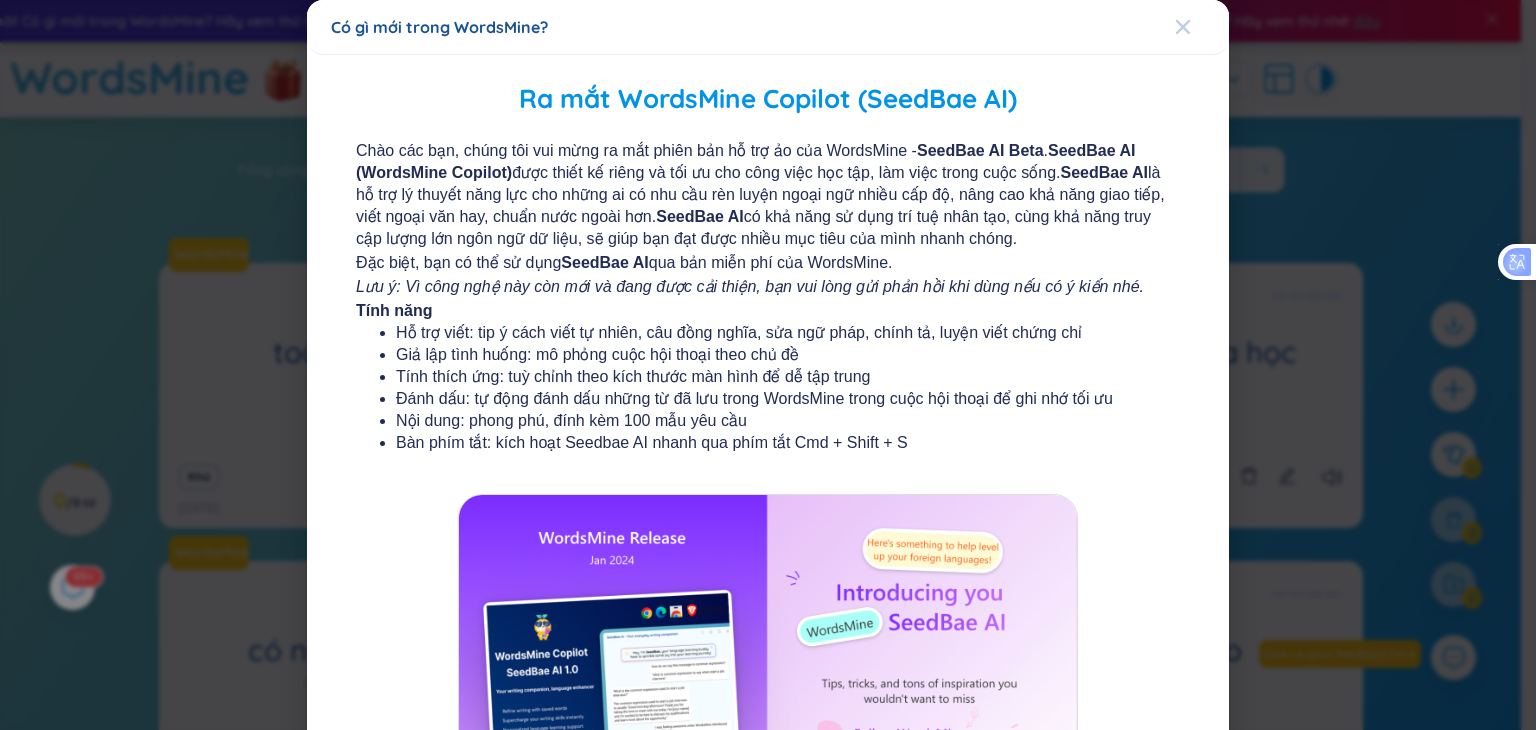 click 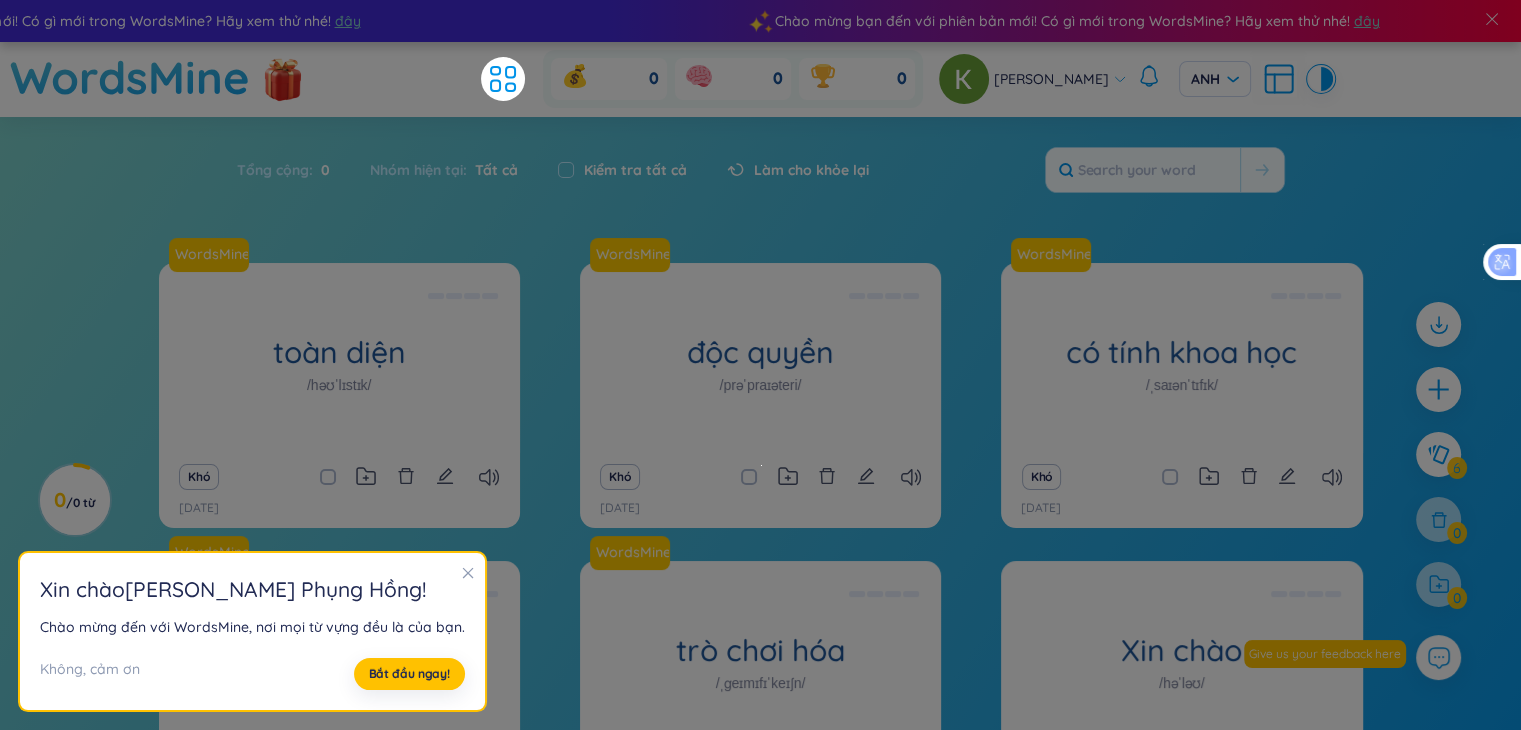 click at bounding box center [468, 574] 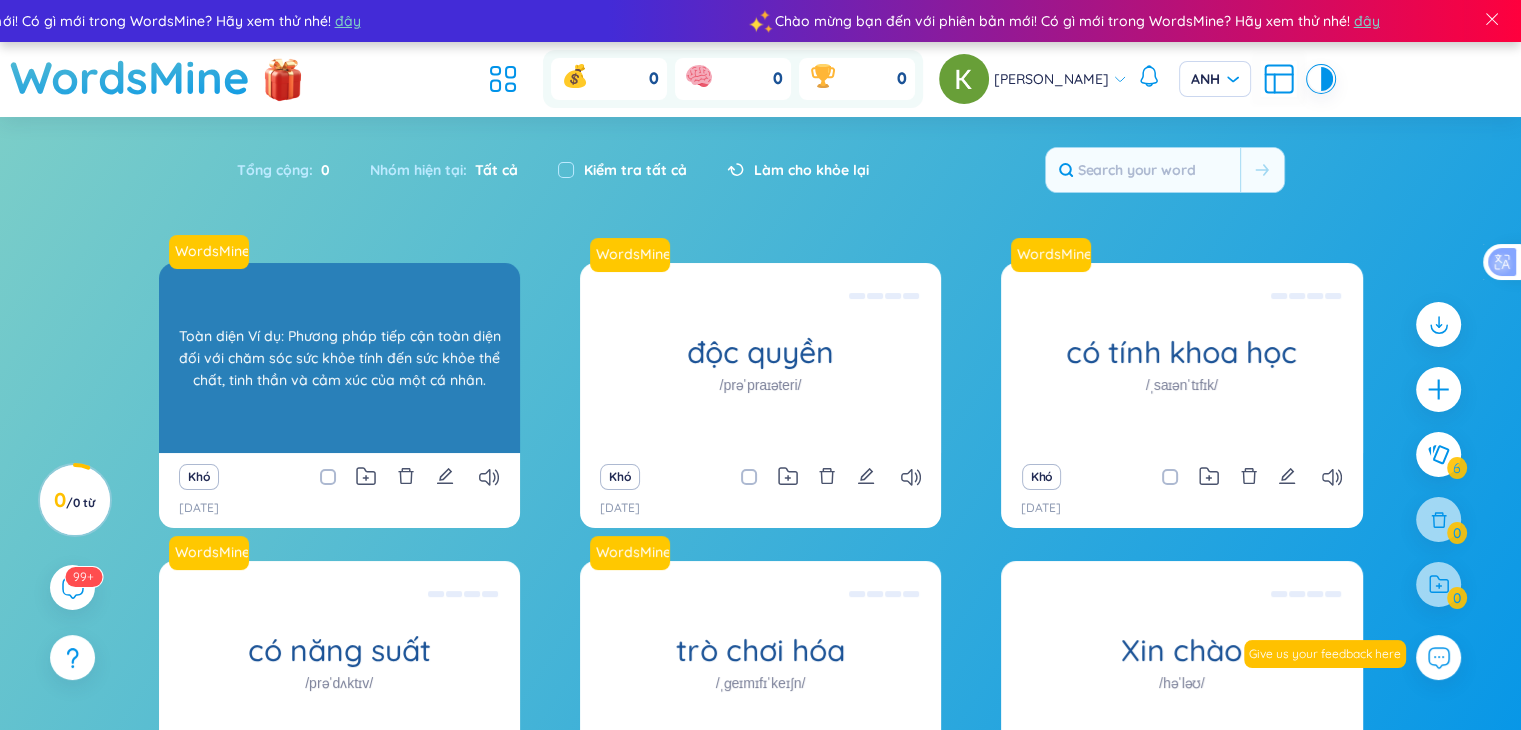 click on "Toàn diện Ví dụ: Phương pháp tiếp cận toàn diện đối với chăm sóc sức khỏe tính đến sức khỏe thể chất, tinh thần và cảm xúc của một cá nhân." at bounding box center [339, 358] 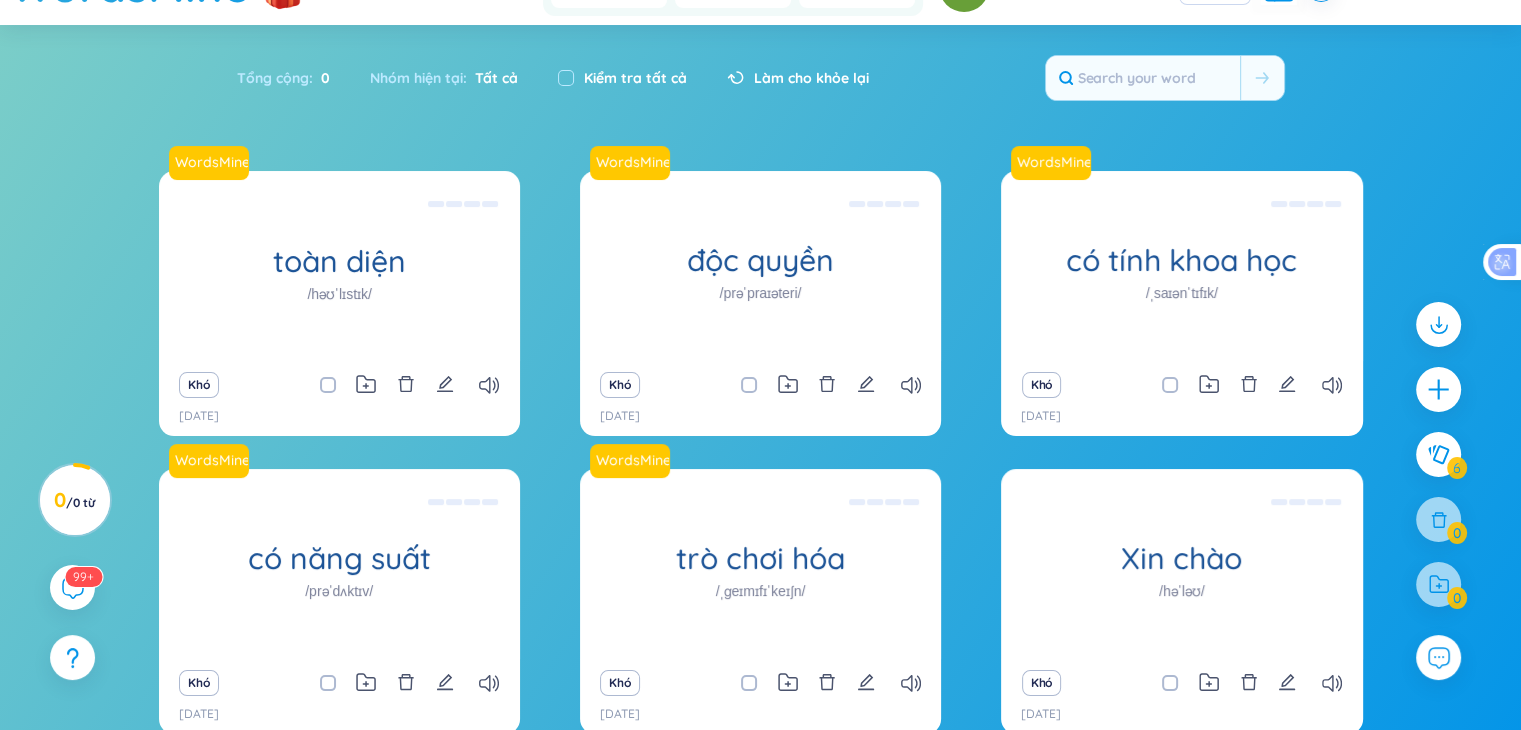 scroll, scrollTop: 200, scrollLeft: 0, axis: vertical 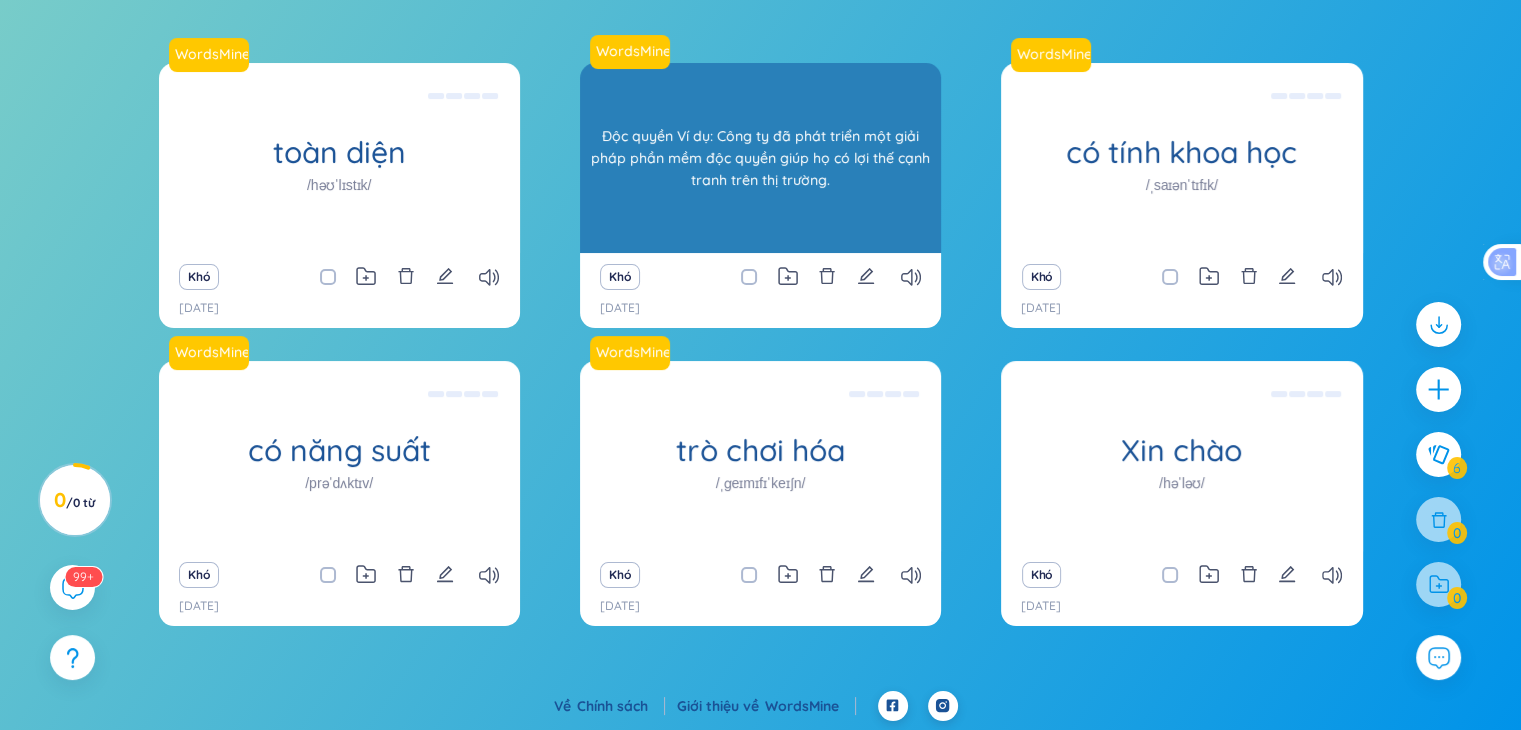 click on "Độc quyền Ví dụ: Công ty đã phát triển một giải pháp phần mềm độc quyền giúp họ có lợi thế cạnh tranh trên thị trường." at bounding box center [760, 158] 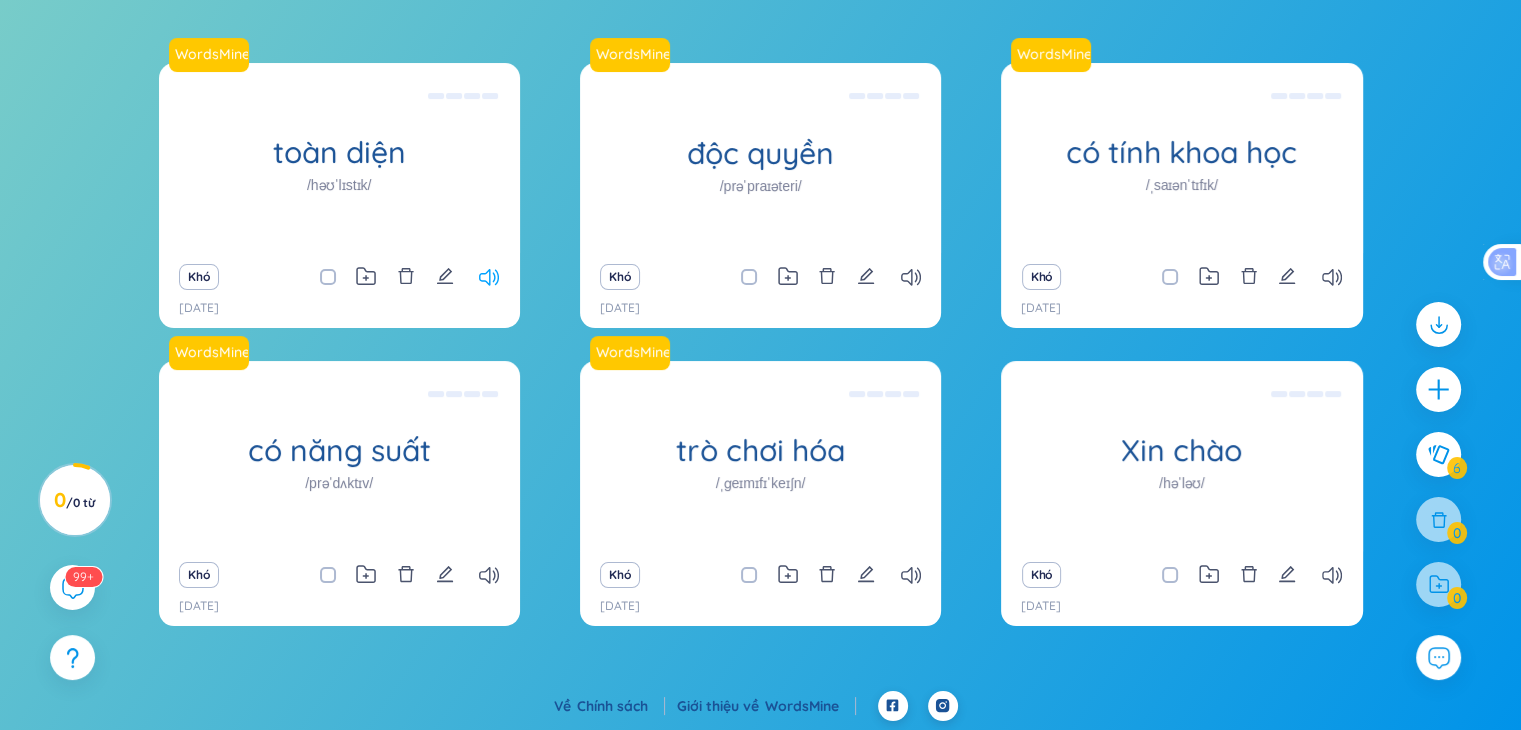 click 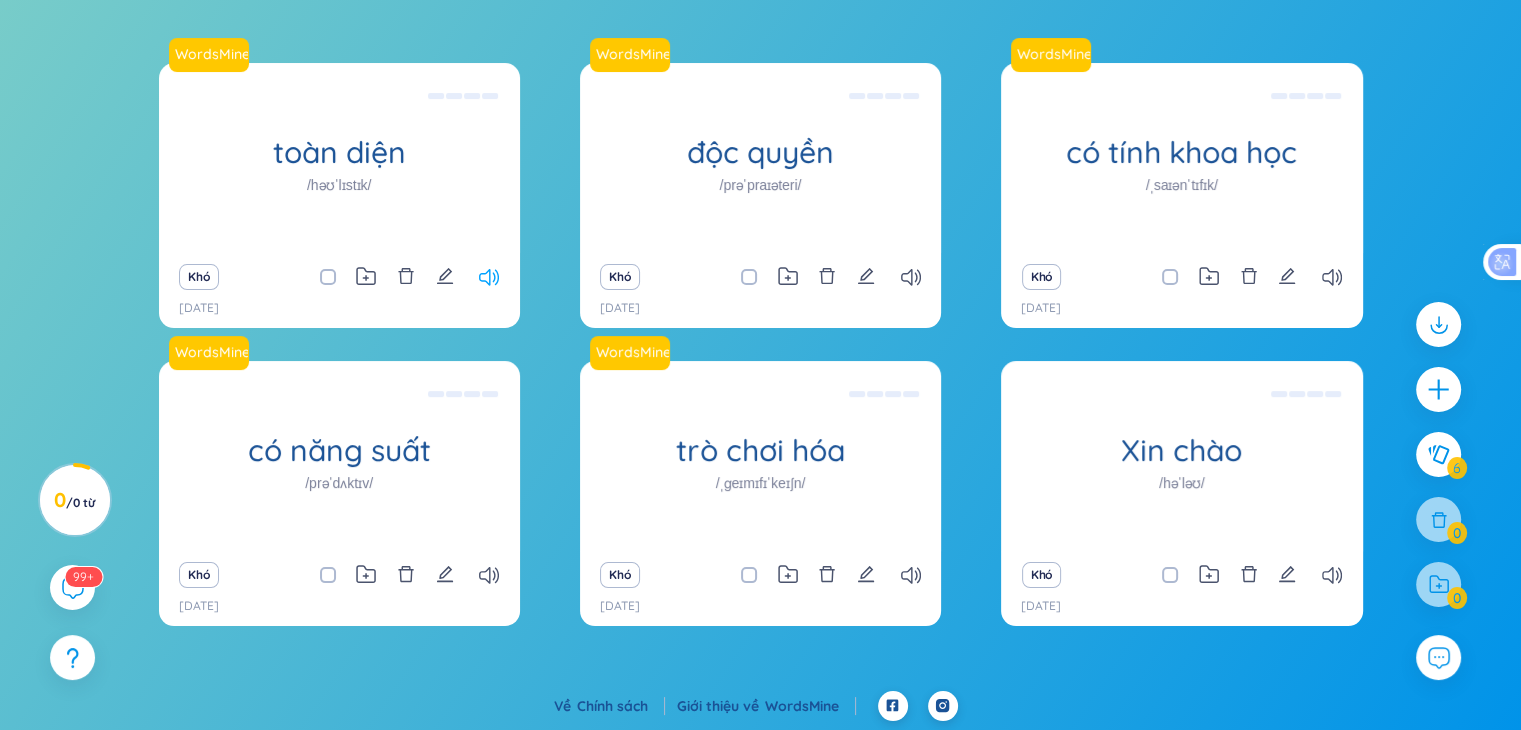 click 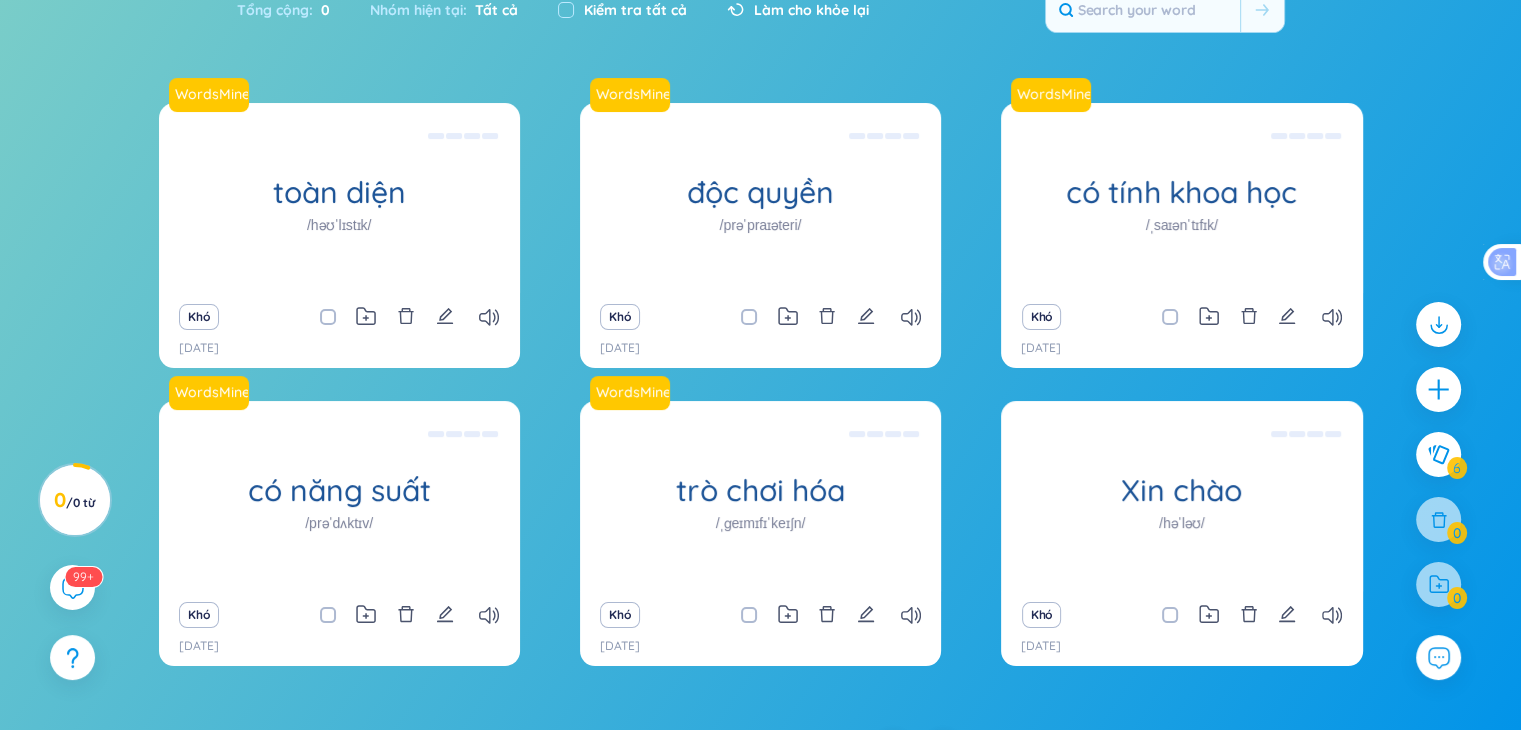 scroll, scrollTop: 0, scrollLeft: 0, axis: both 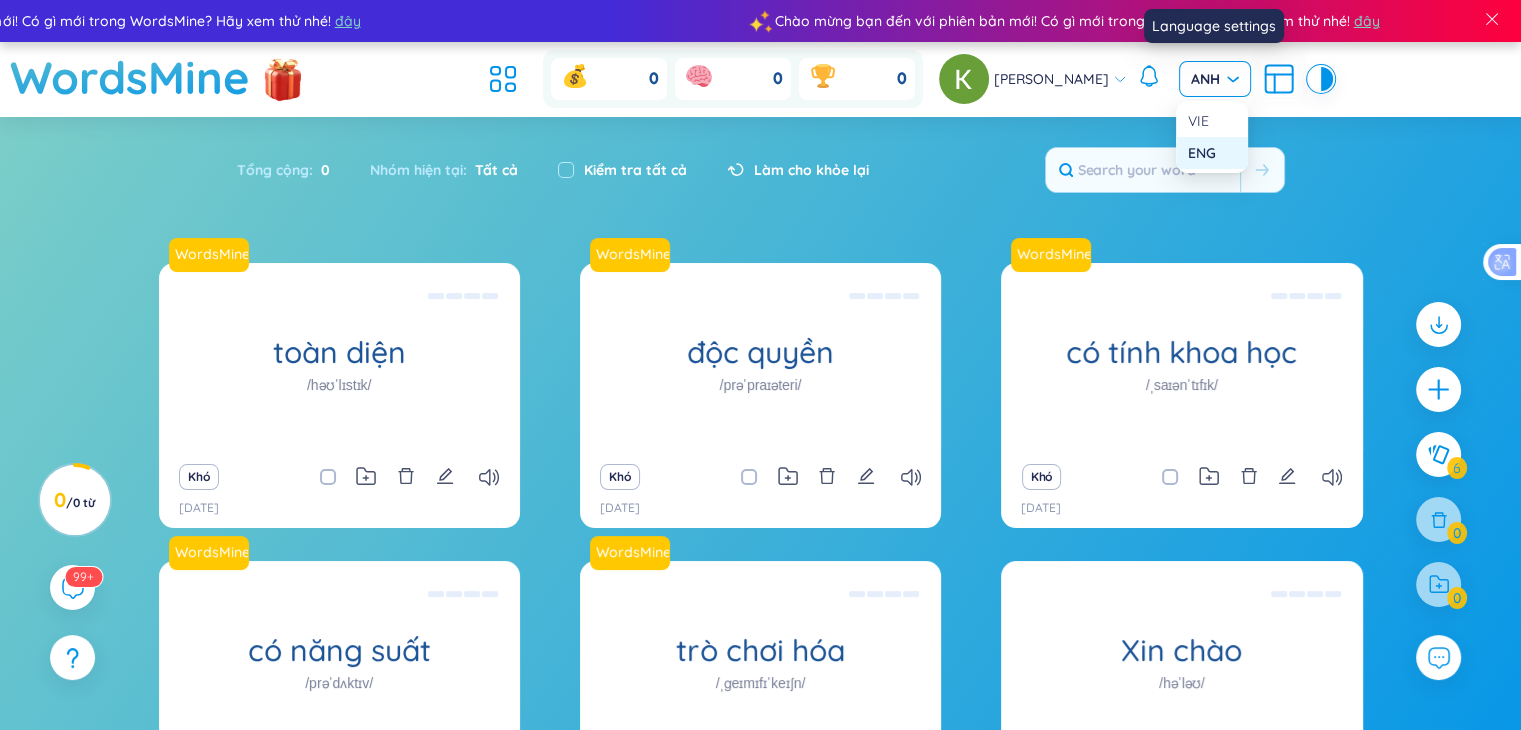 click on "ANH" at bounding box center (1215, 79) 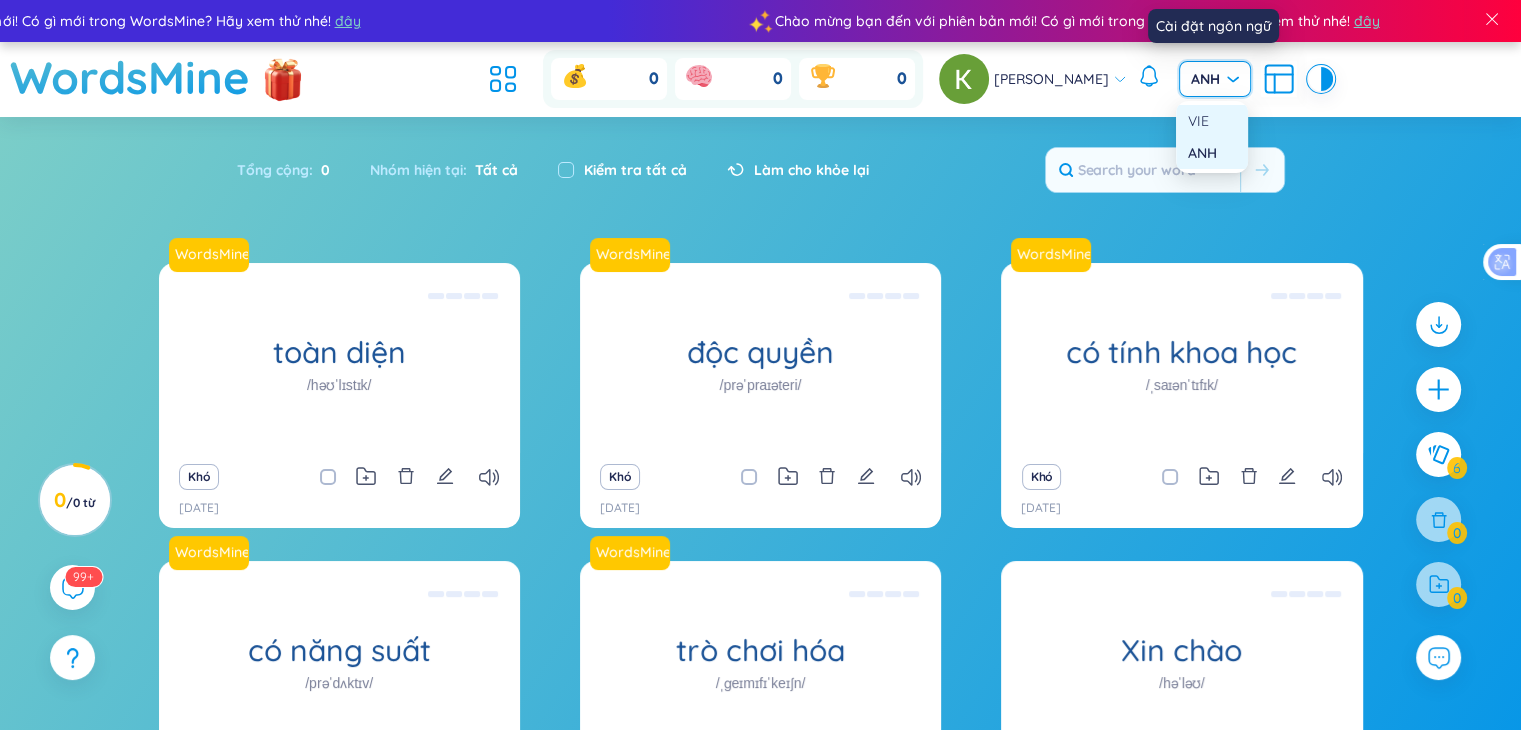 click on "VIE" at bounding box center [1212, 121] 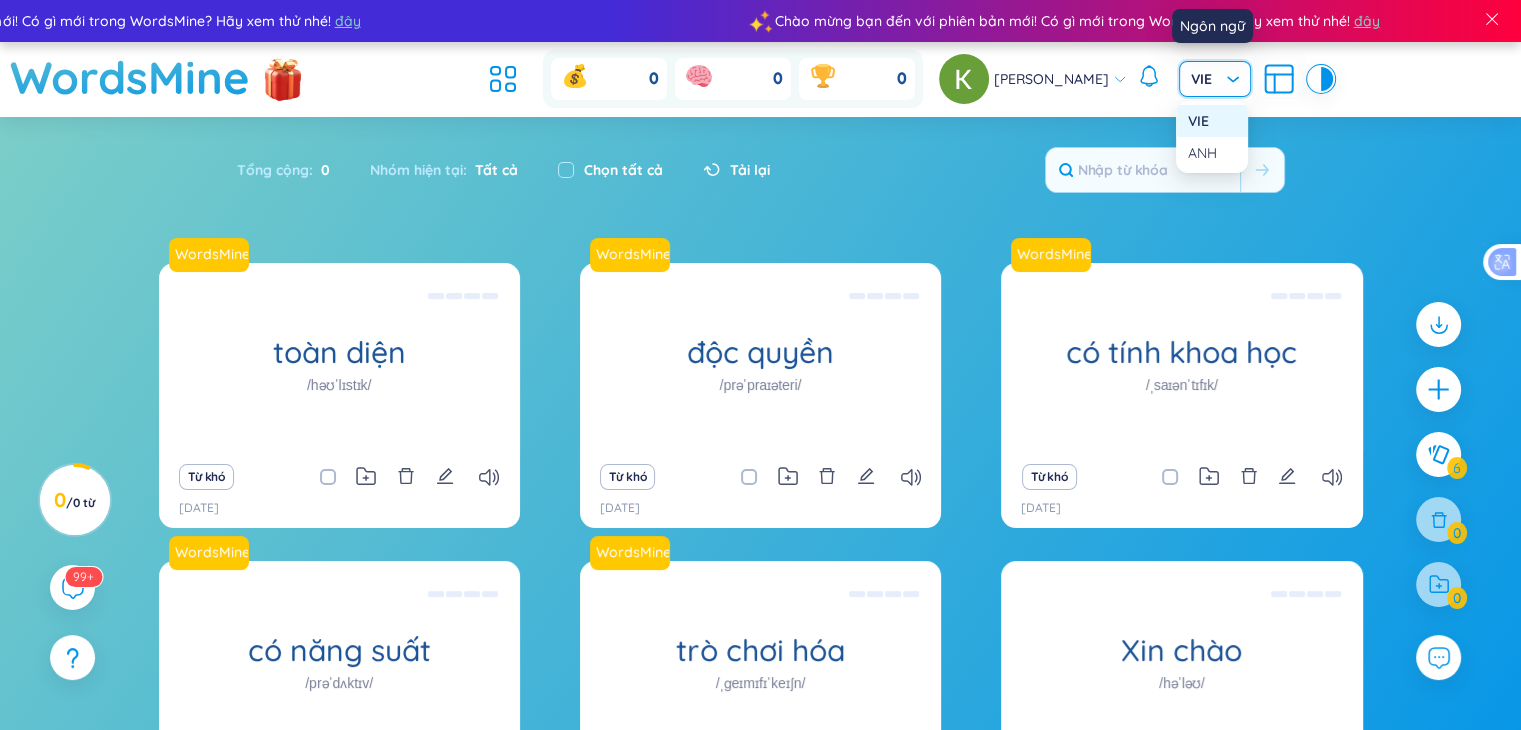 click on "VIE" at bounding box center (1215, 79) 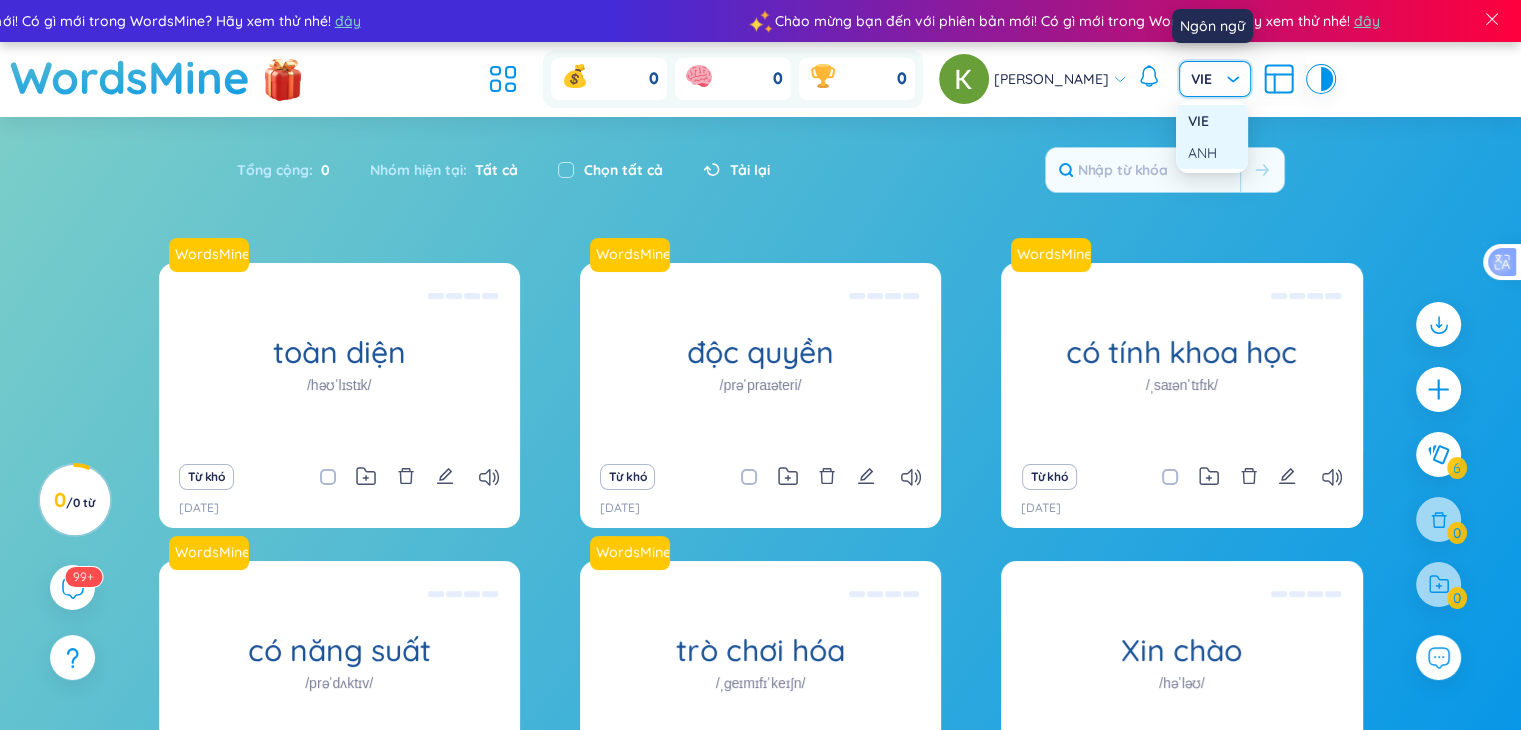 click on "ANH" at bounding box center [1202, 153] 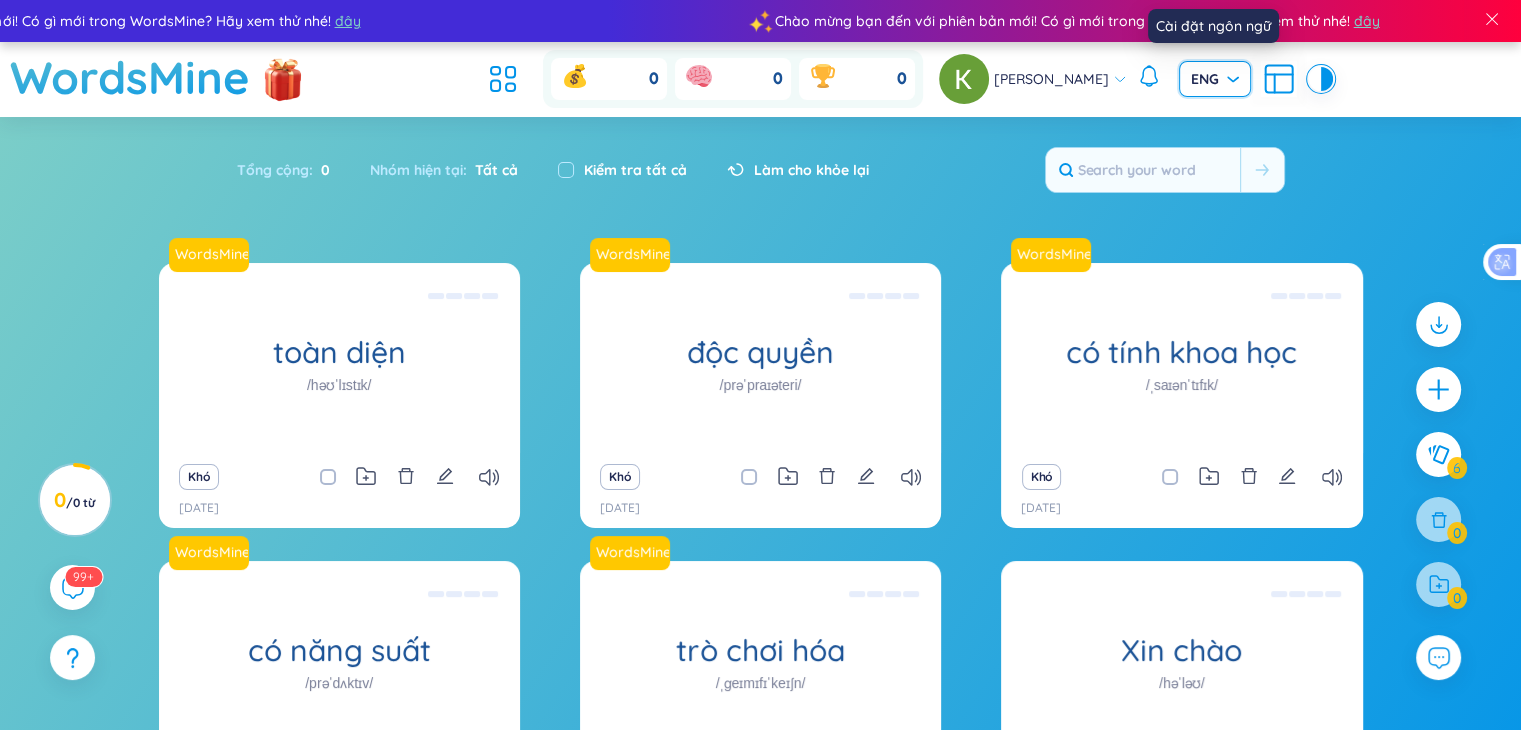 click on "ENG" at bounding box center [1215, 79] 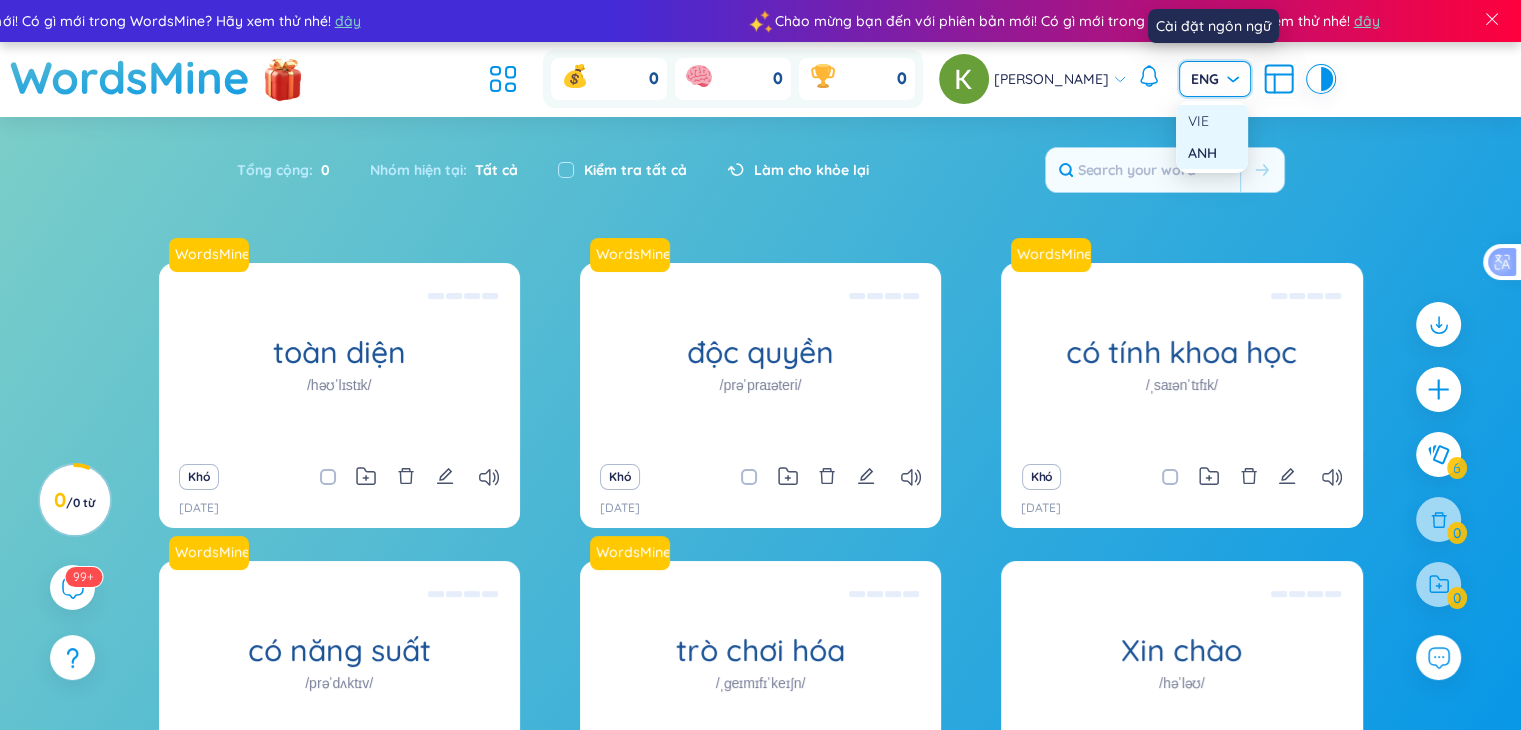 click on "VIE" at bounding box center [1212, 121] 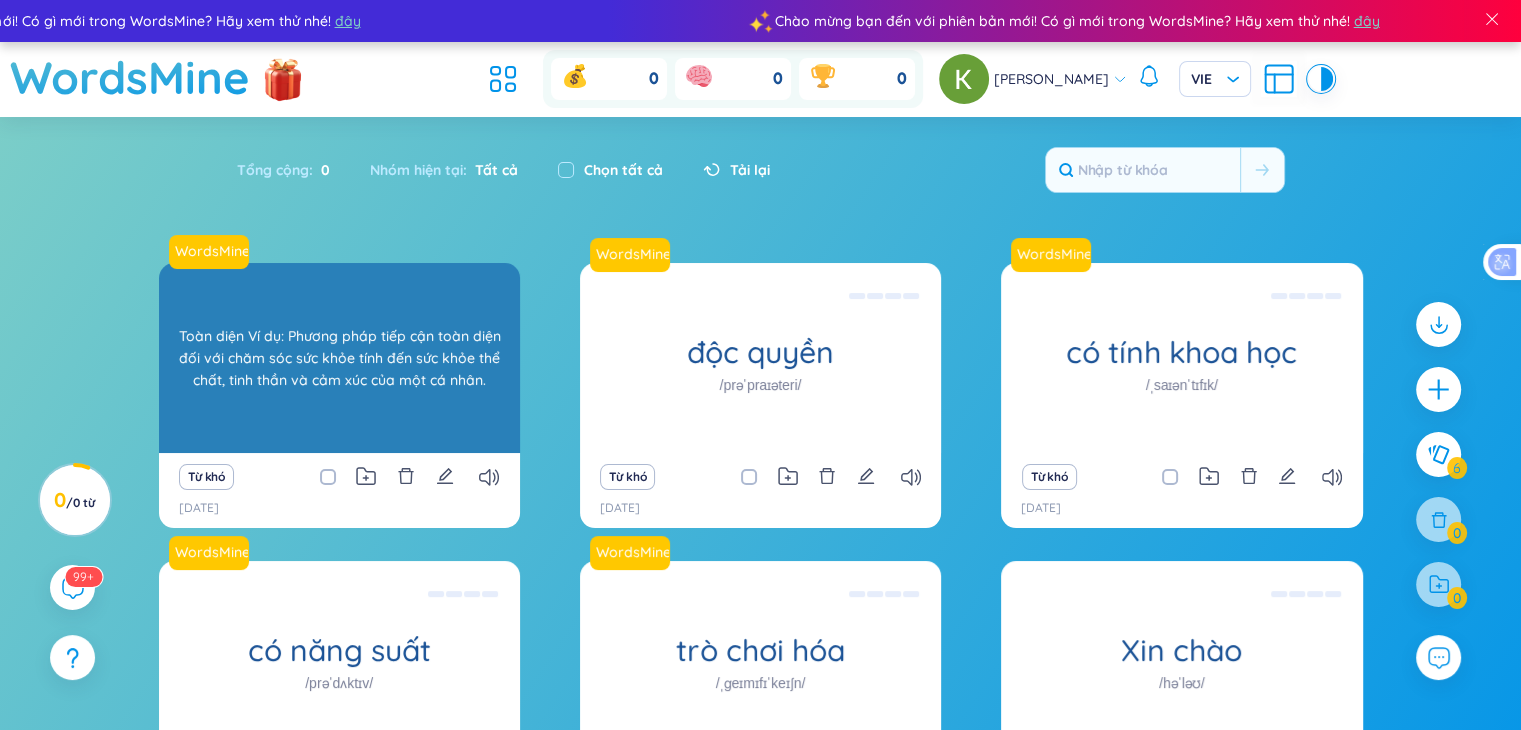 click on "Toàn diện Ví dụ: Phương pháp tiếp cận toàn diện đối với chăm sóc sức khỏe tính đến sức khỏe thể chất, tinh thần và cảm xúc của một cá nhân." at bounding box center (339, 358) 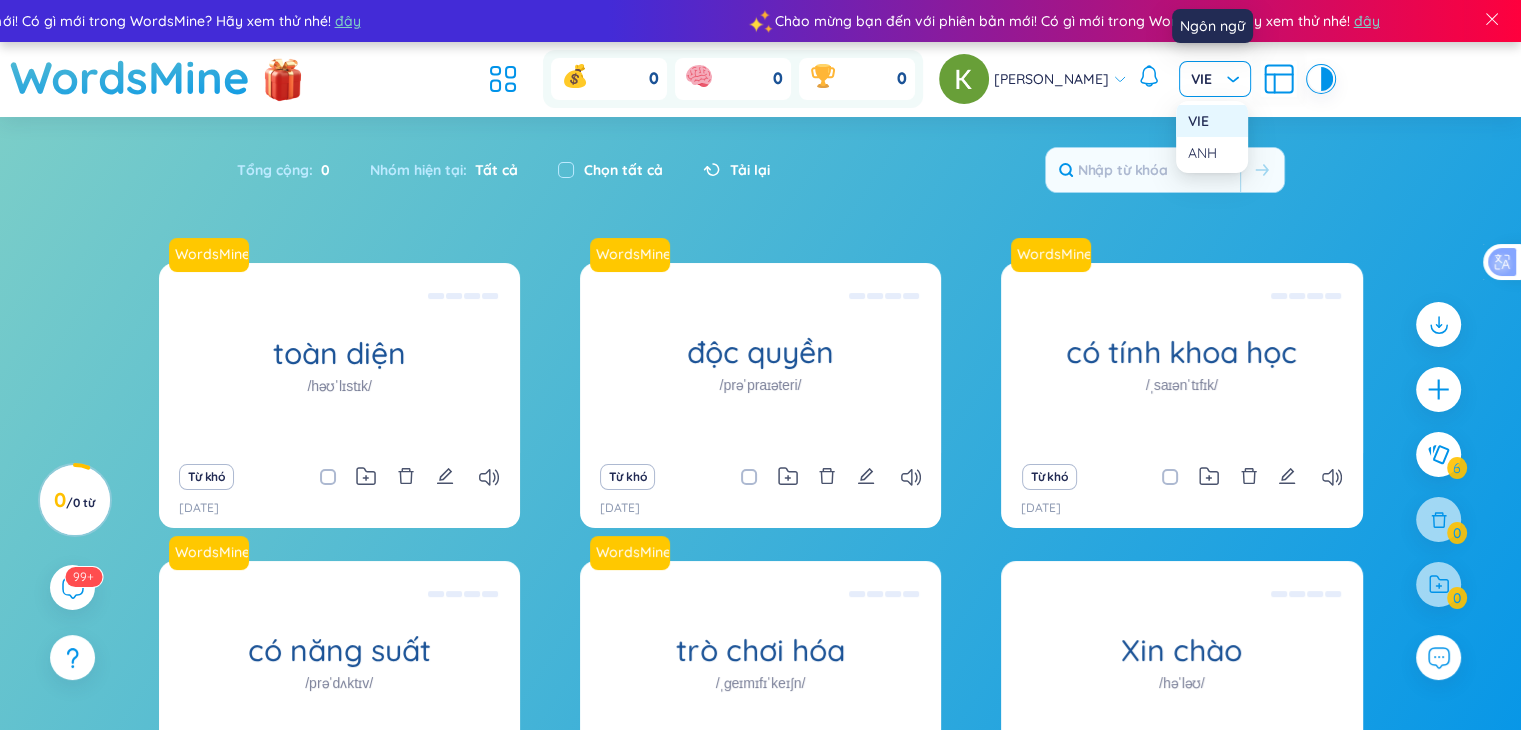 click on "VIE" at bounding box center [1215, 79] 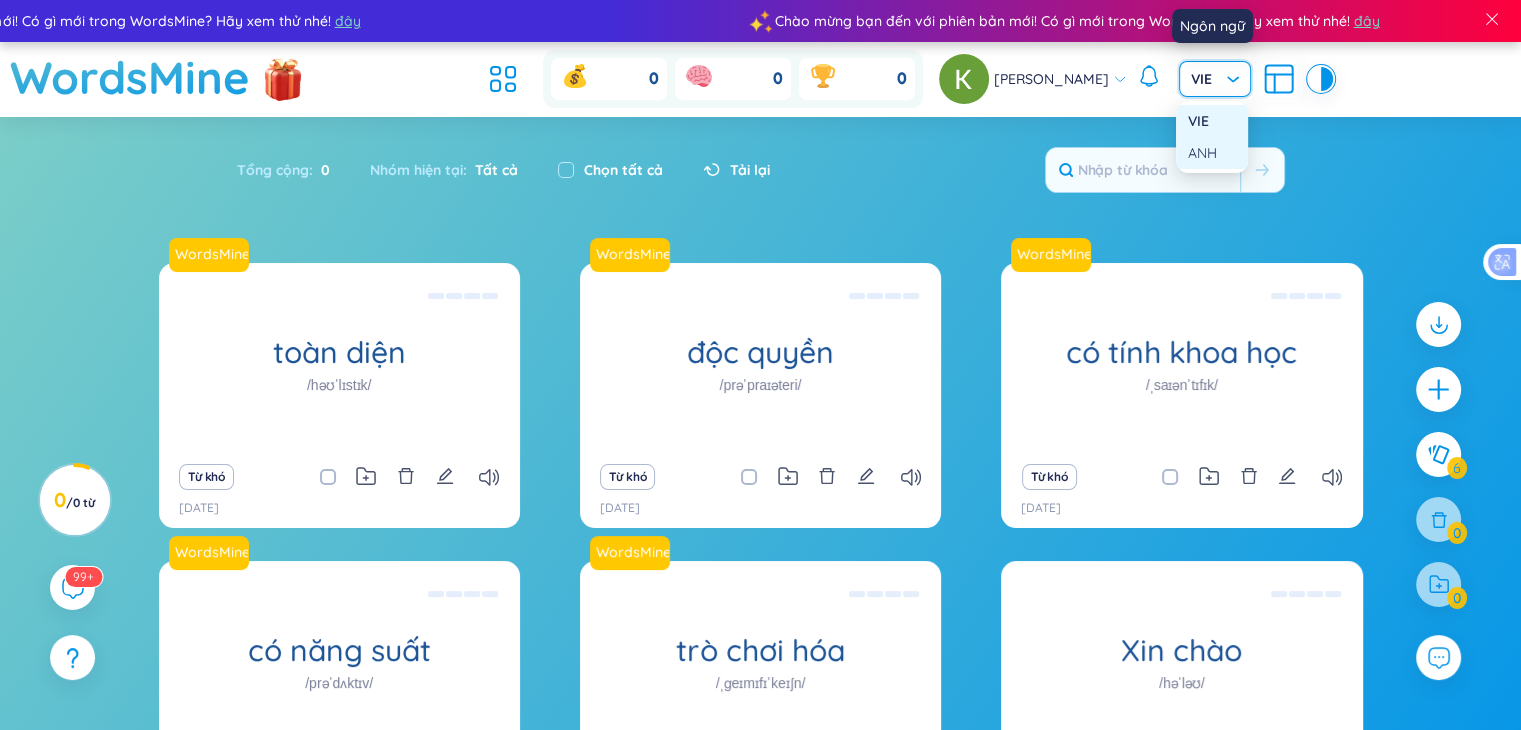 click on "ANH" at bounding box center (1202, 153) 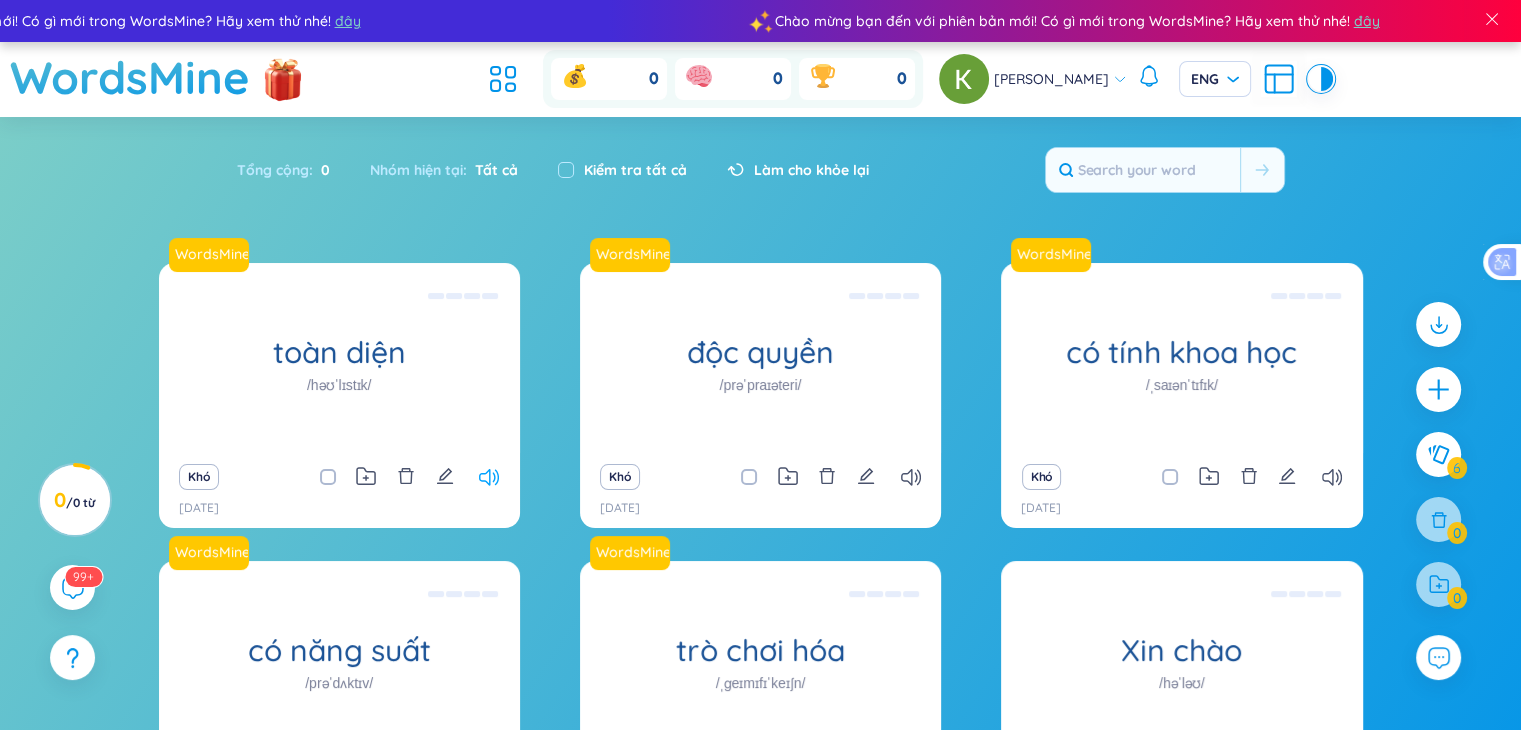 click 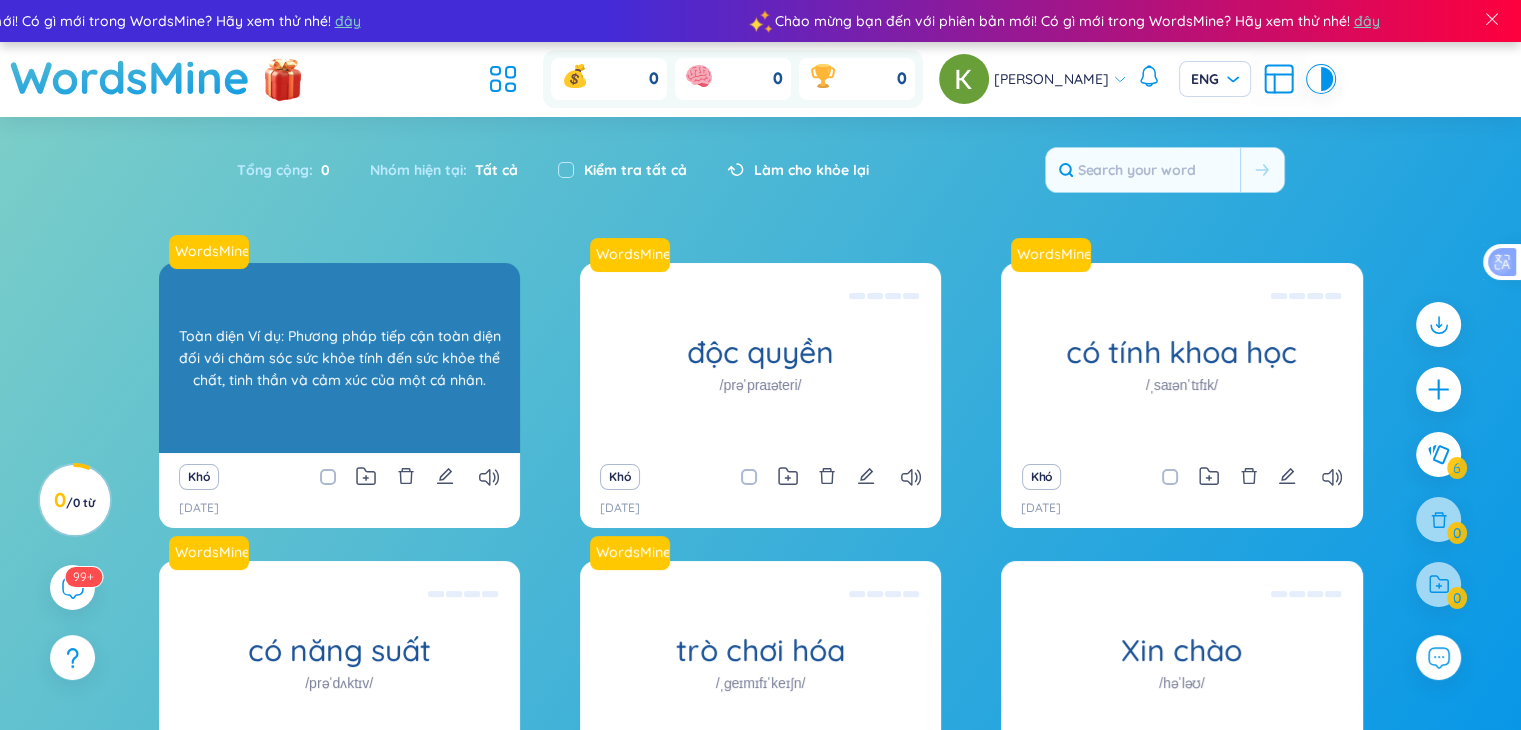 click on "Toàn diện Ví dụ: Phương pháp tiếp cận toàn diện đối với chăm sóc sức khỏe tính đến sức khỏe thể chất, tinh thần và cảm xúc của một cá nhân." at bounding box center (339, 358) 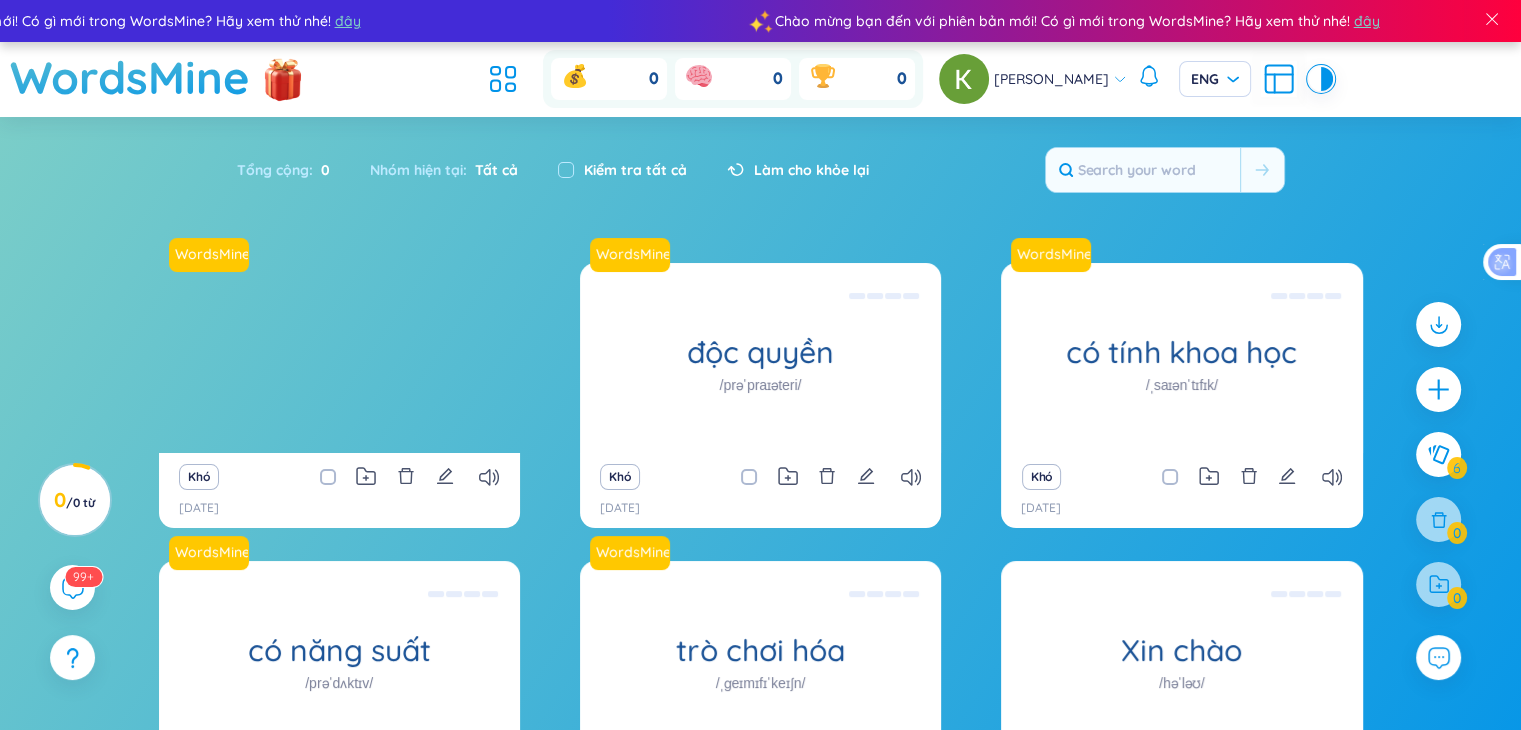 click on "Làm cho khỏe lại" at bounding box center [811, 170] 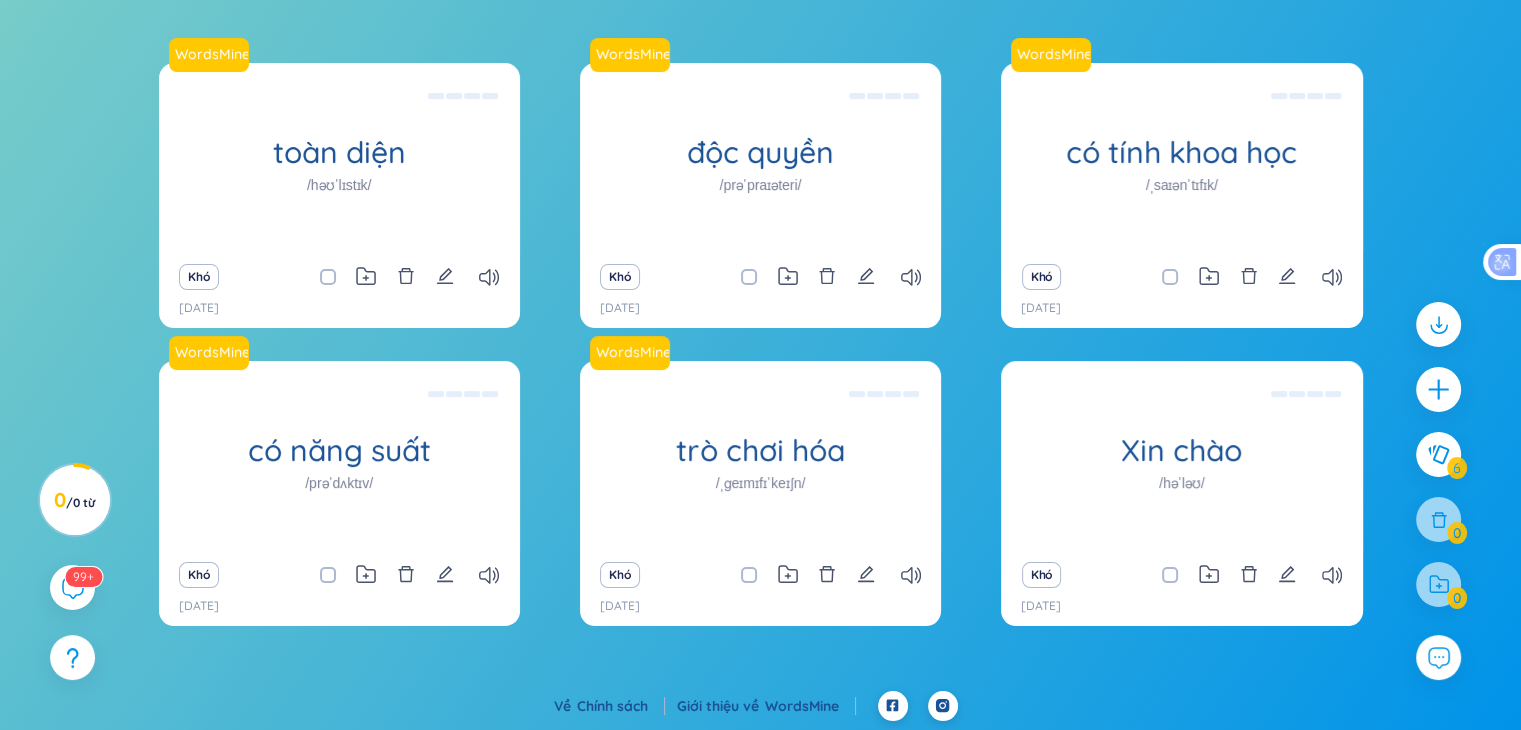 scroll, scrollTop: 0, scrollLeft: 0, axis: both 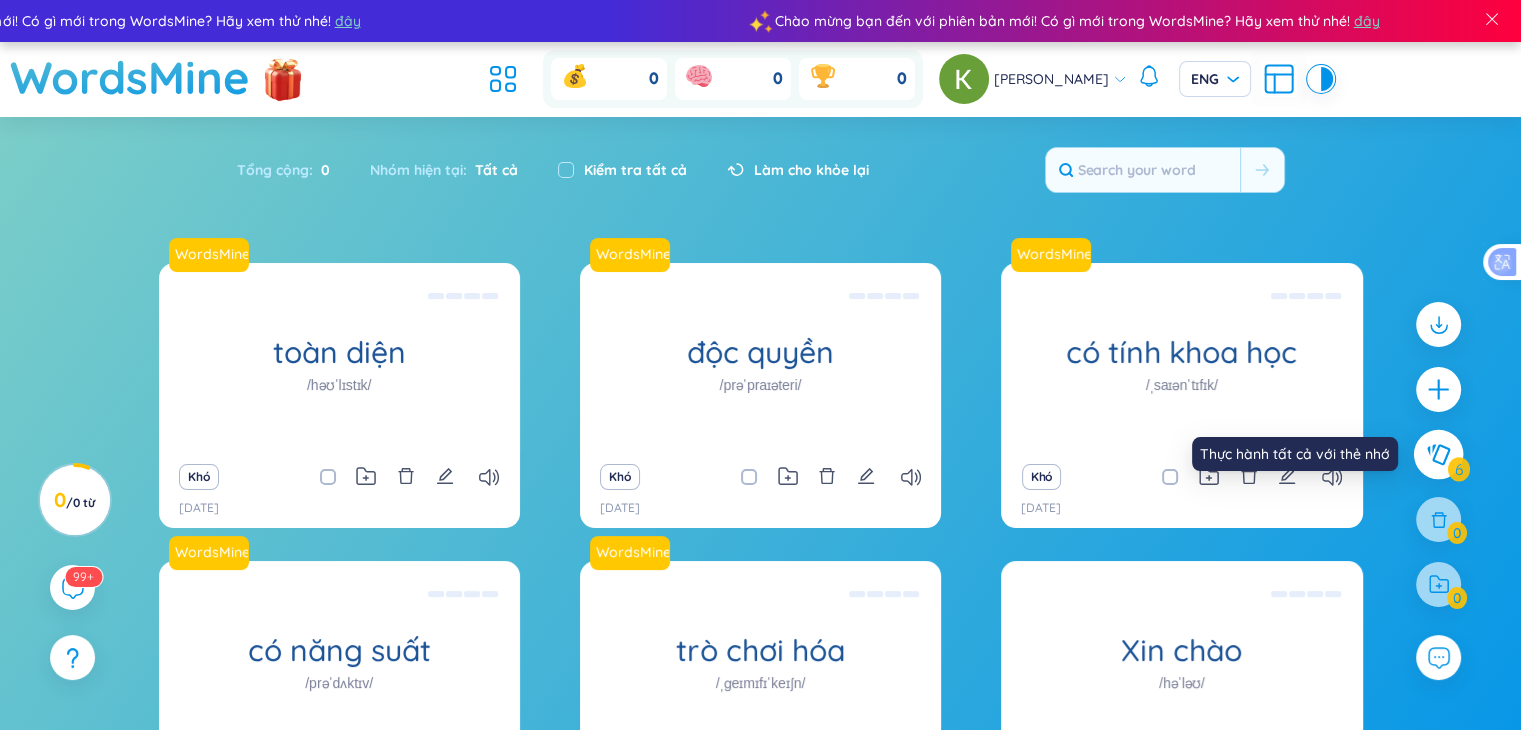 click 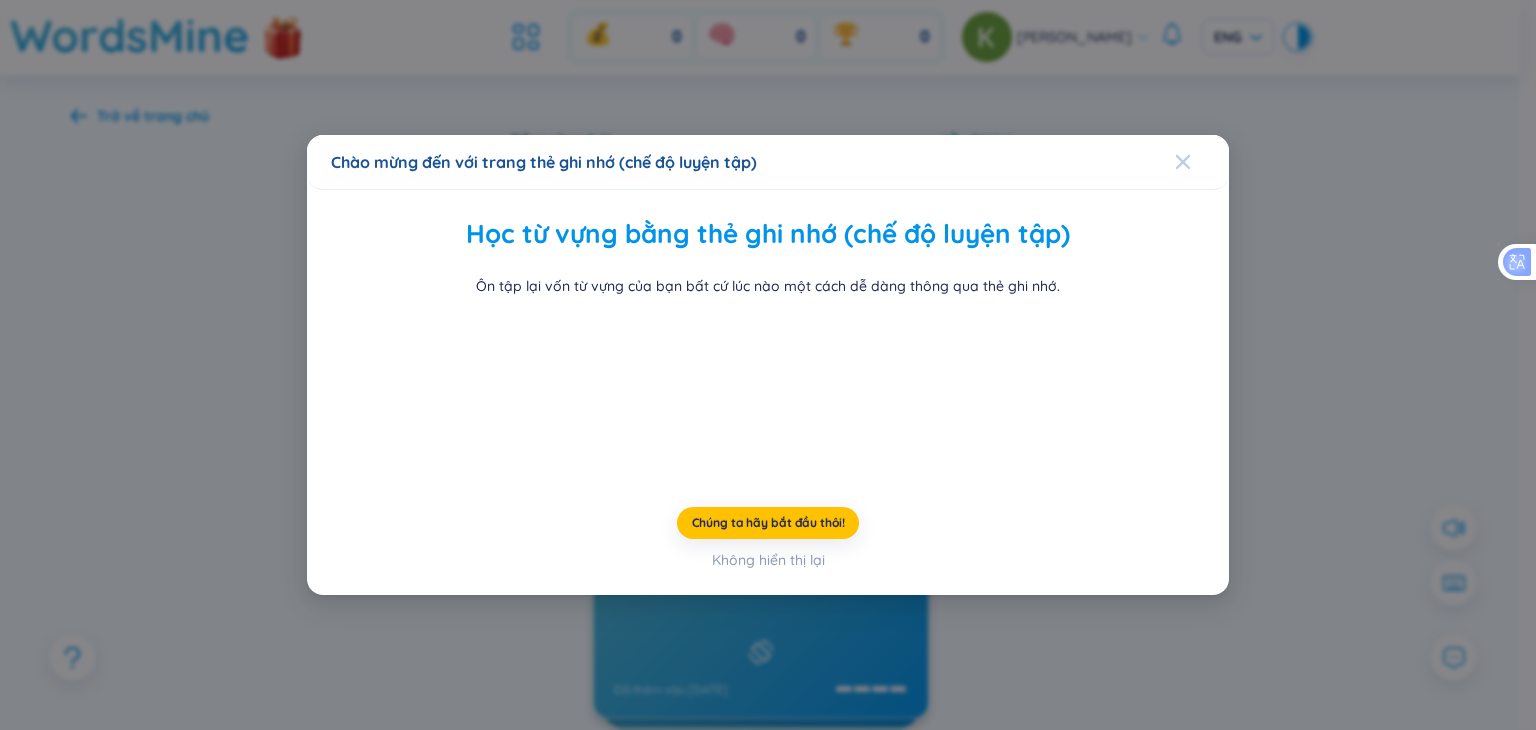 click 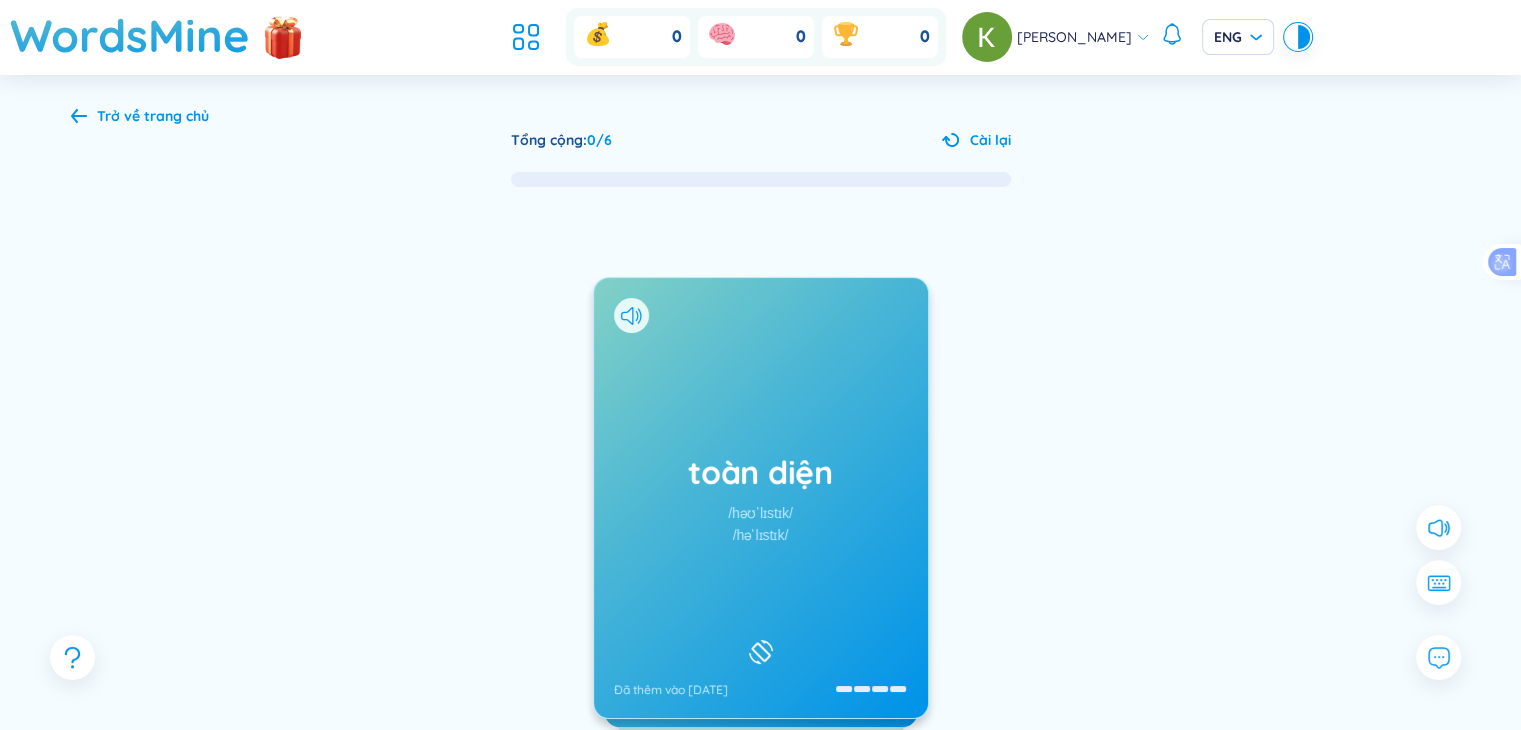 click on "toàn diện /həʊˈlɪstɪk/ /həˈlɪstɪk/ Đã thêm vào [DATE]" at bounding box center (761, 498) 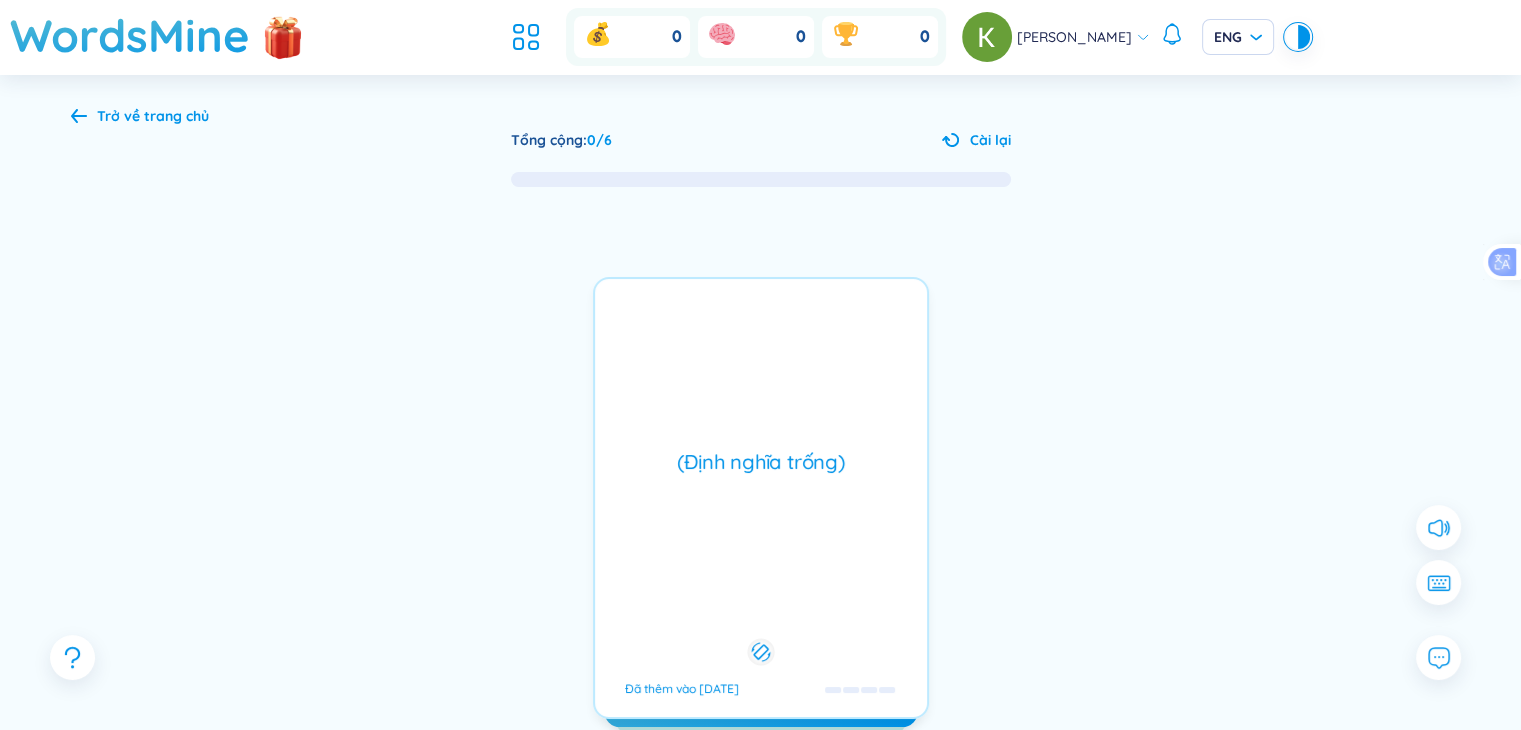 click on "(Định nghĩa trống) Đã thêm vào [DATE]" at bounding box center (761, 498) 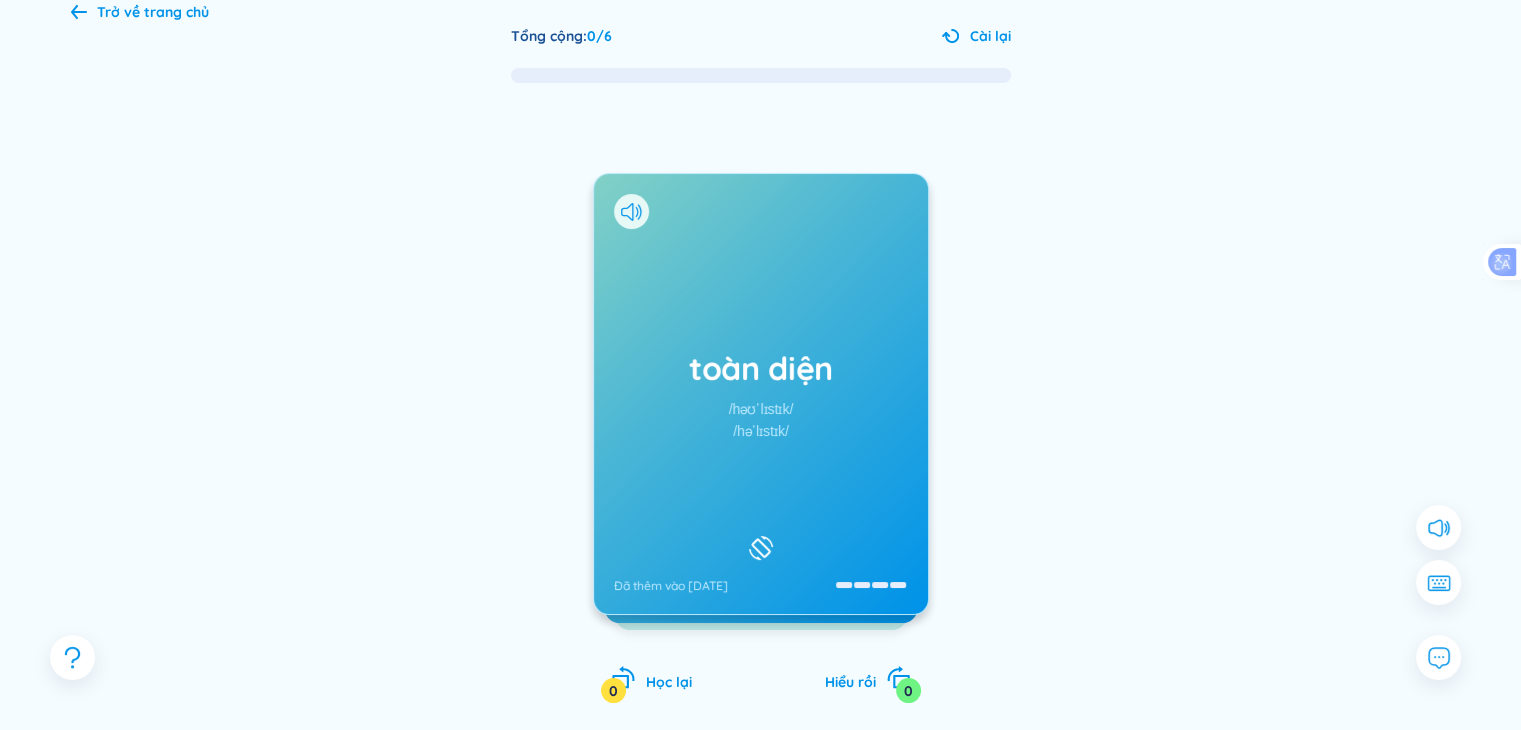 scroll, scrollTop: 106, scrollLeft: 0, axis: vertical 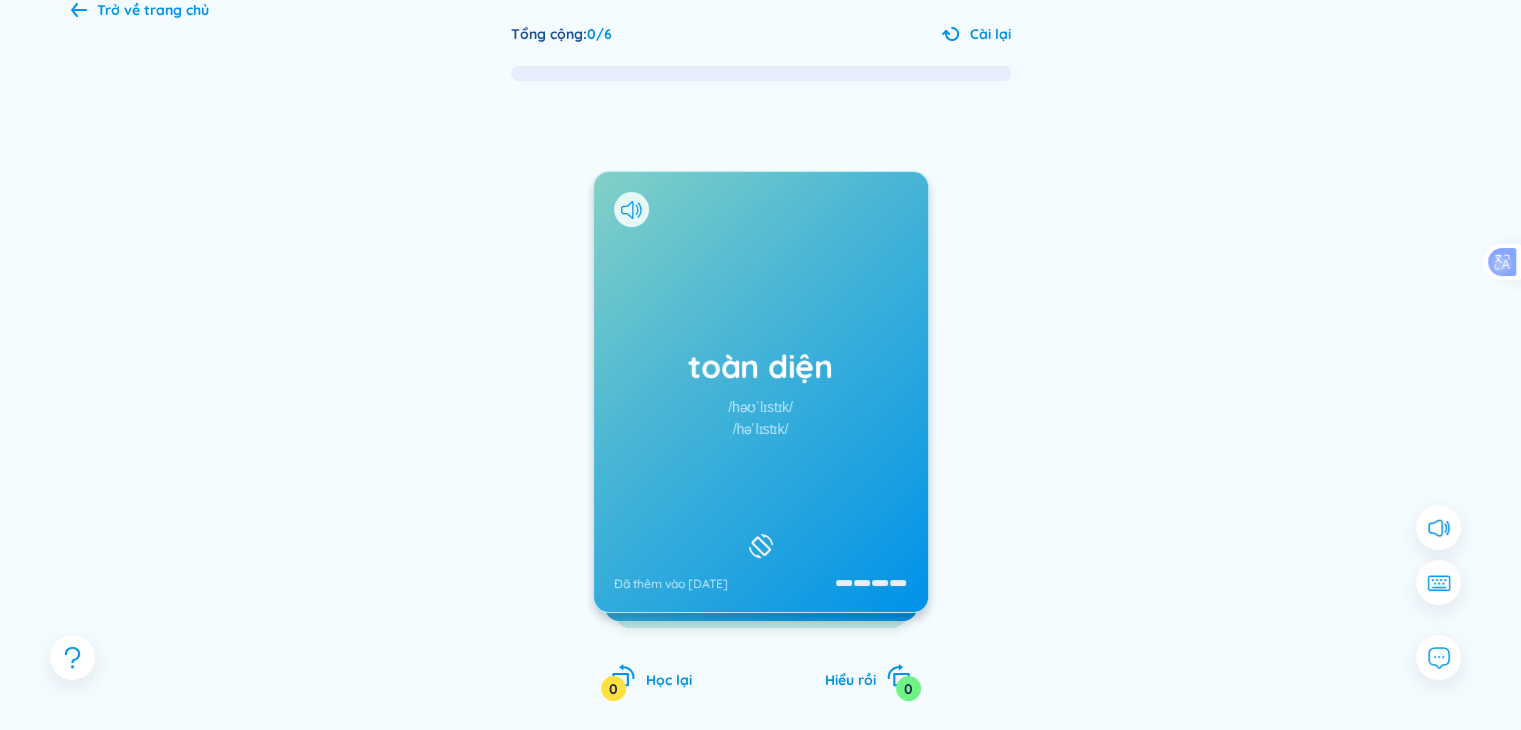 click at bounding box center (761, 546) 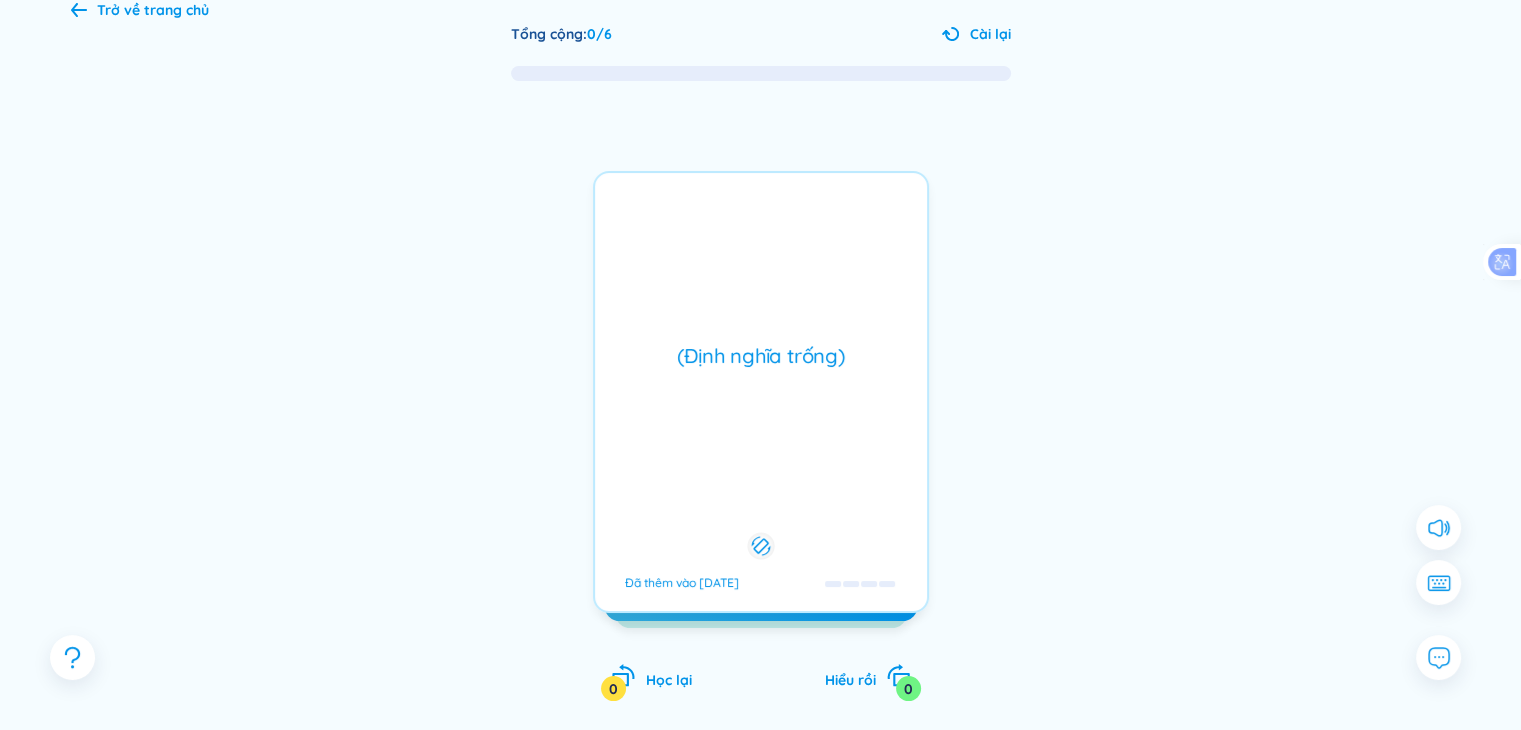 click 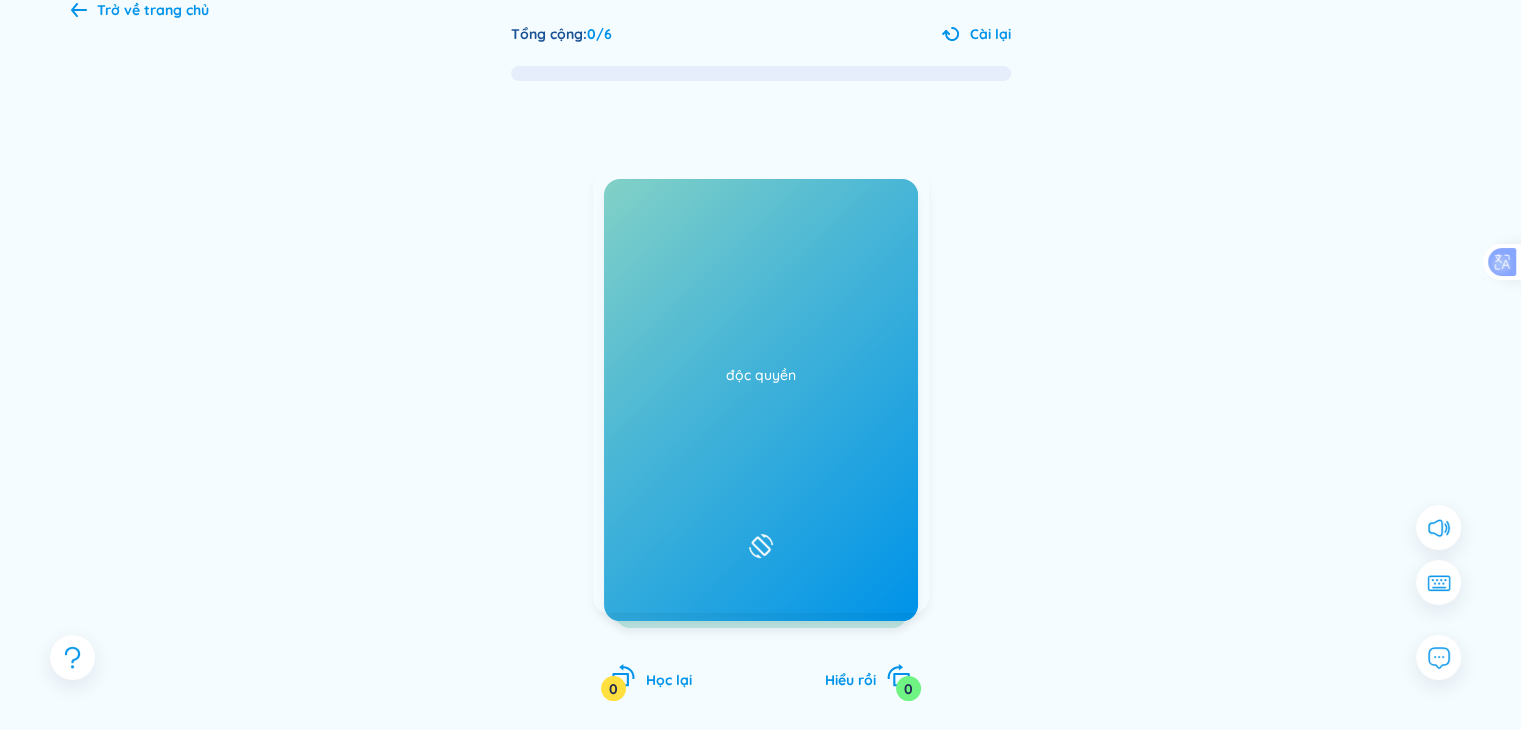 click 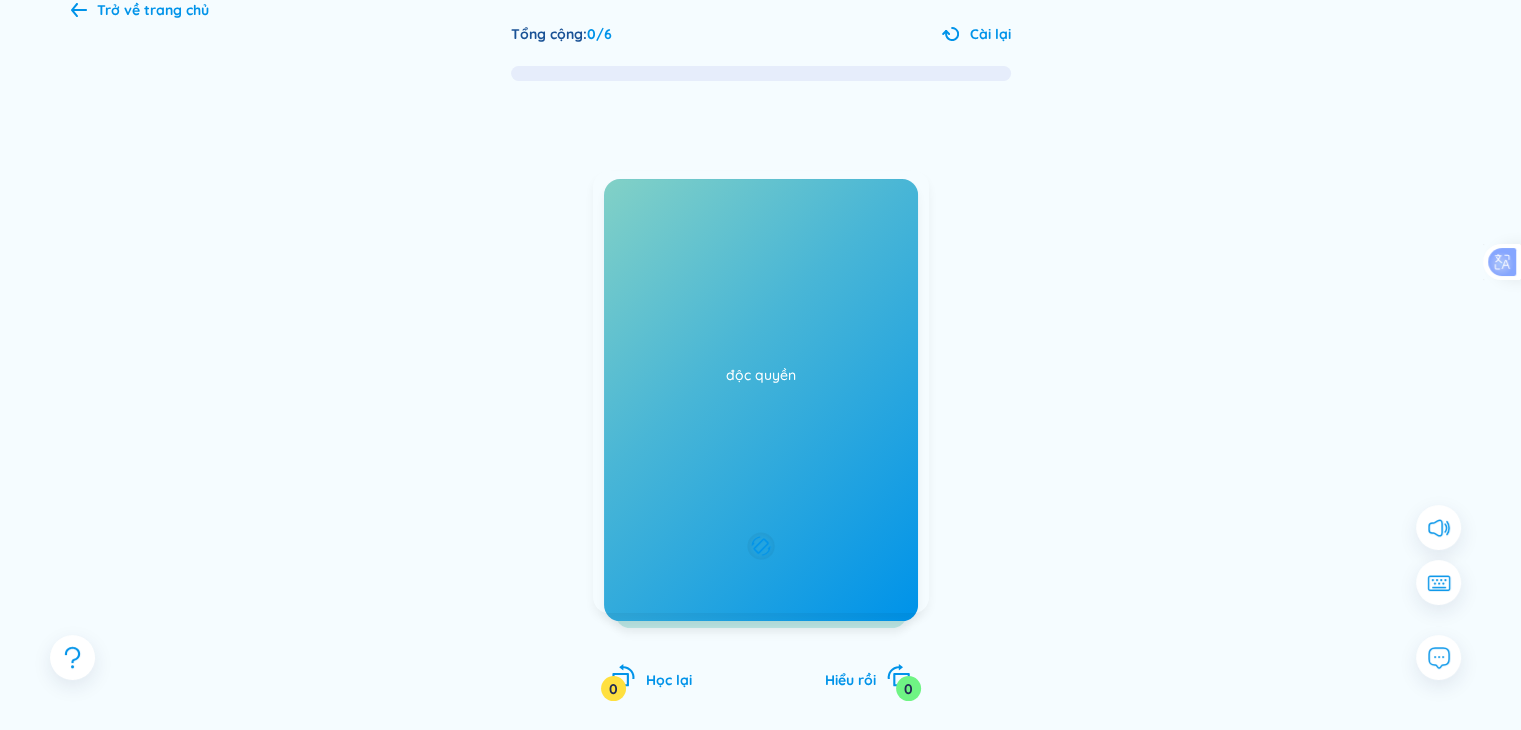 click at bounding box center (861, 583) 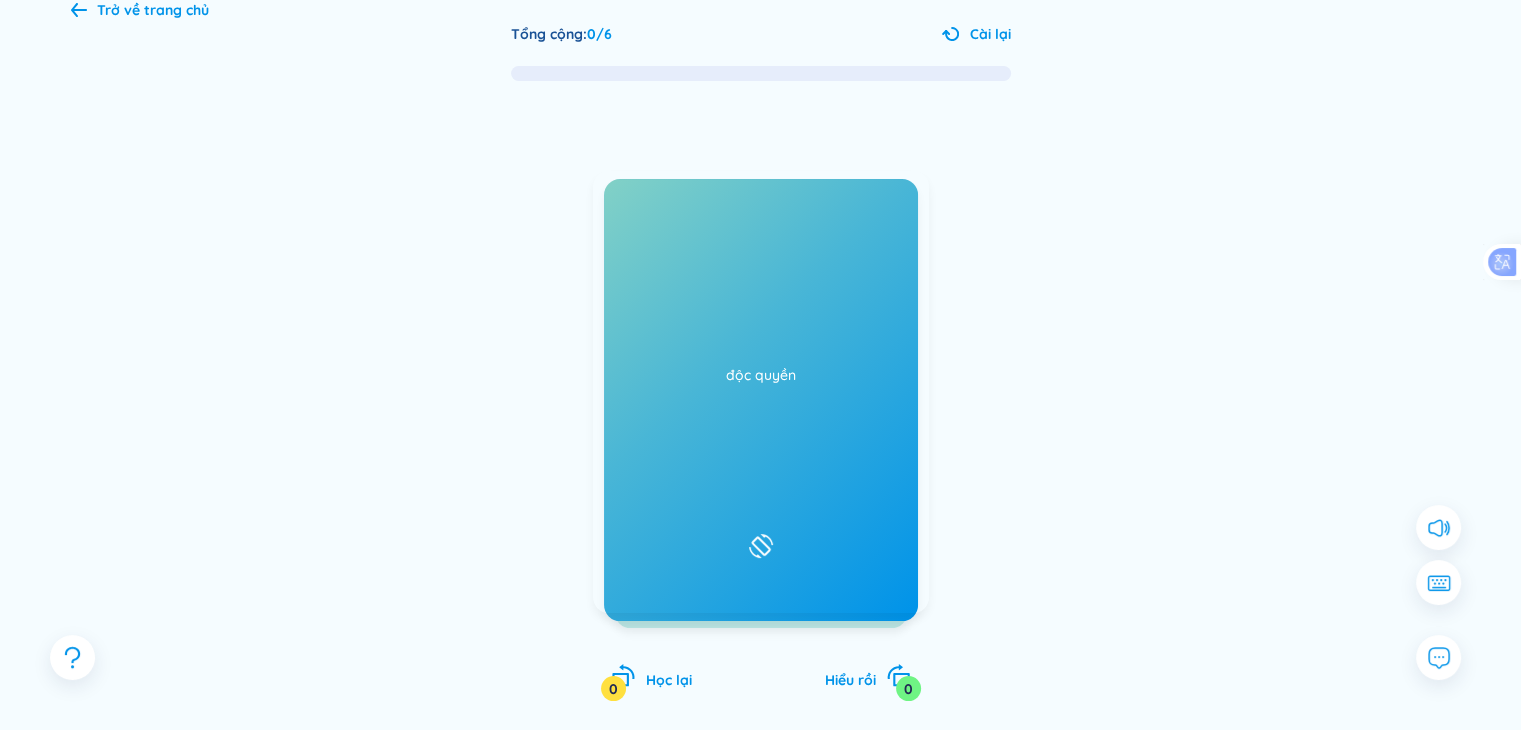 click on "toàn diện /həʊˈlɪstɪk/ /həˈlɪstɪk/ Đã thêm vào [DATE]" at bounding box center (761, 392) 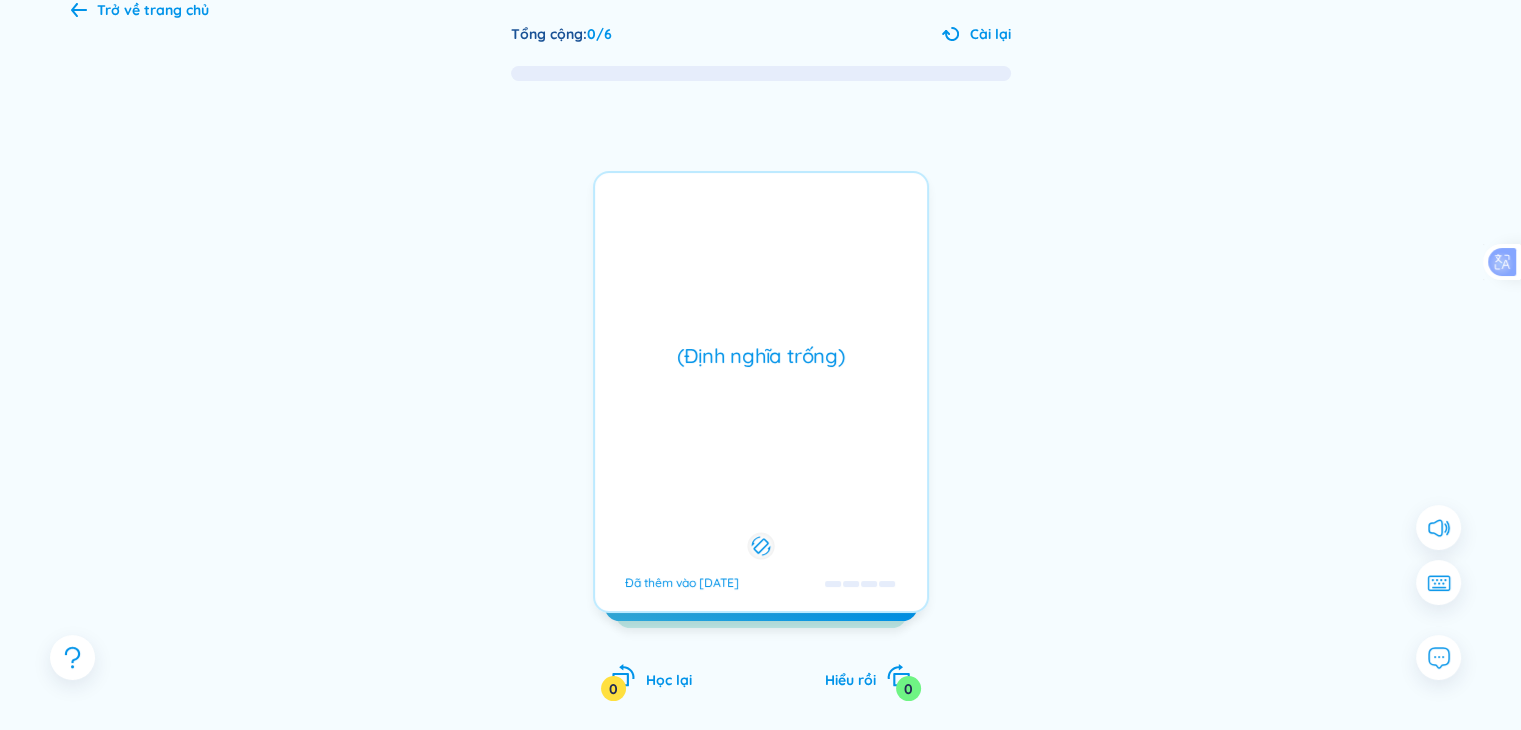 click at bounding box center [861, 583] 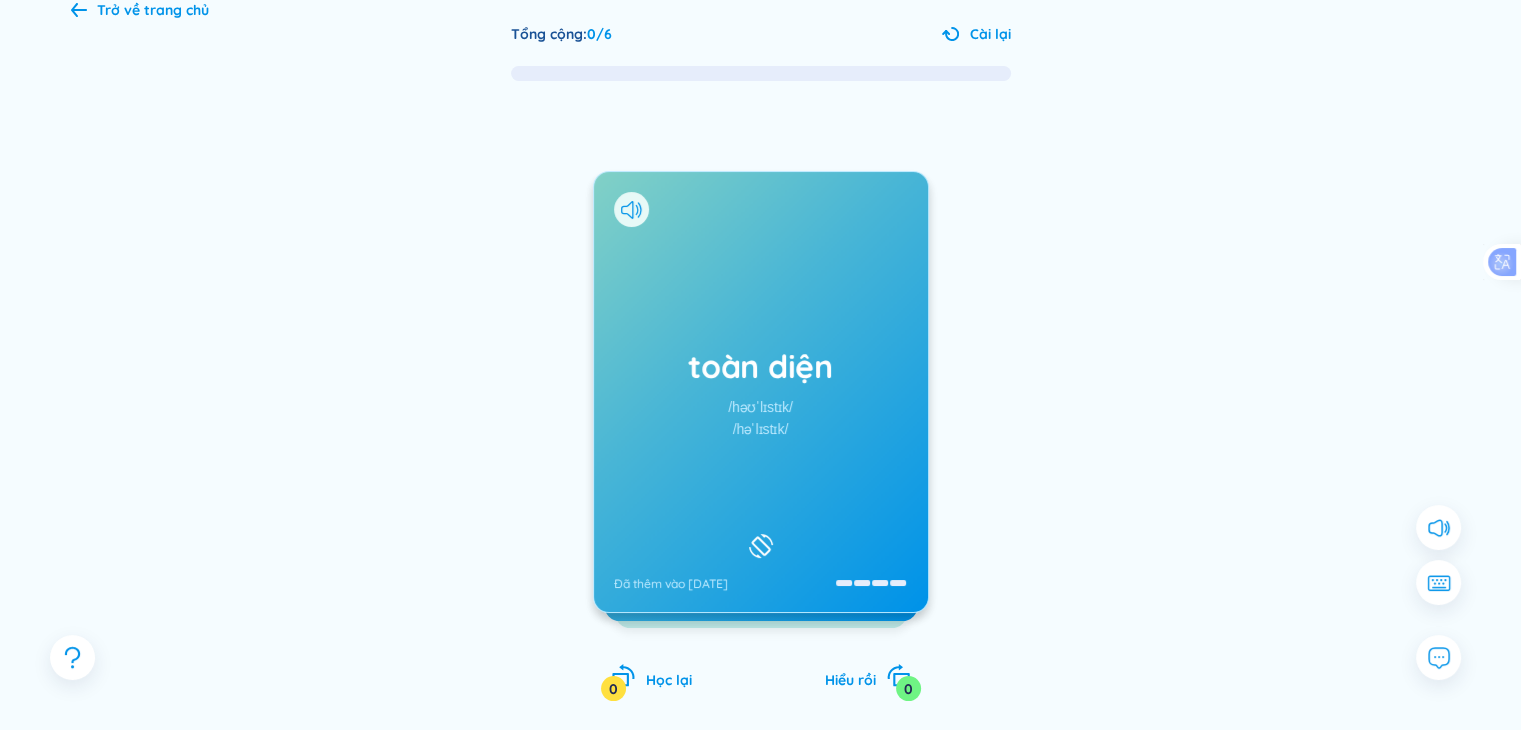 click on "toàn diện /həʊˈlɪstɪk/ /həˈlɪstɪk/ Đã thêm vào [DATE]" at bounding box center (761, 392) 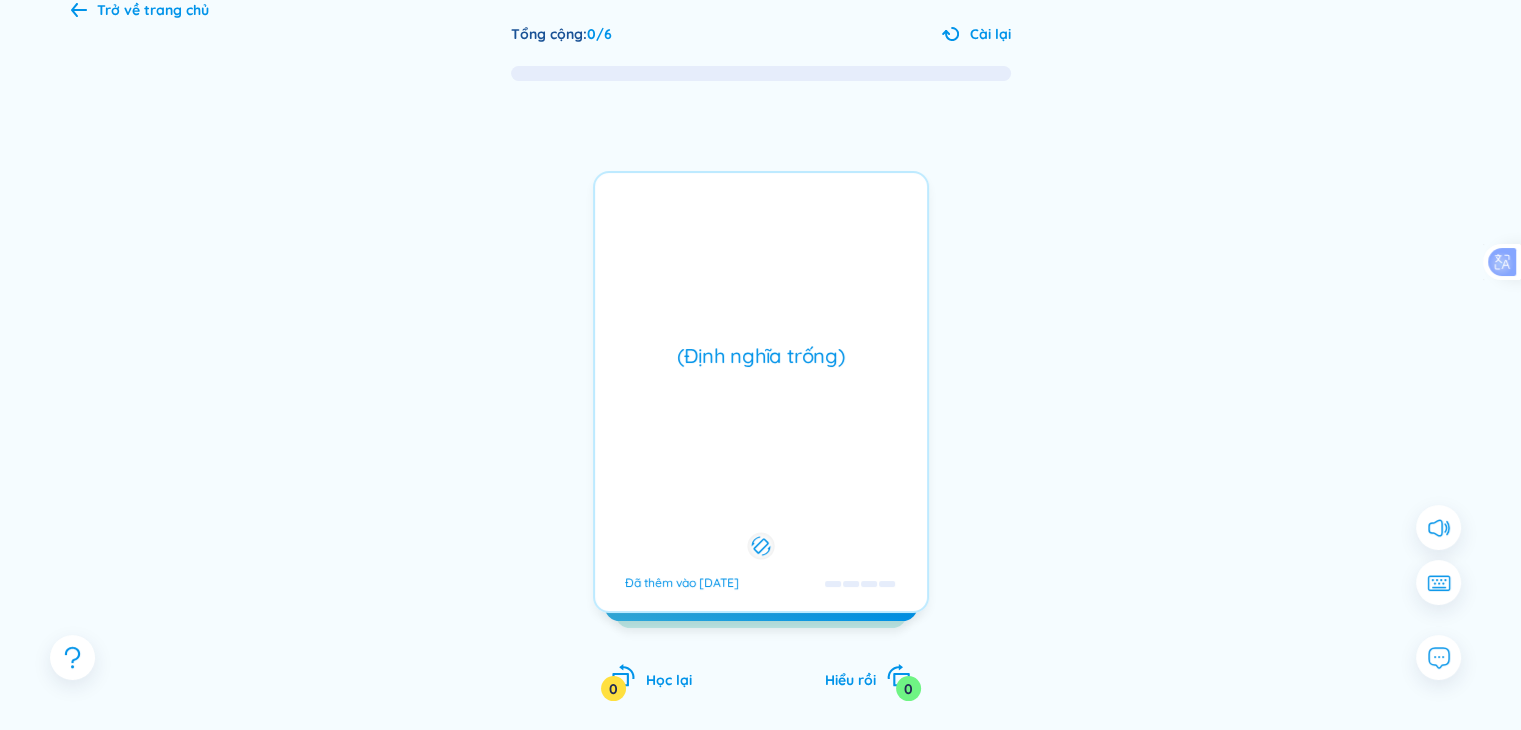 click on "(Định nghĩa trống) Đã thêm vào [DATE]" at bounding box center (761, 392) 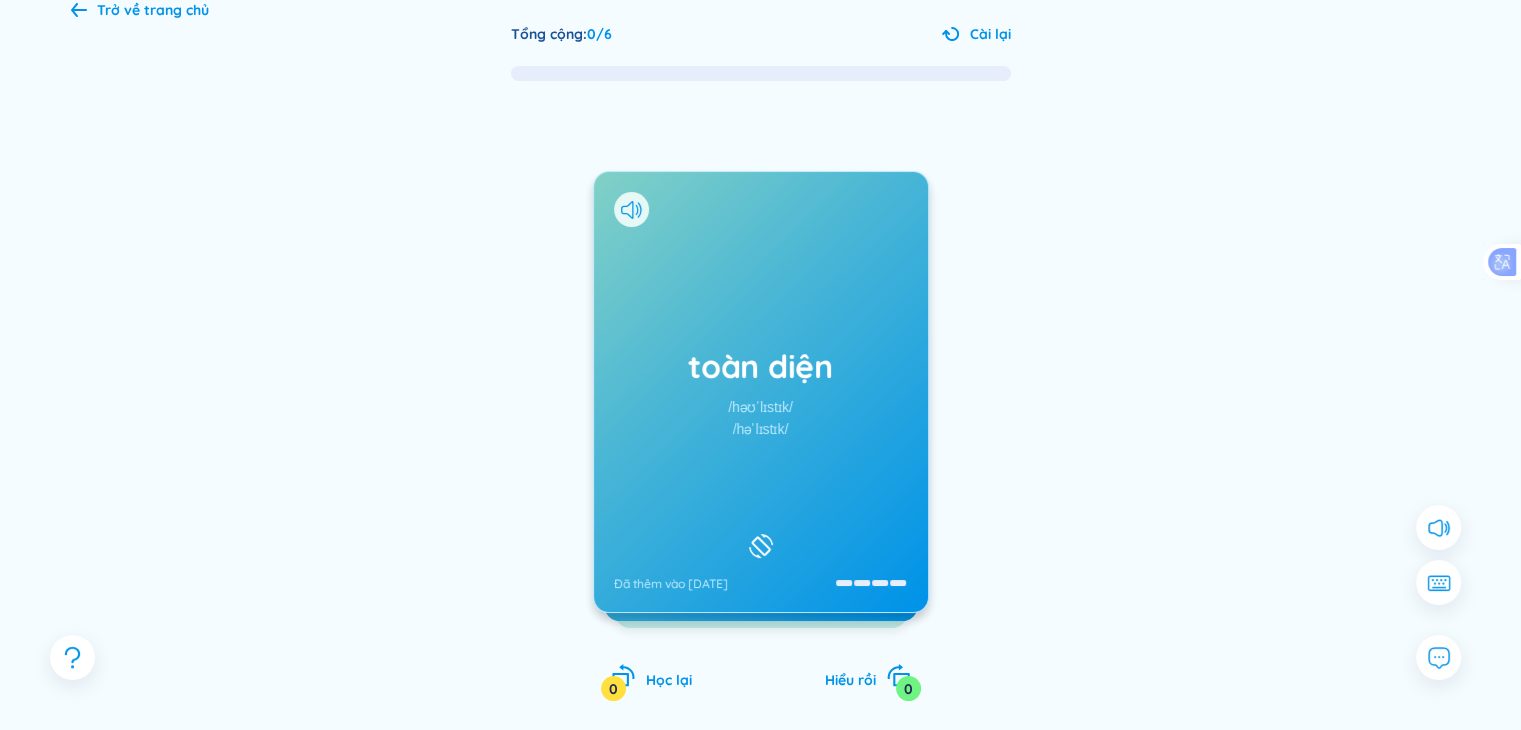 click on "toàn diện /həʊˈlɪstɪk/ /həˈlɪstɪk/ Đã thêm vào [DATE]" at bounding box center [761, 392] 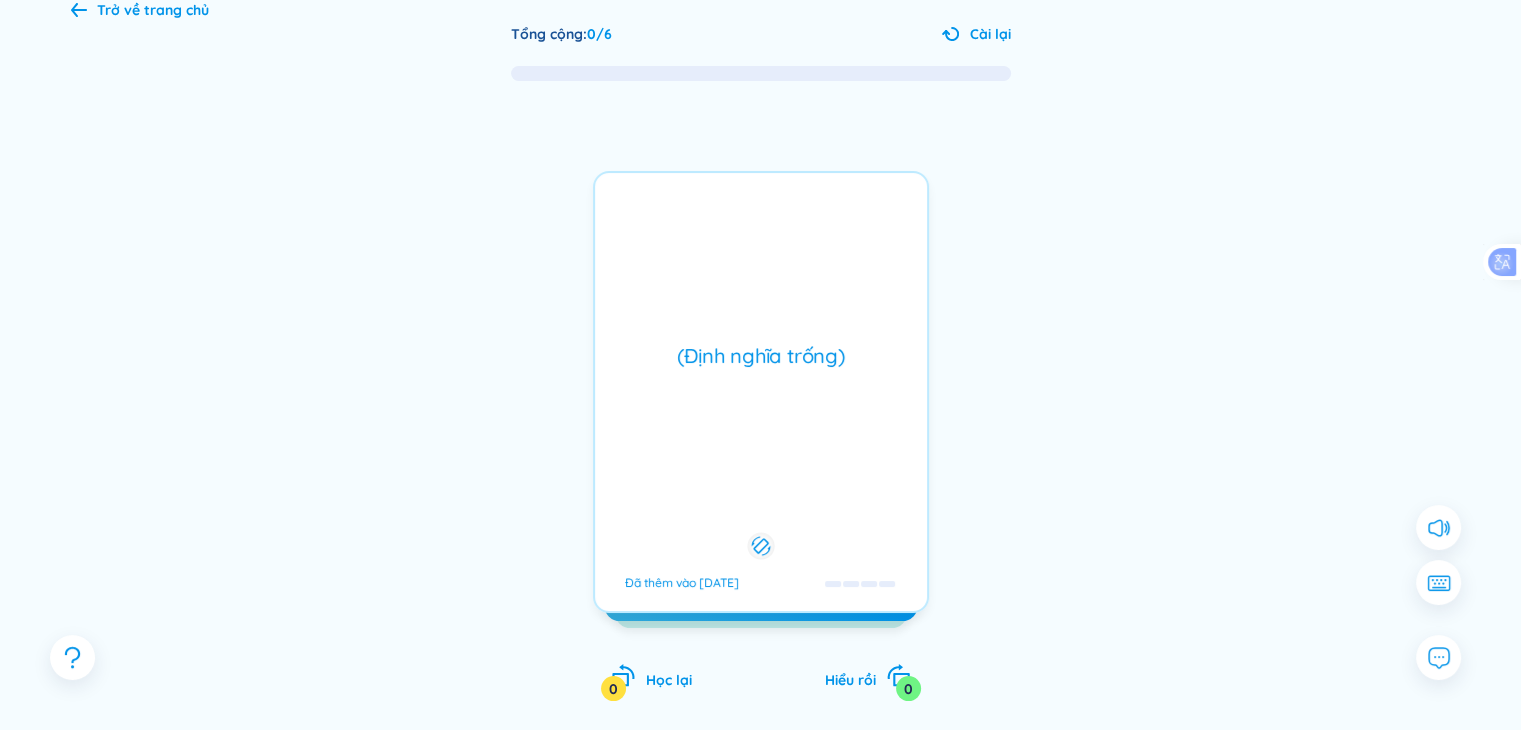 click on "(Định nghĩa trống) Đã thêm vào [DATE]" at bounding box center (761, 392) 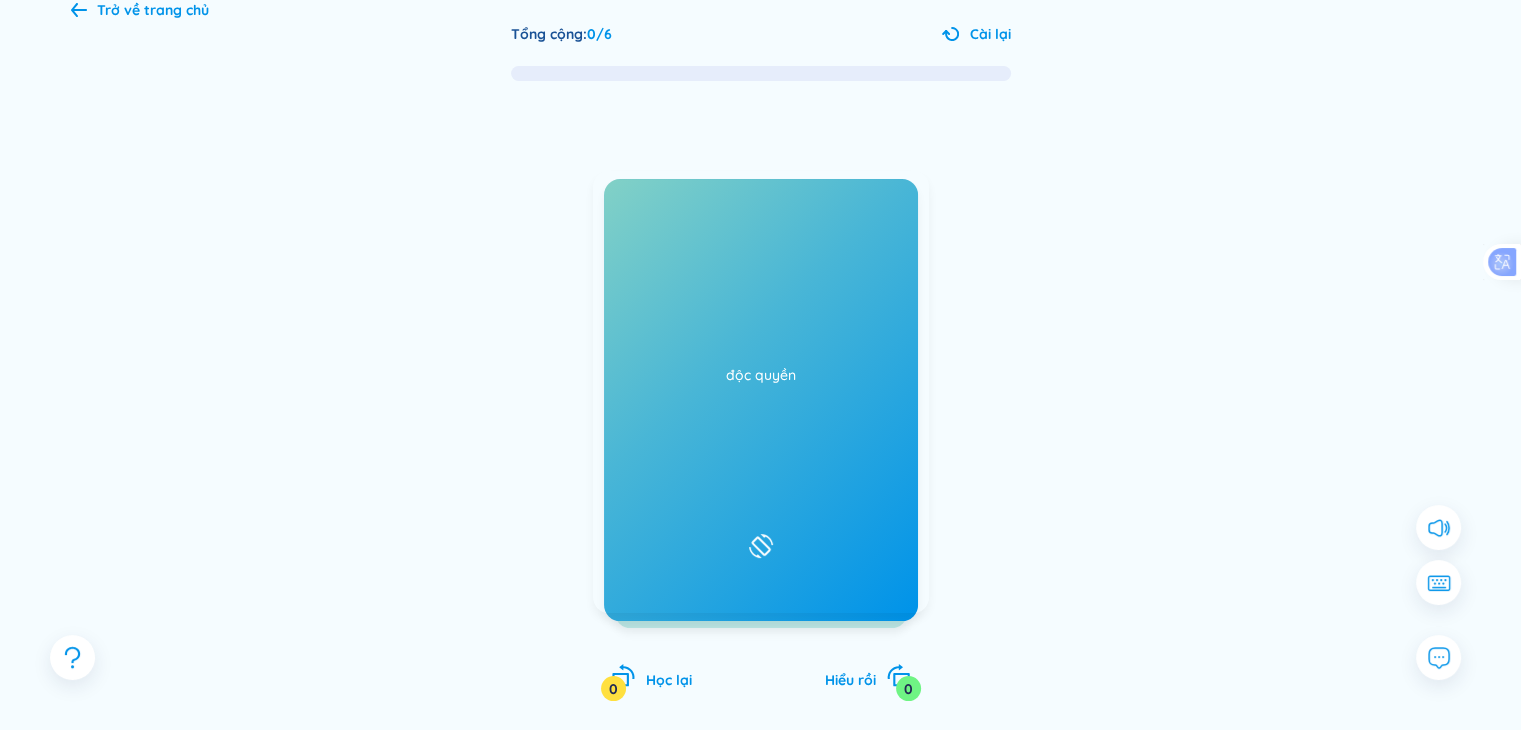 click on "toàn diện /həʊˈlɪstɪk/ /həˈlɪstɪk/ Đã thêm vào [DATE]" at bounding box center (761, 392) 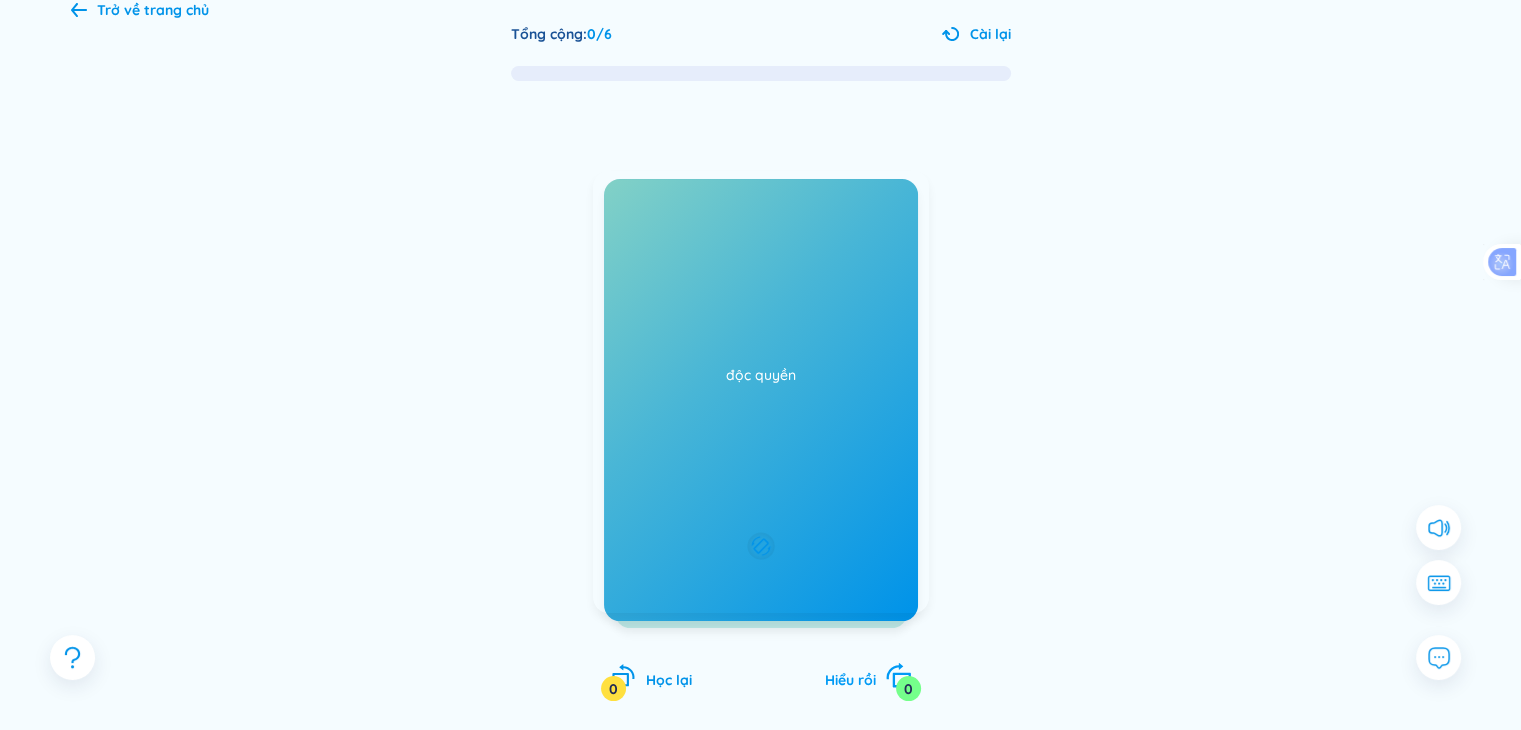 click on "0" at bounding box center (908, 689) 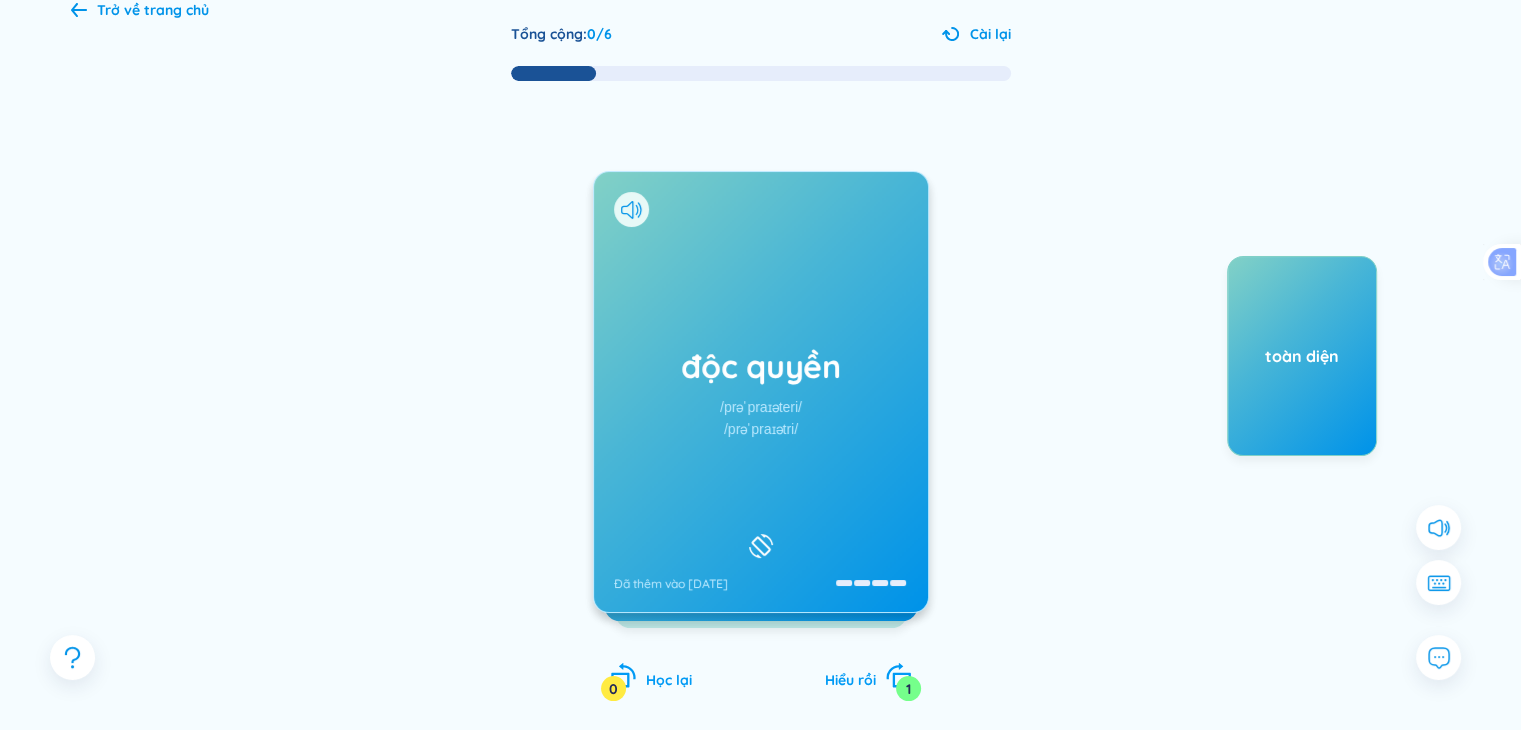 click on "0" at bounding box center [613, 689] 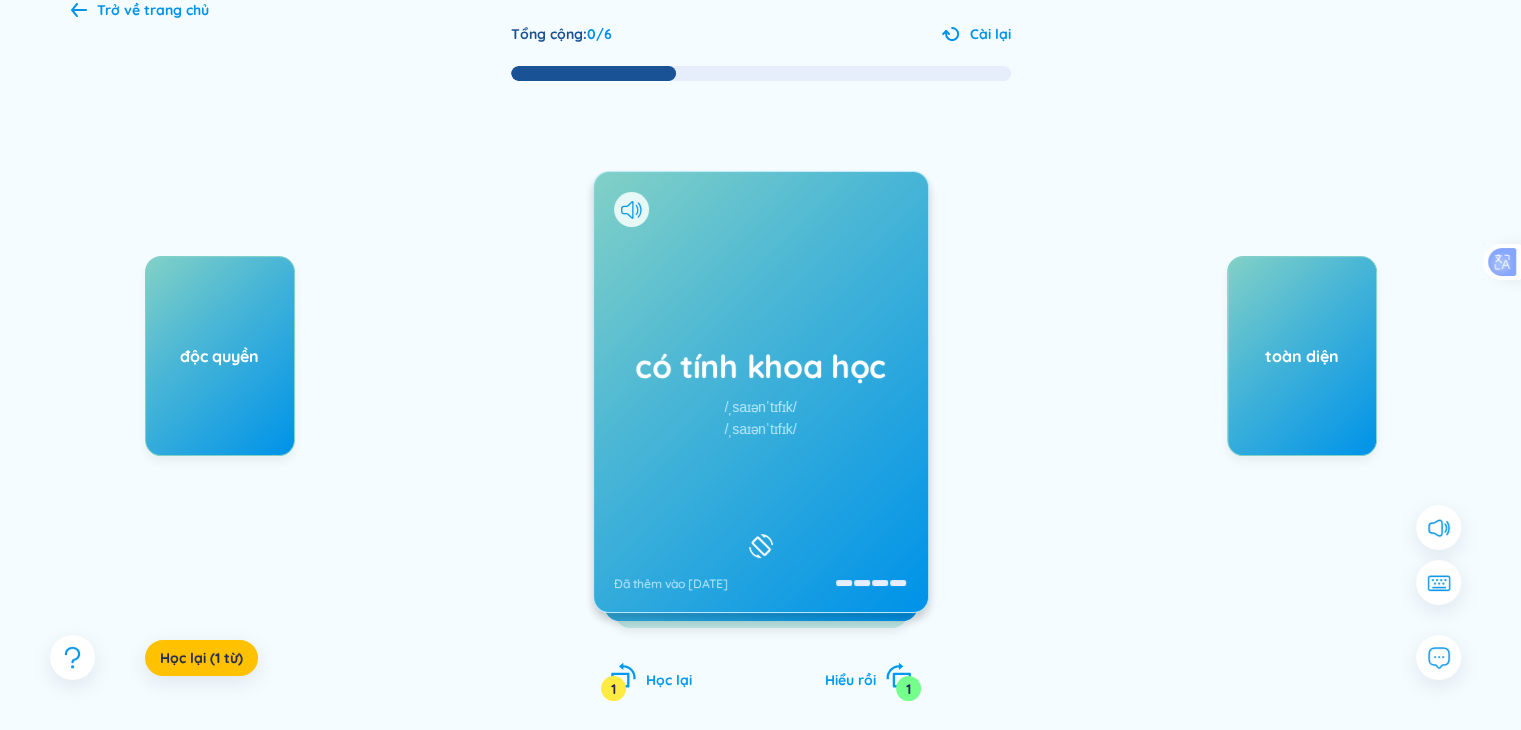 scroll, scrollTop: 0, scrollLeft: 0, axis: both 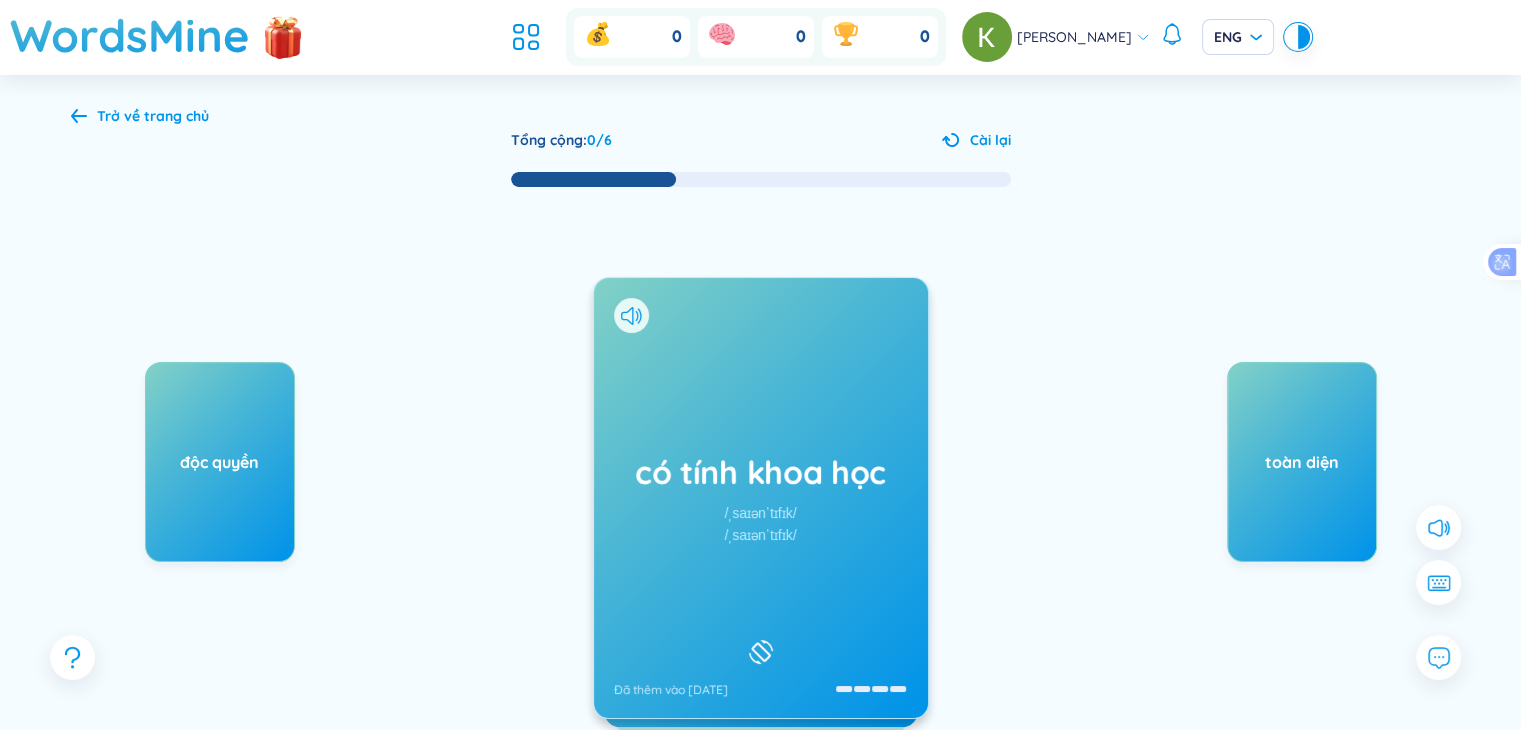 click 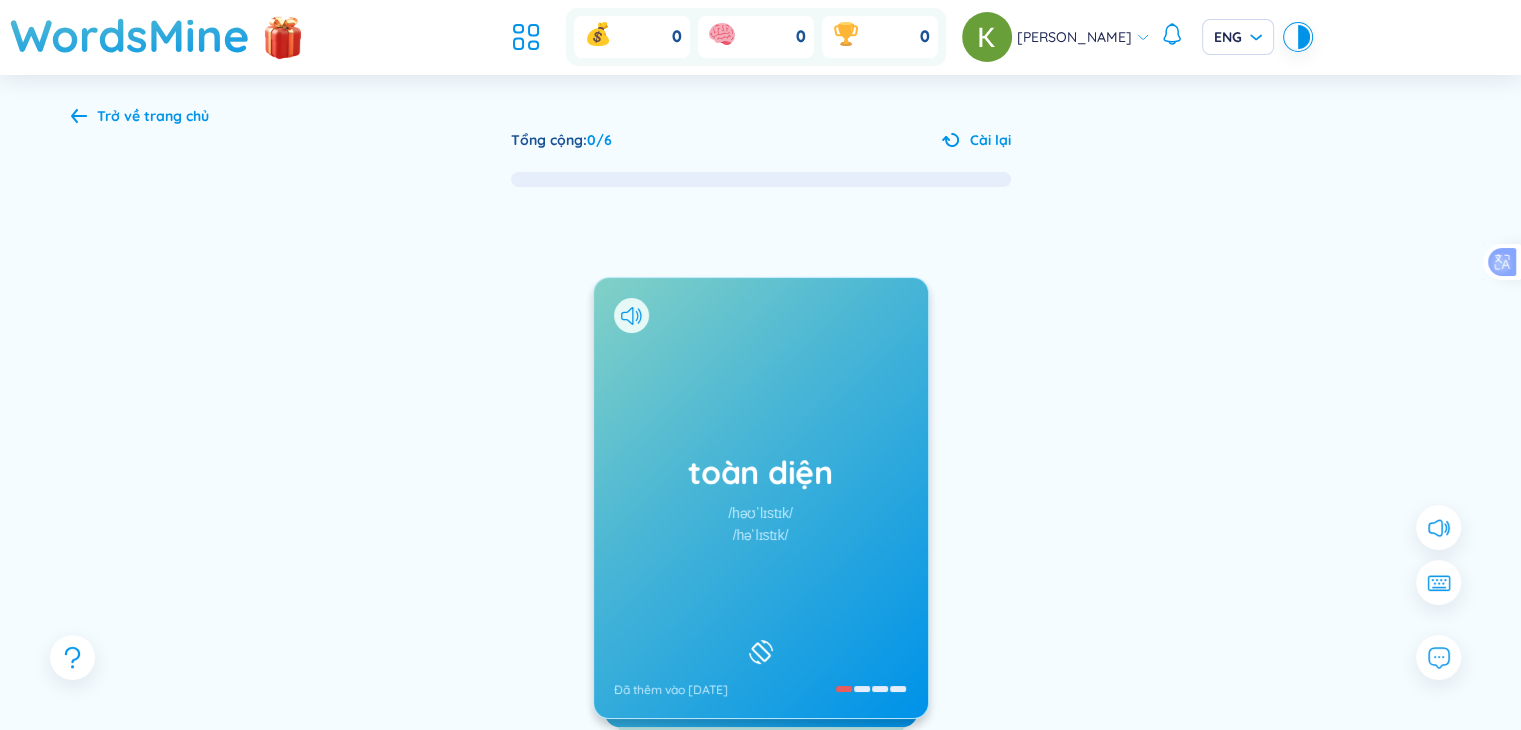 click 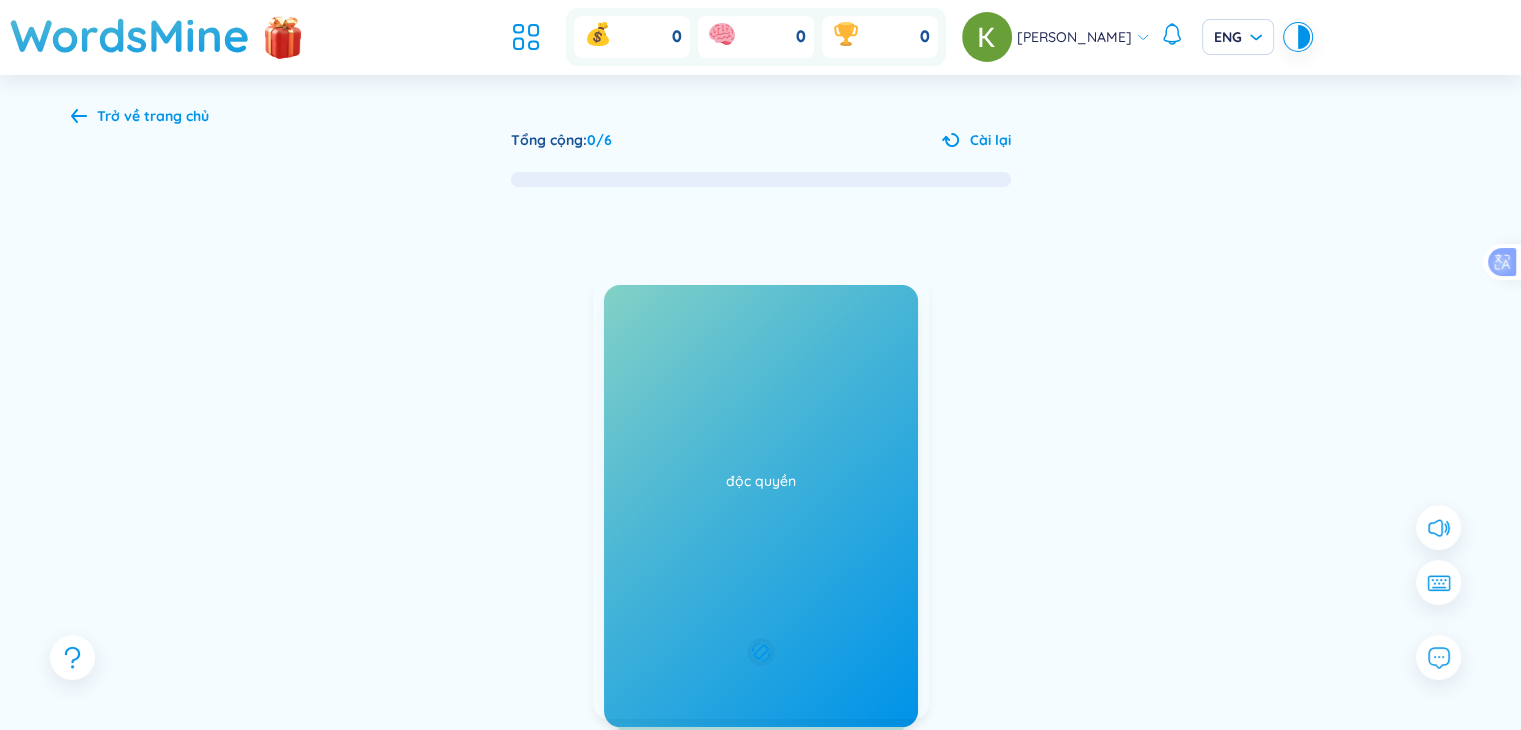 click 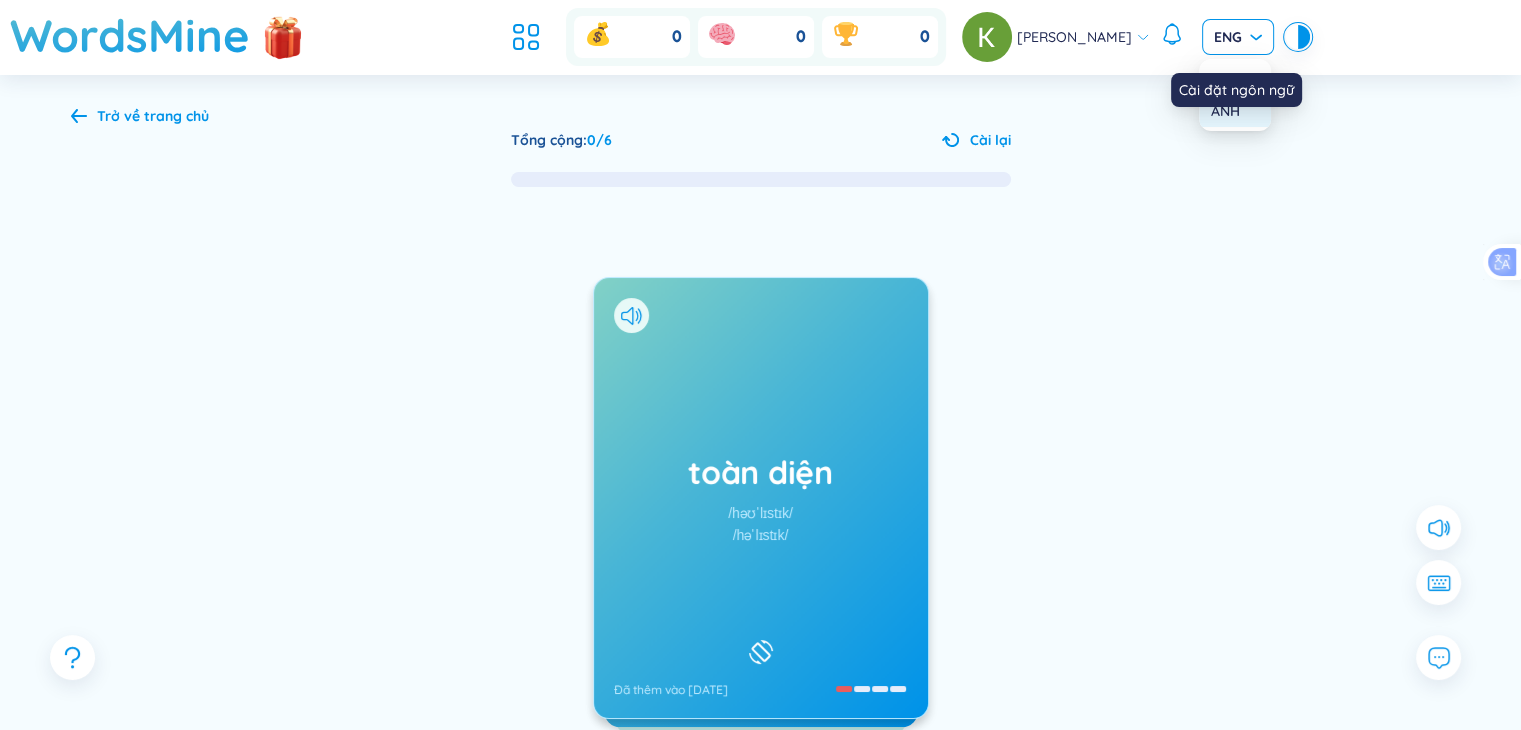 click on "ENG" at bounding box center [1238, 37] 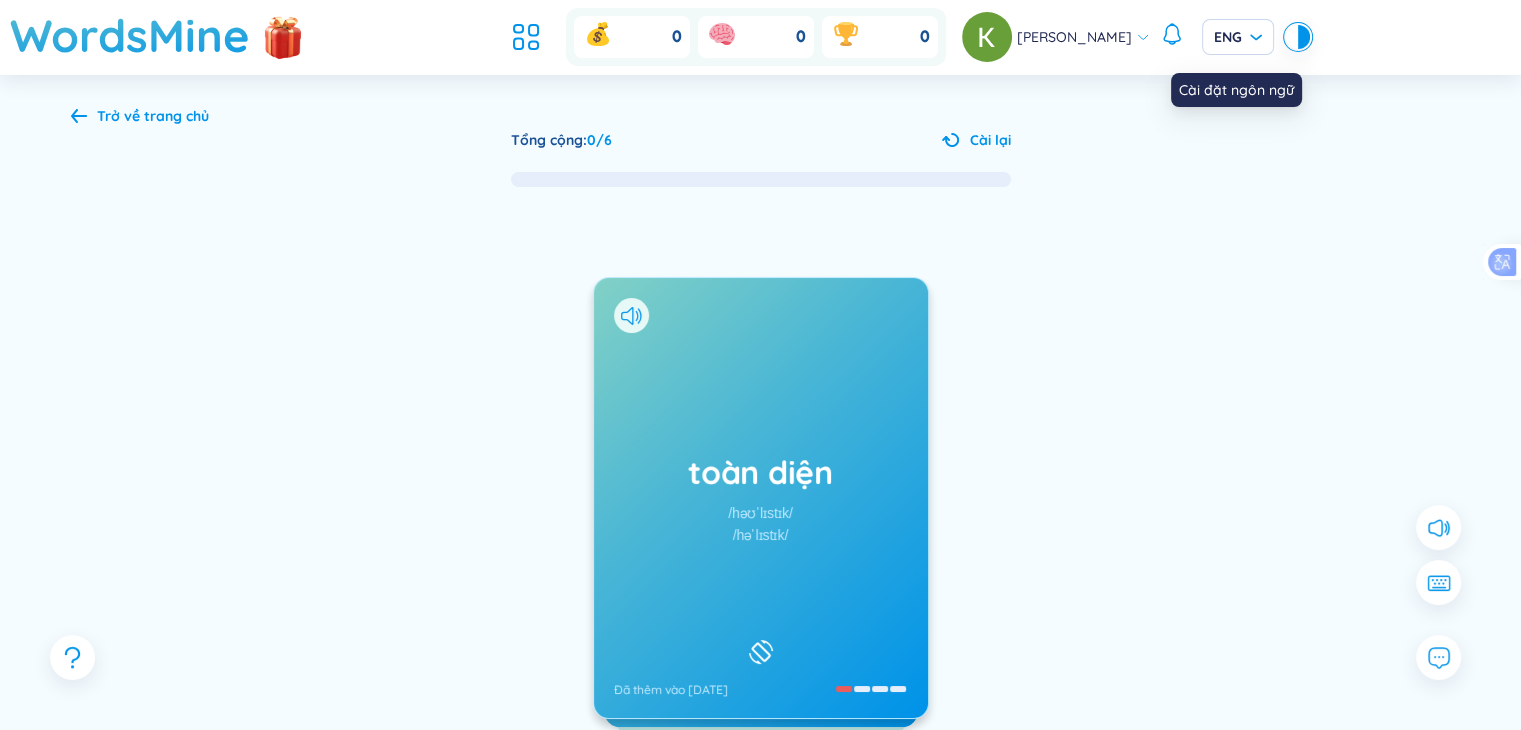 click on "Cài đặt ngôn ngữ" at bounding box center (1236, 90) 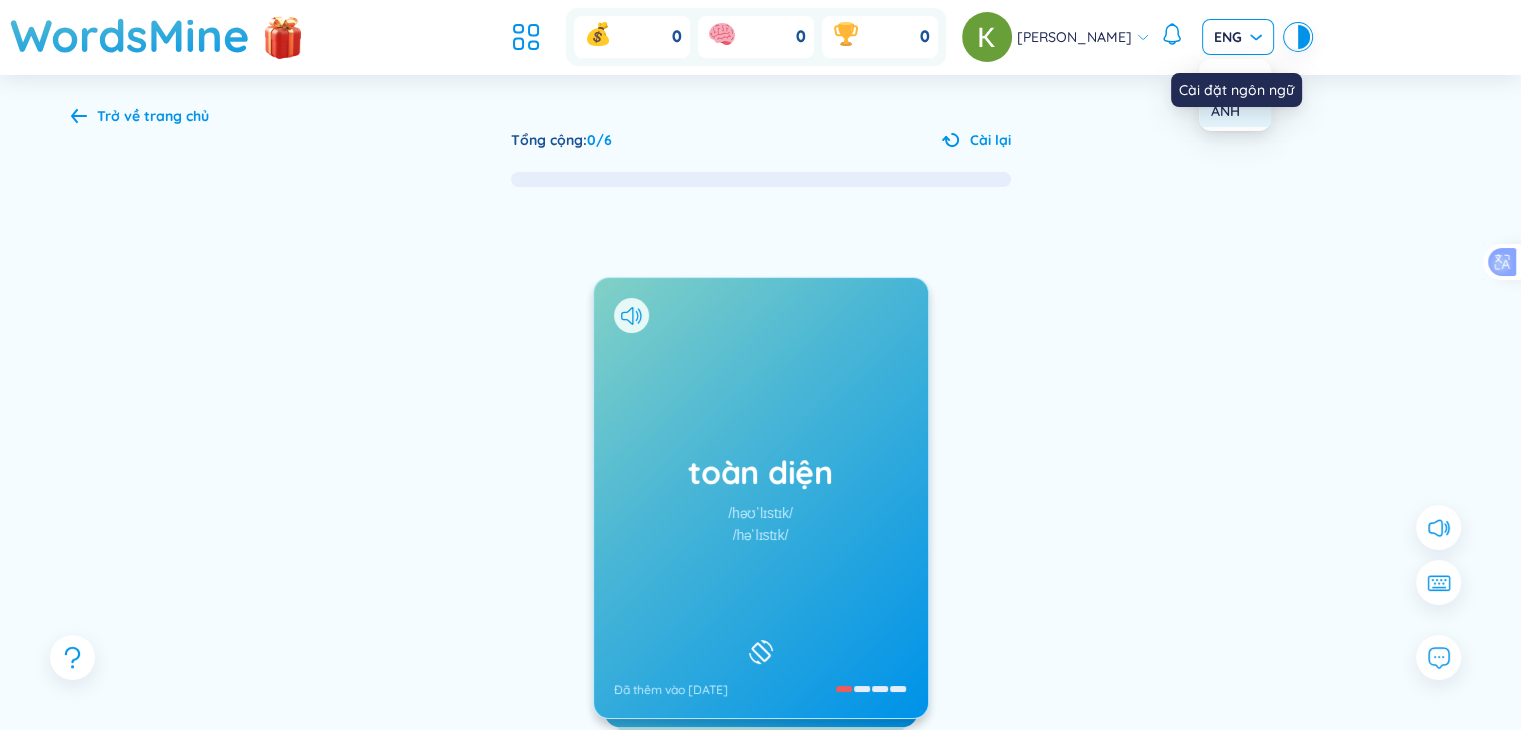 click on "ENG" at bounding box center (1238, 37) 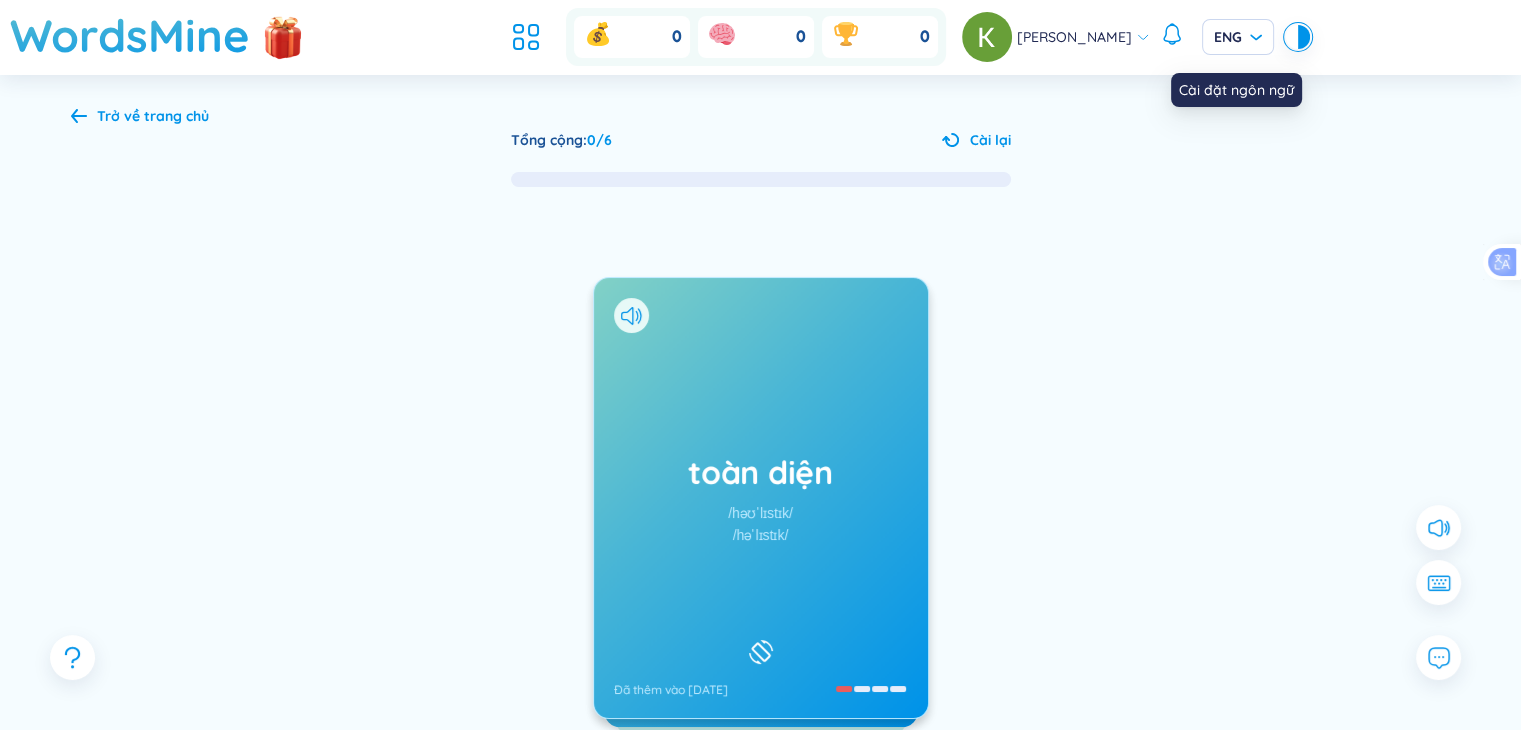 click on "Cài đặt ngôn ngữ" at bounding box center (1236, 83) 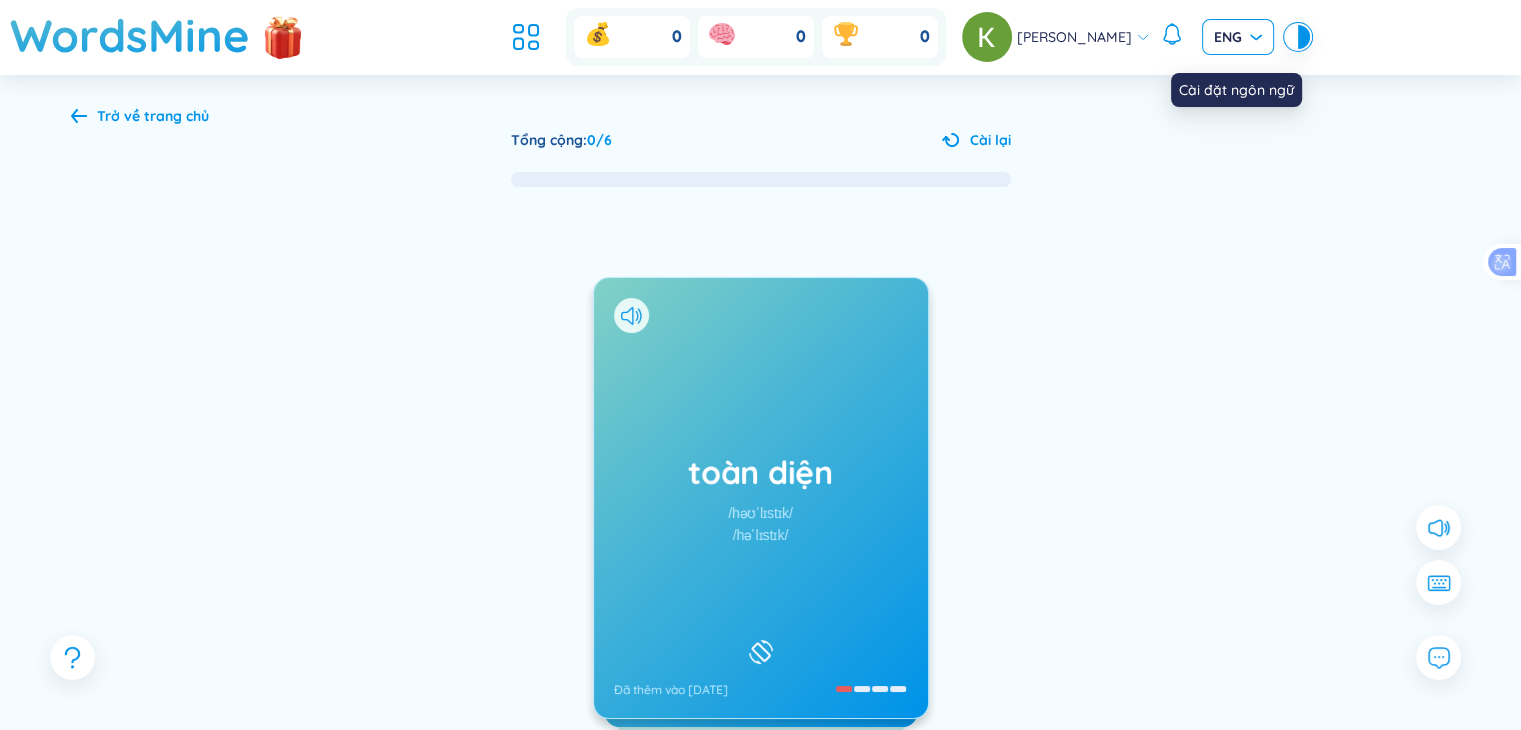 click on "ENG" at bounding box center (1238, 37) 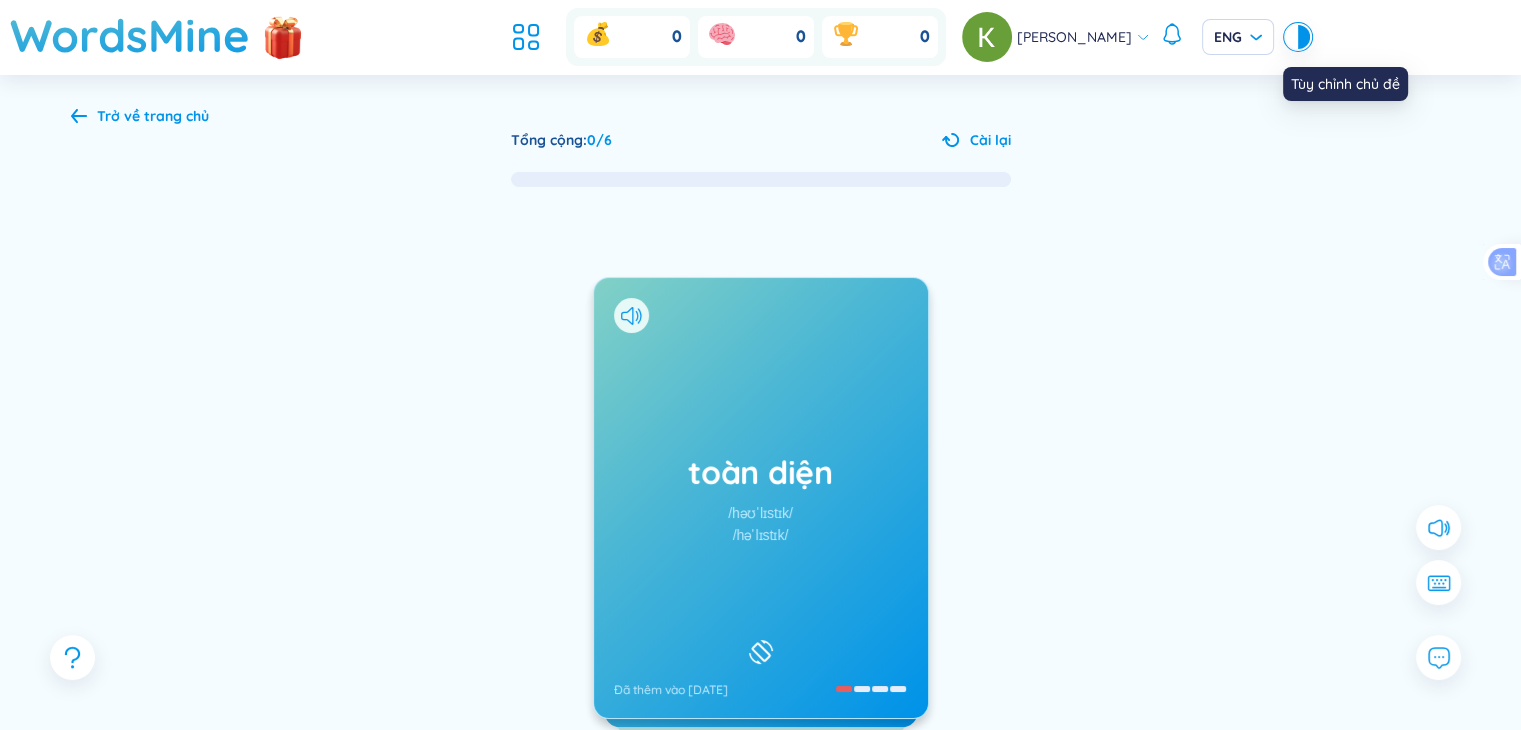 click at bounding box center (1292, 37) 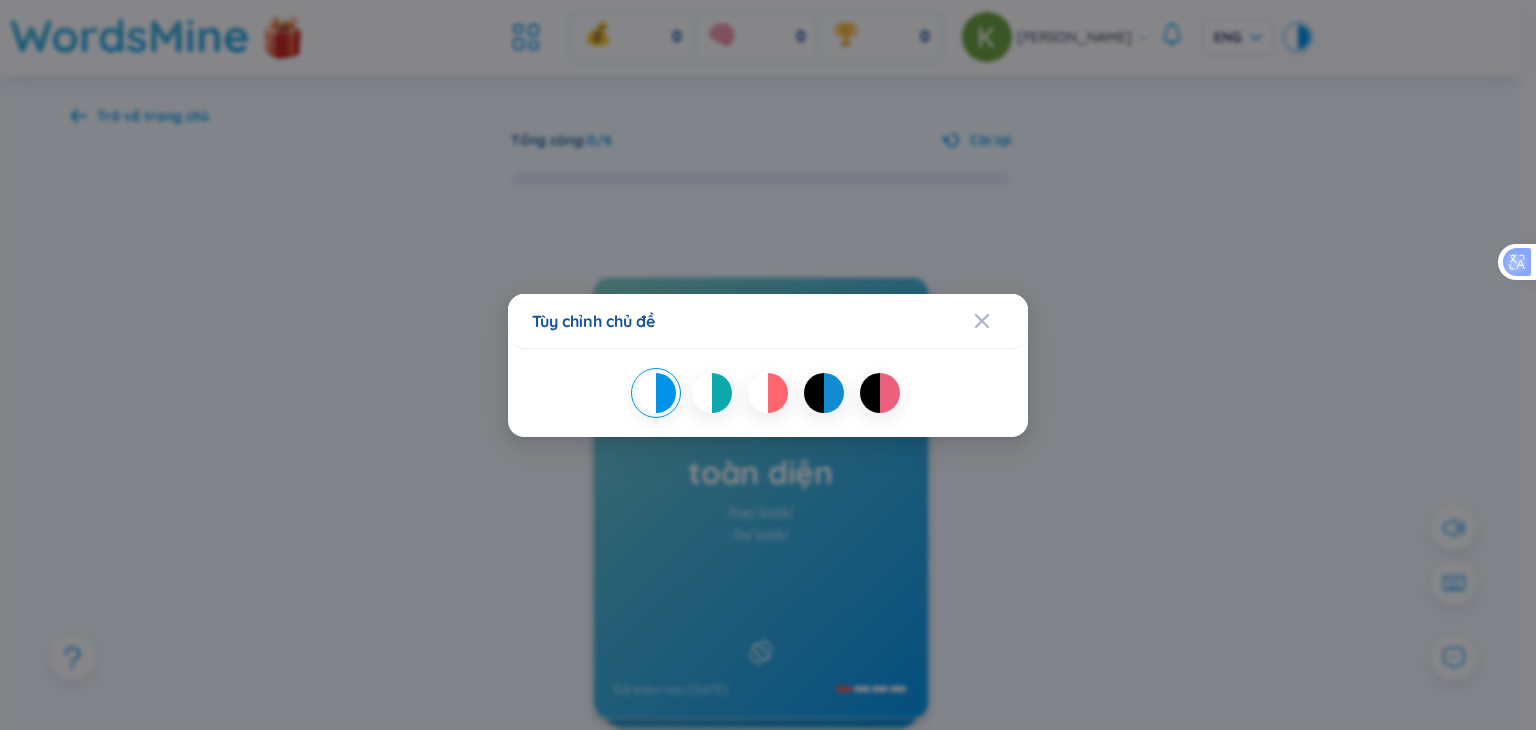 click at bounding box center (722, 393) 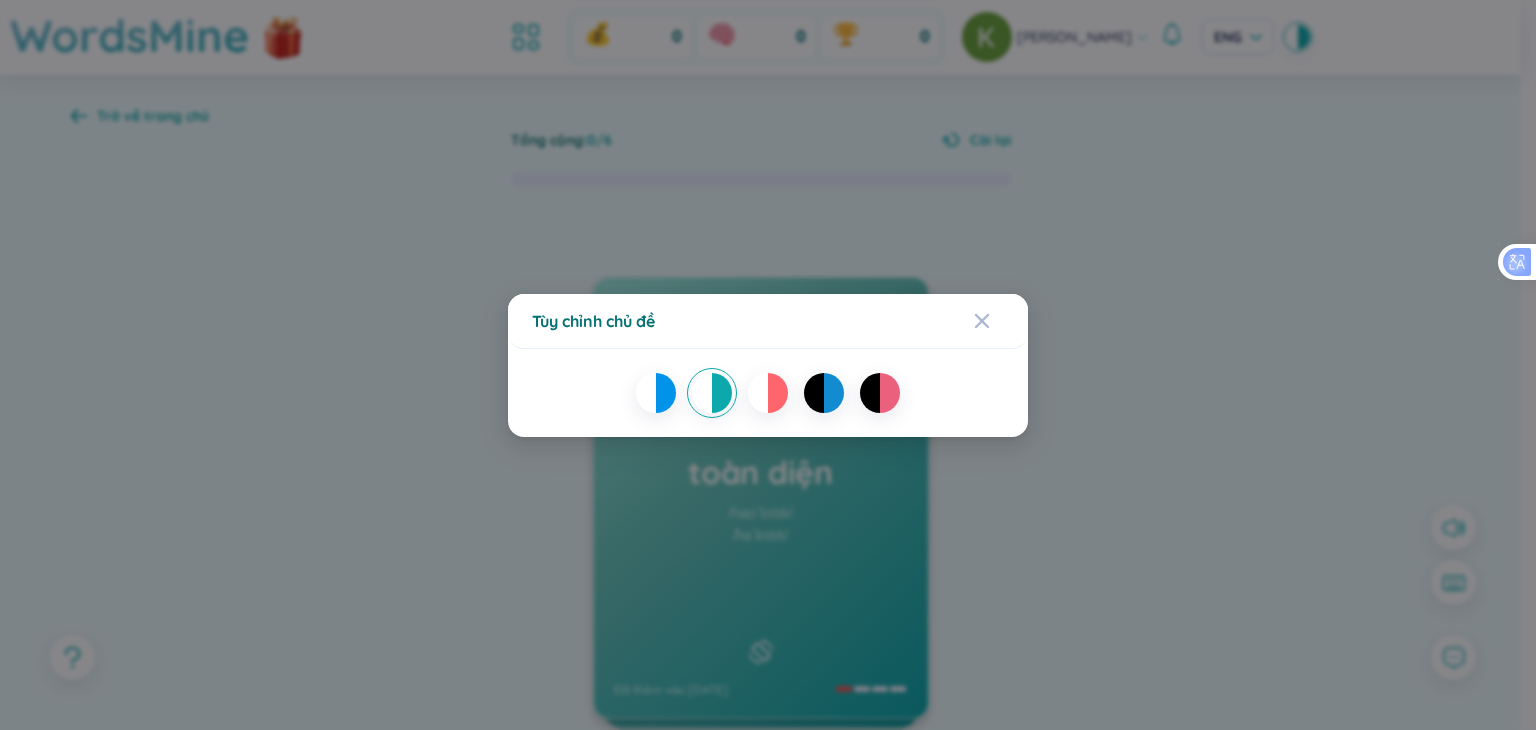 click on "Tùy chỉnh chủ đề" at bounding box center [768, 365] 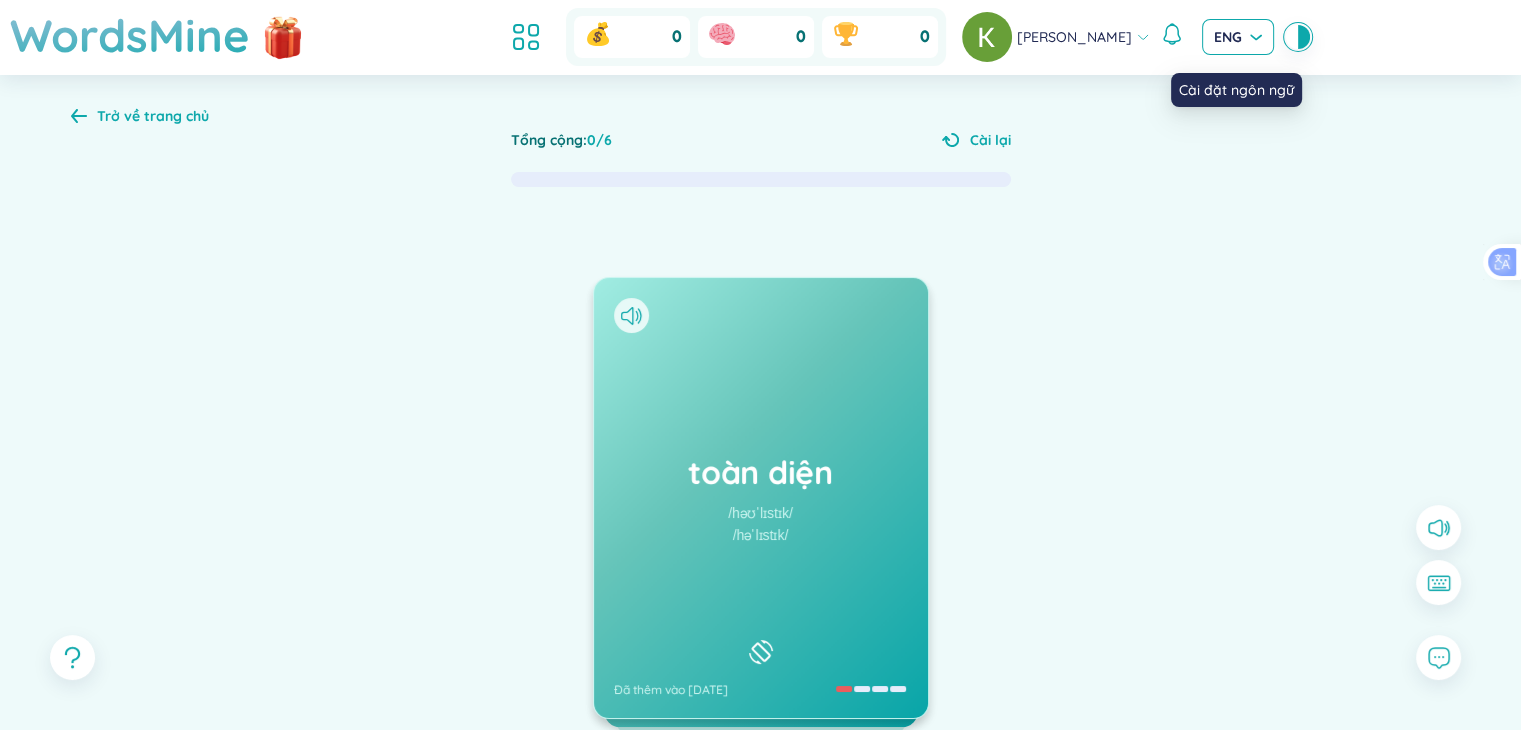 click on "ENG" at bounding box center (1238, 37) 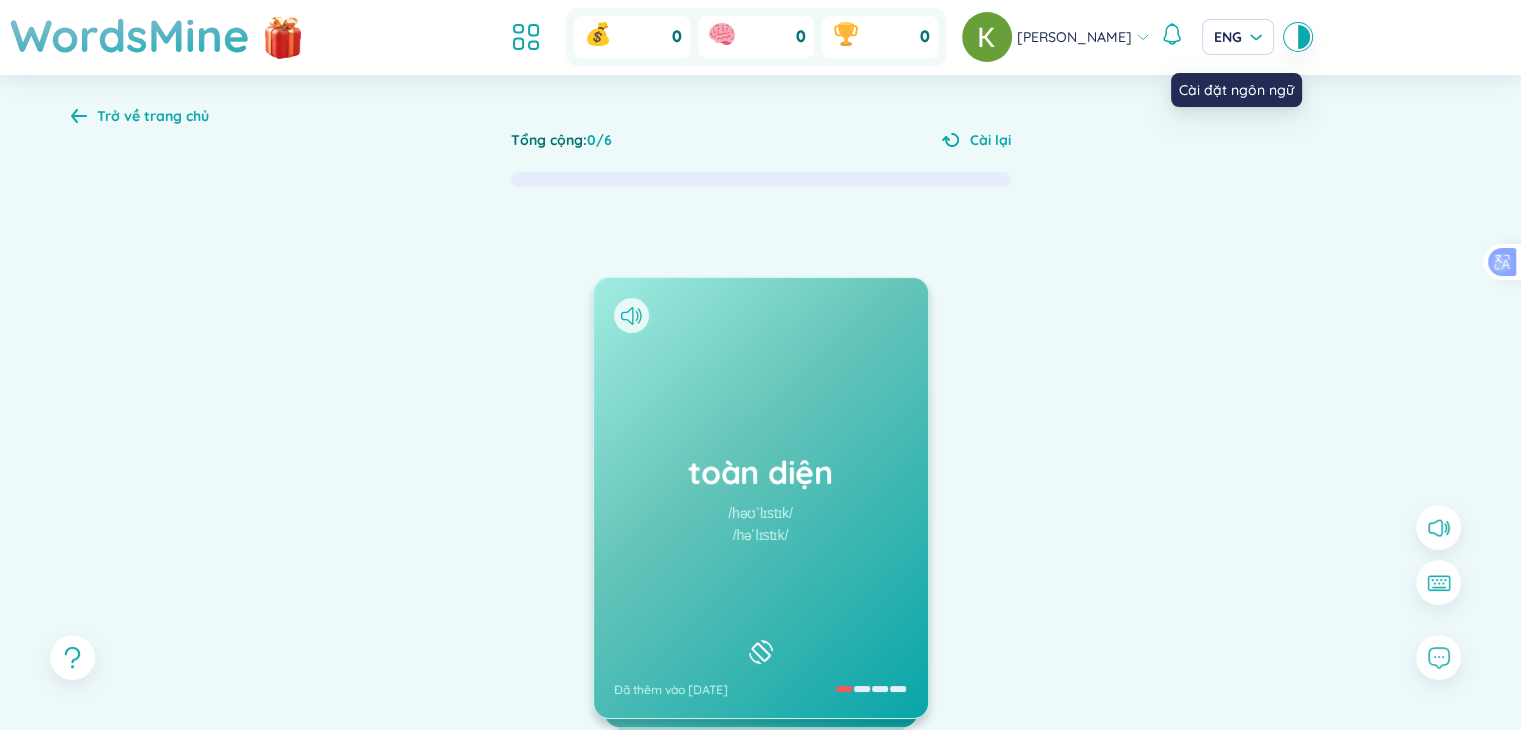 click on "Cài đặt ngôn ngữ" at bounding box center (1236, 90) 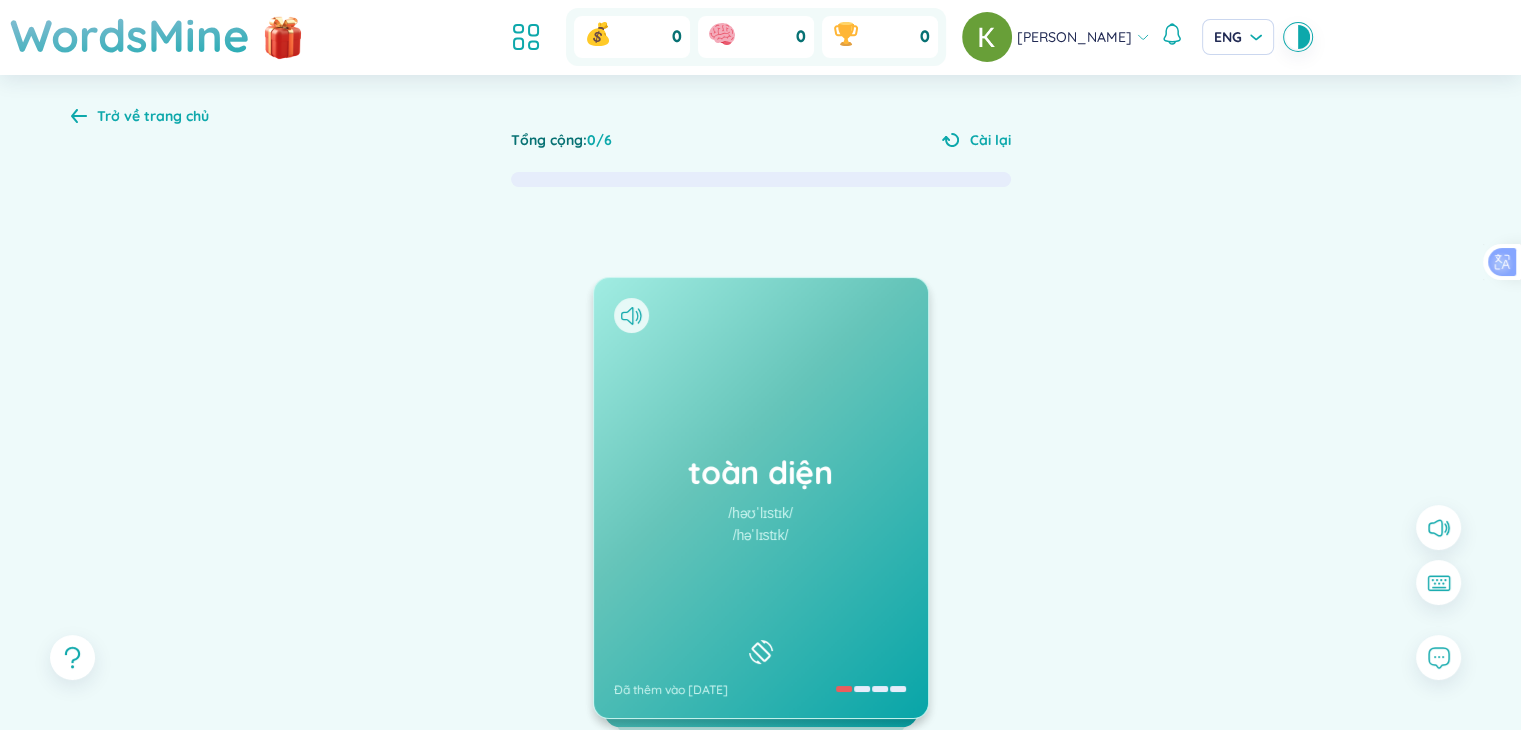 click on "Trở về trang chủ" at bounding box center [140, 116] 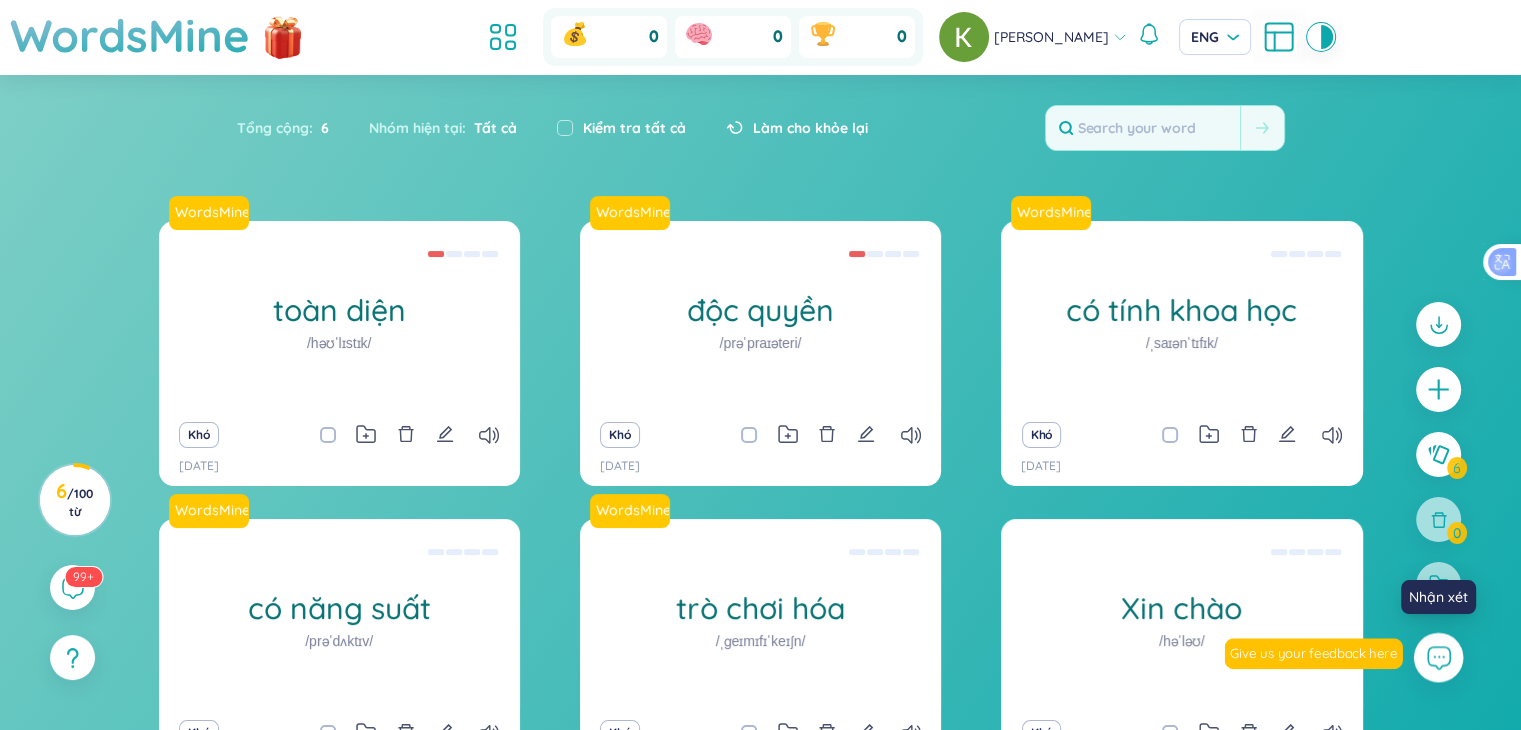 click 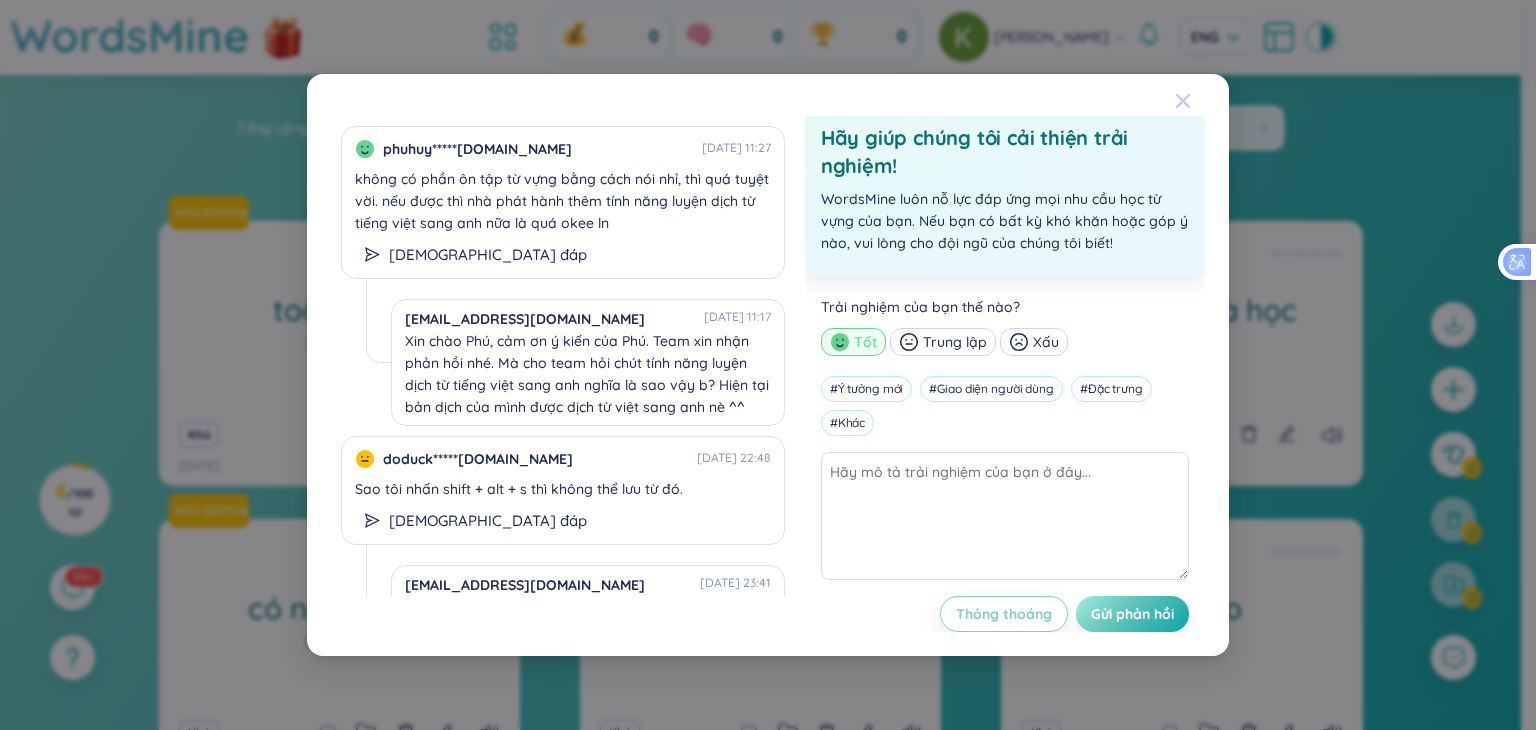 click 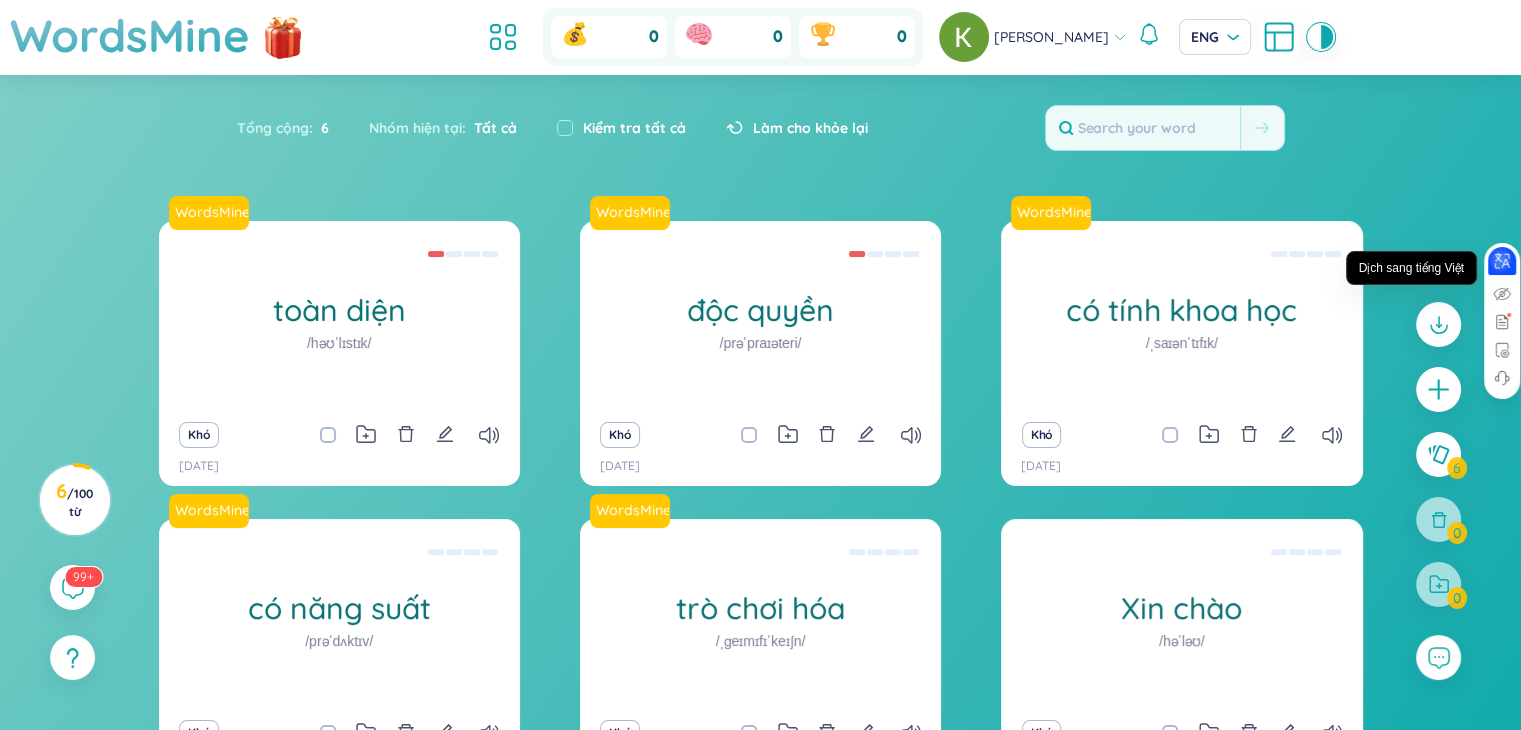 click 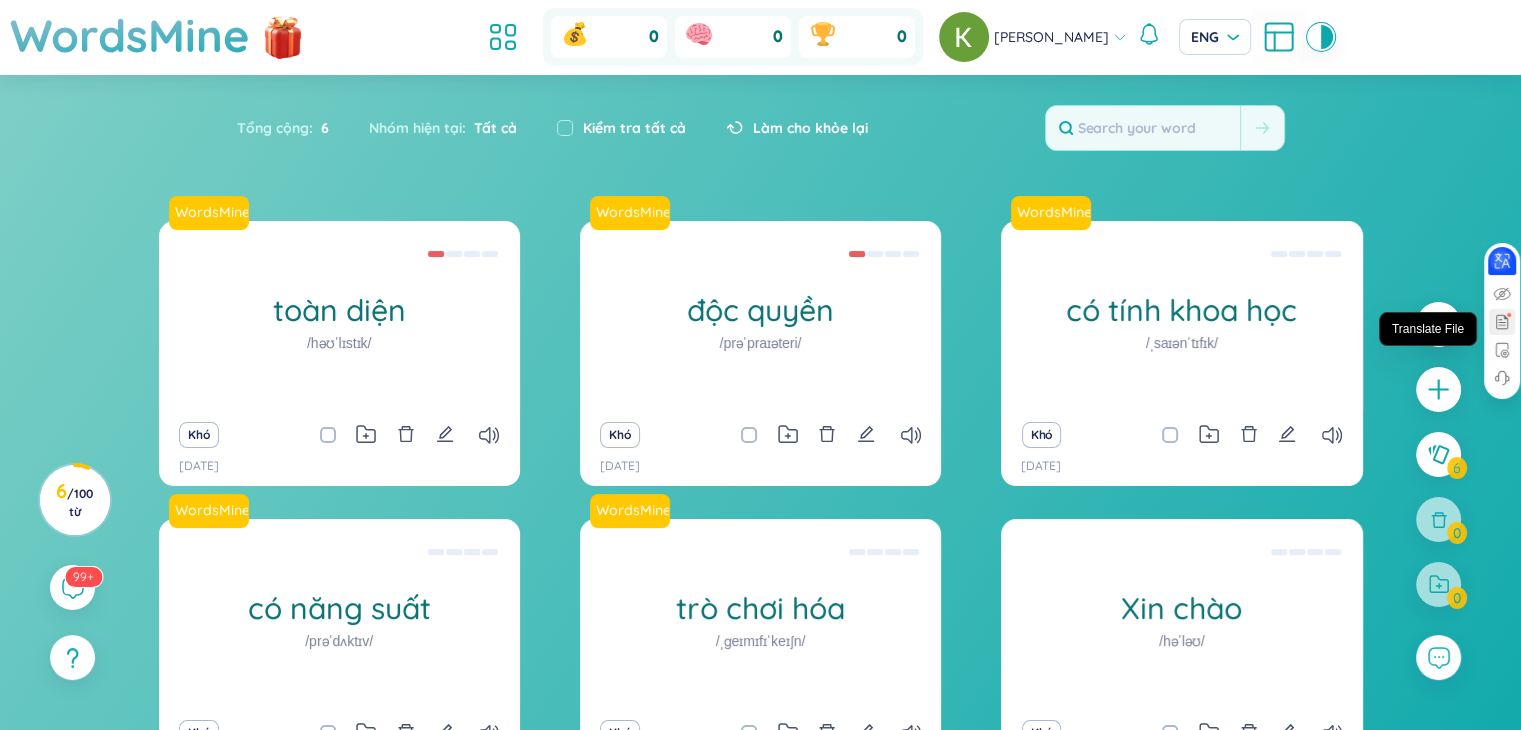 click 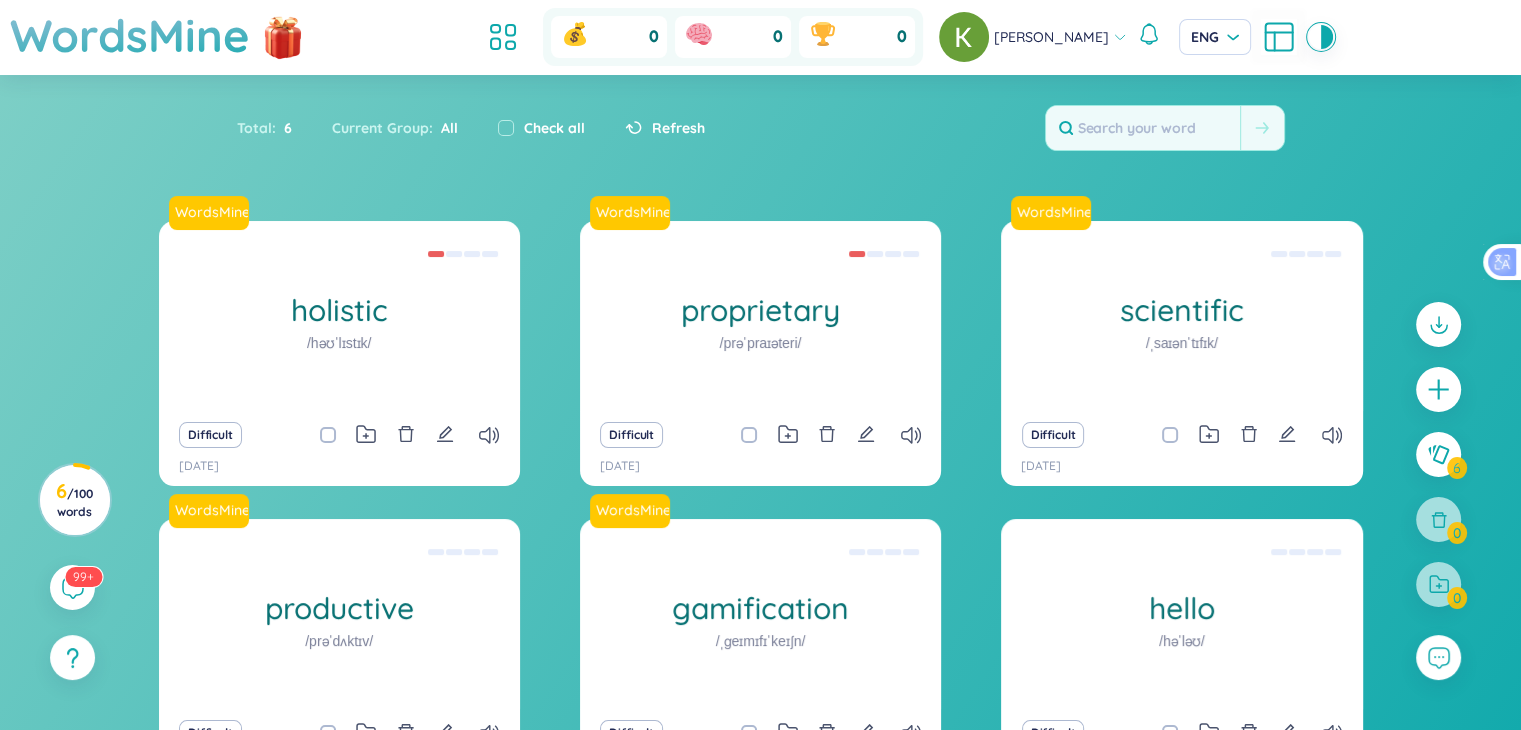 click on "Sort Alphabet Ascending Alphabet Descending Time-based Ascending Time-based Descending Group All [DATE] This week Difficult word Folders Word level New Hard Medium Easy Super easy Density Eco Roomy Cozy Preferences Flip Paging Show Source Show group name Looks like you don't have extension installed! In order for WordsMine to work, you'll need to add the WordsMine extension to your browser.   Download WordsMine for free Total :       6 Current Group :     All Check all   Refresh WordsMine holistic /həʊˈlɪstɪk/ Toàn diện
Eg: The holistic approach to healthcare takes into account the physical, mental, and emotional well-being of an individual. Difficult [DATE] WordsMine proprietary /prəˈpraɪəteri/ Độc quyền
Eg: The company developed a proprietary software solution that gives them a competitive advantage in the market. Difficult [DATE] WordsMine scientific /ˌsaɪənˈtɪfɪk/ Difficult [DATE] WordsMine productive /prəˈdʌktɪv/ Difficult [DATE] WordsMine gamification Difficult 6" at bounding box center [760, 462] 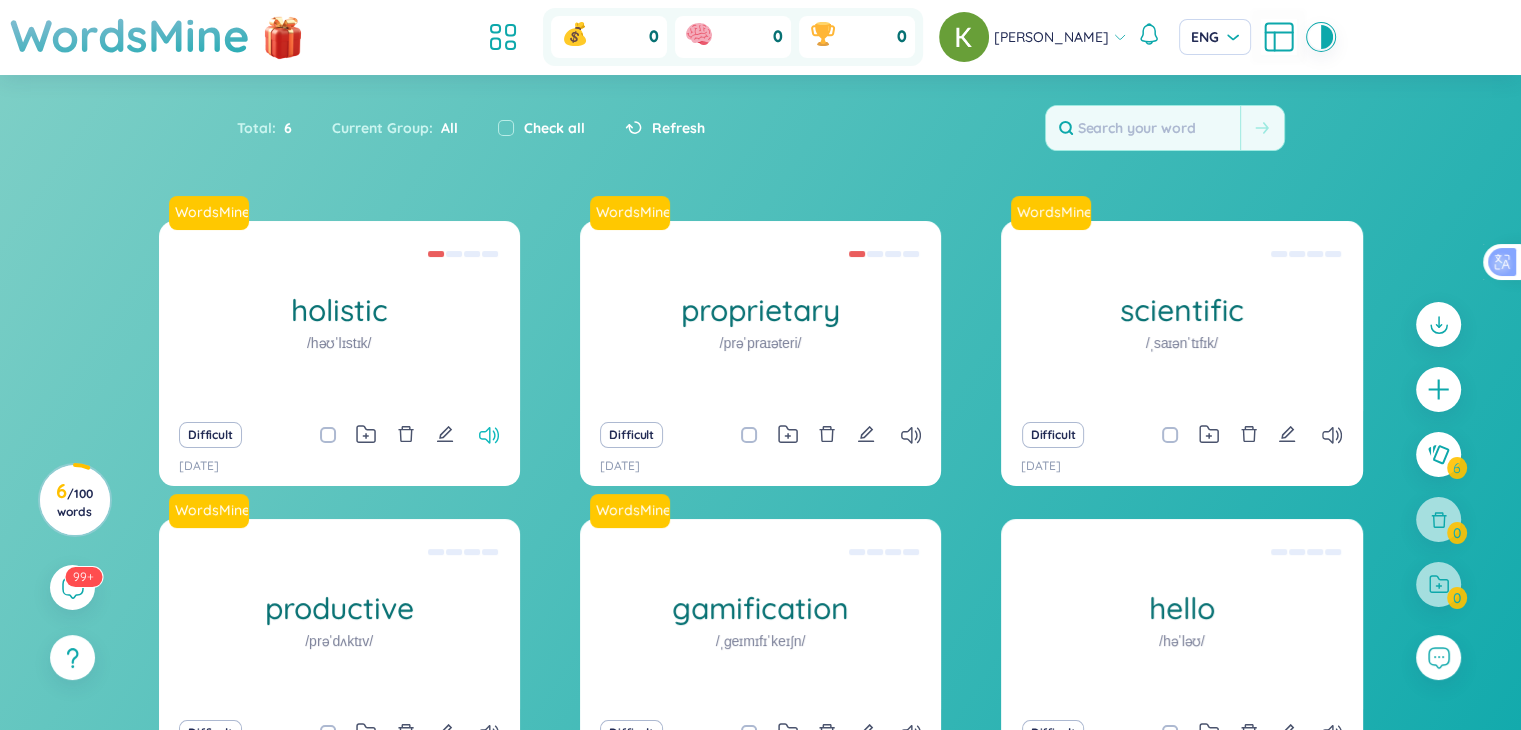 click 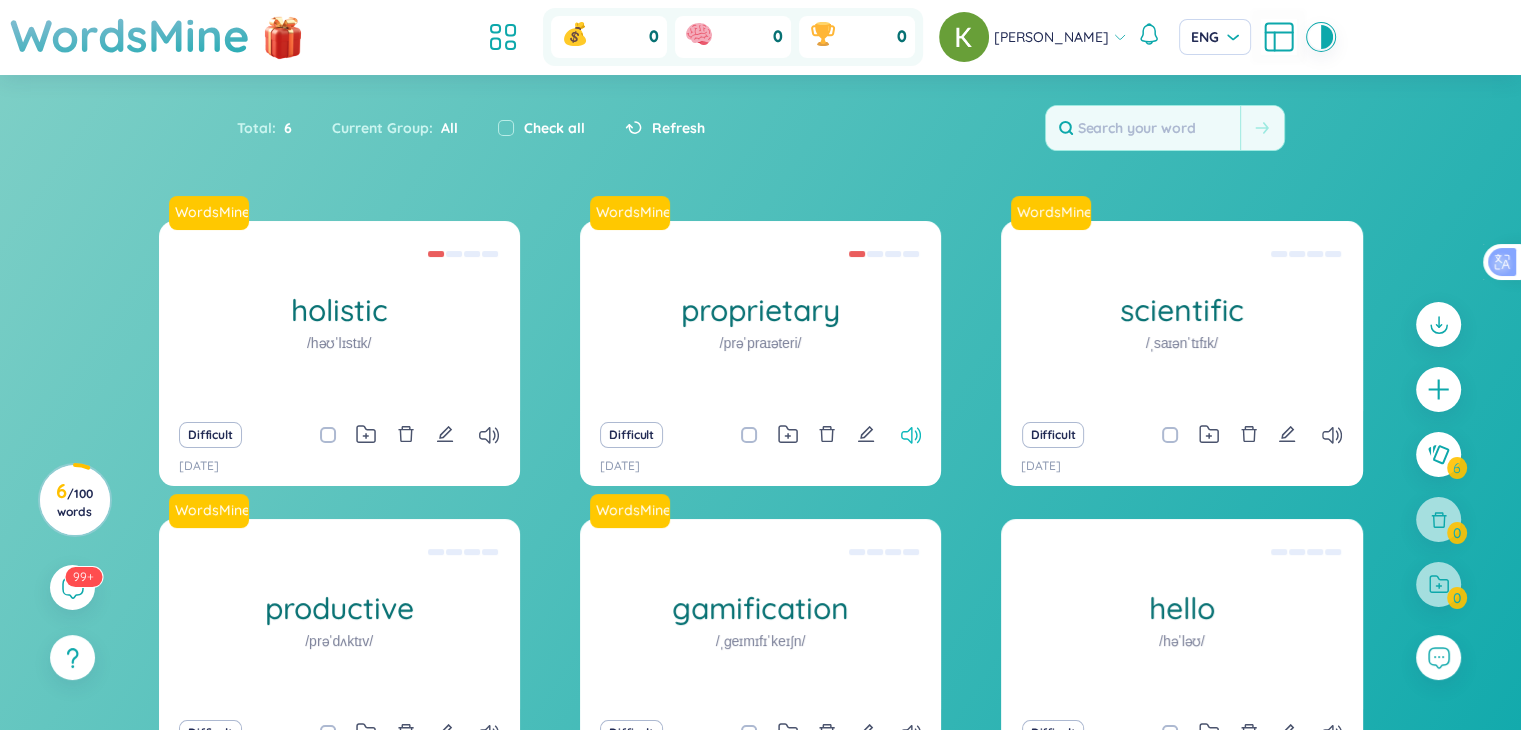 click 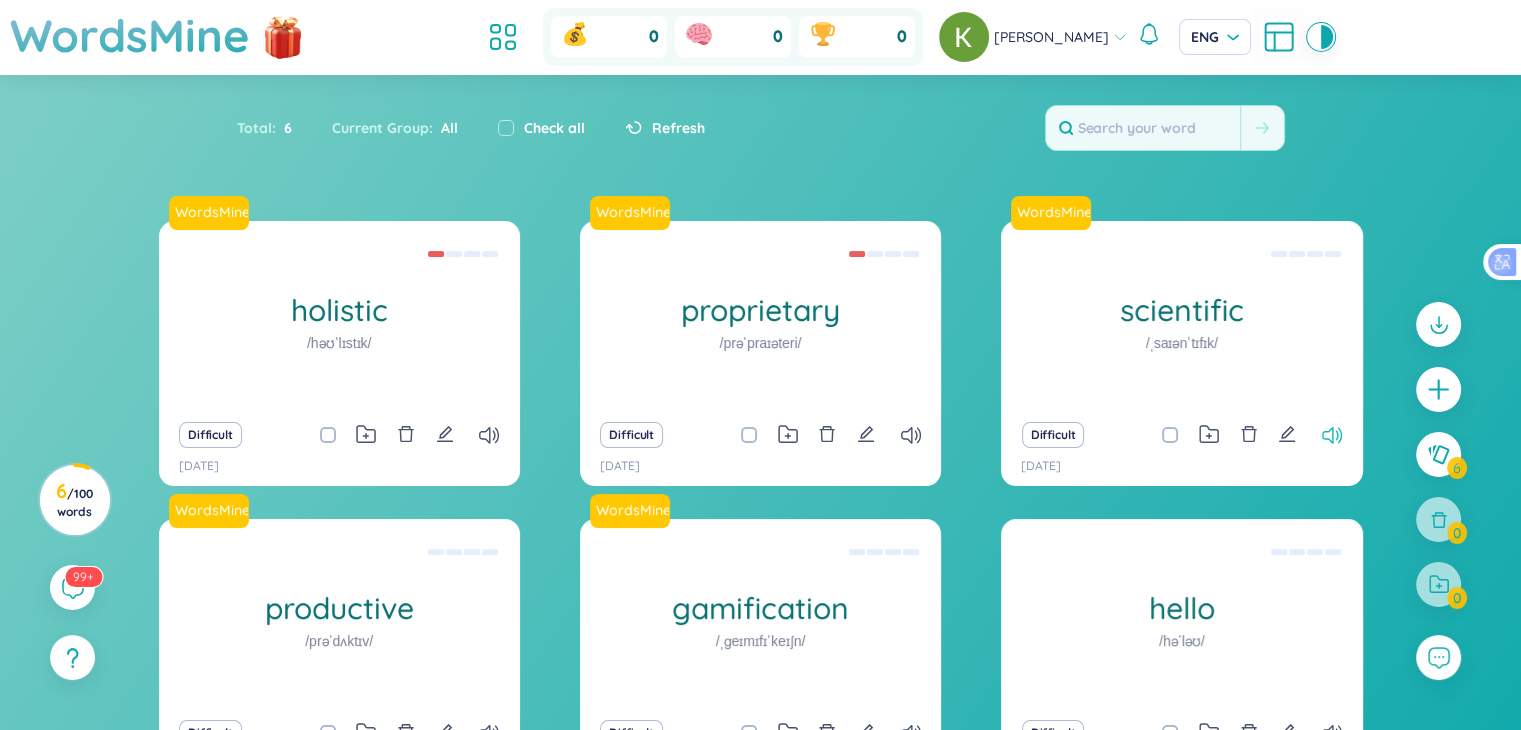 click 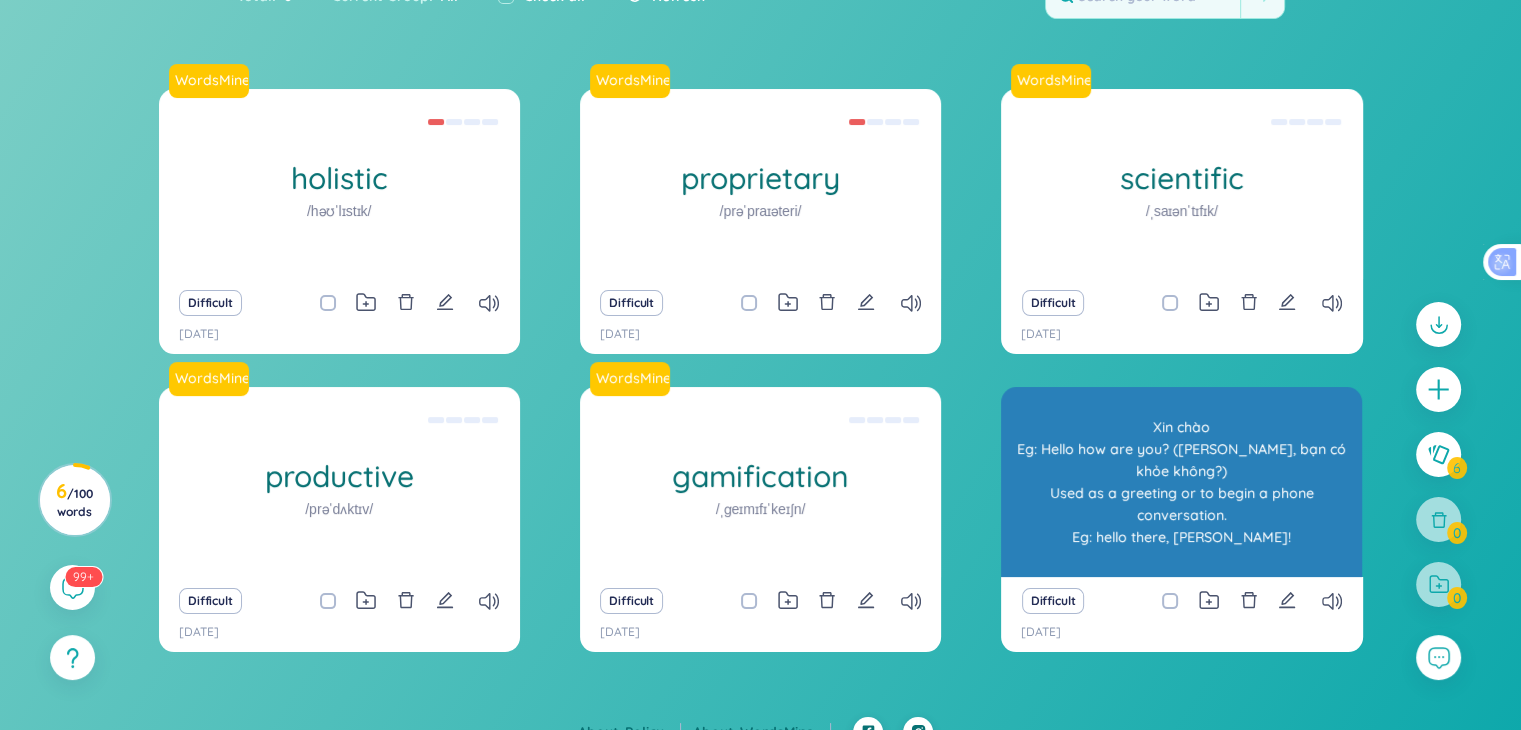 scroll, scrollTop: 133, scrollLeft: 0, axis: vertical 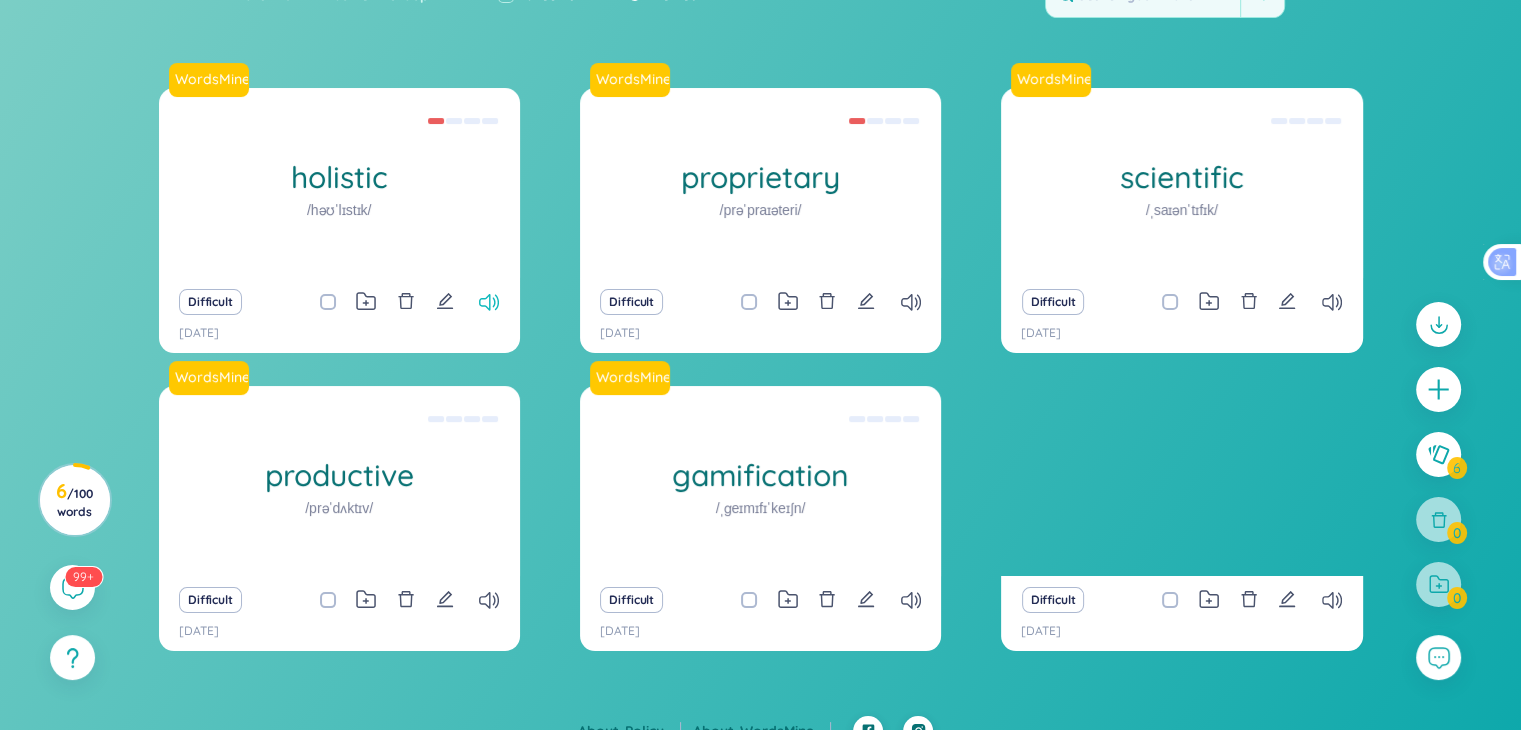 click 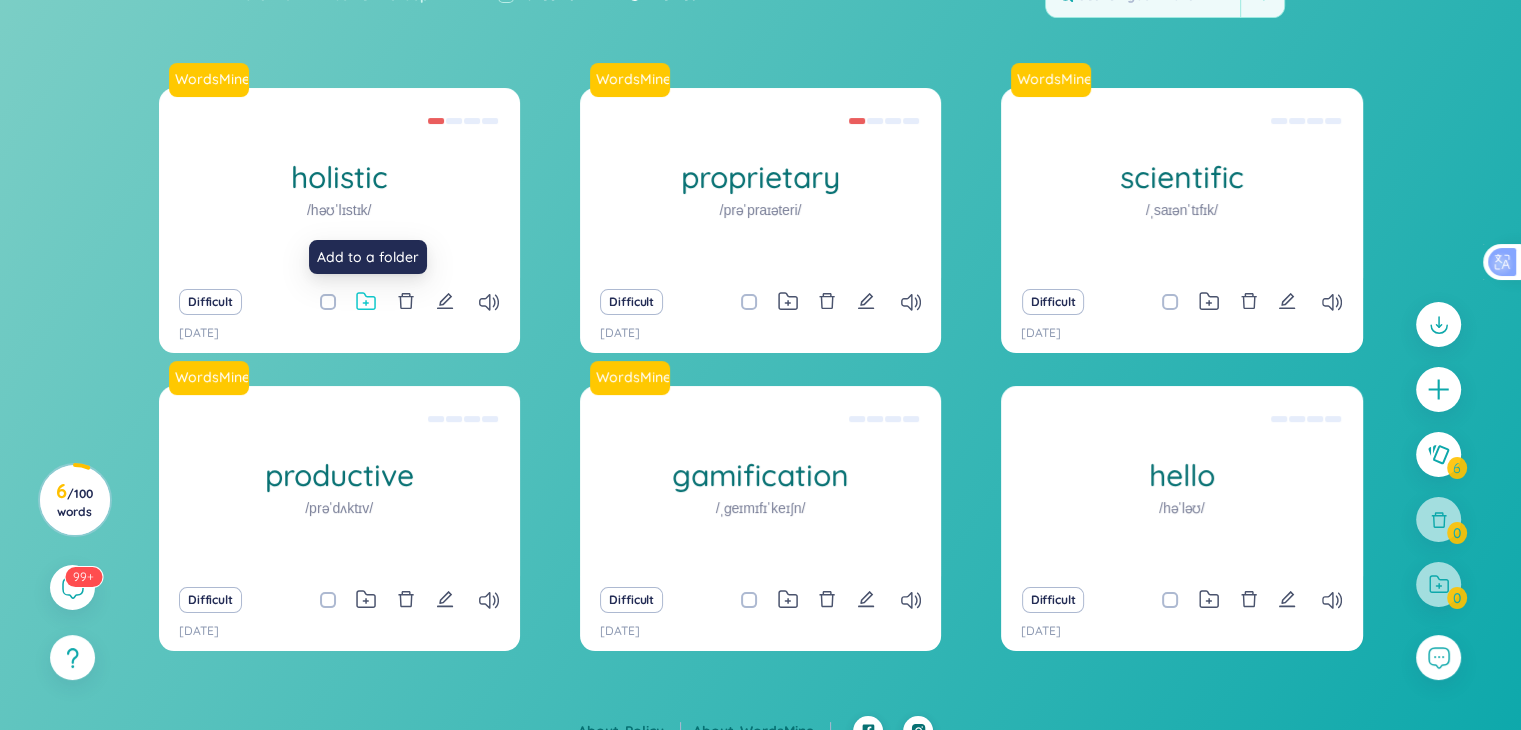 click 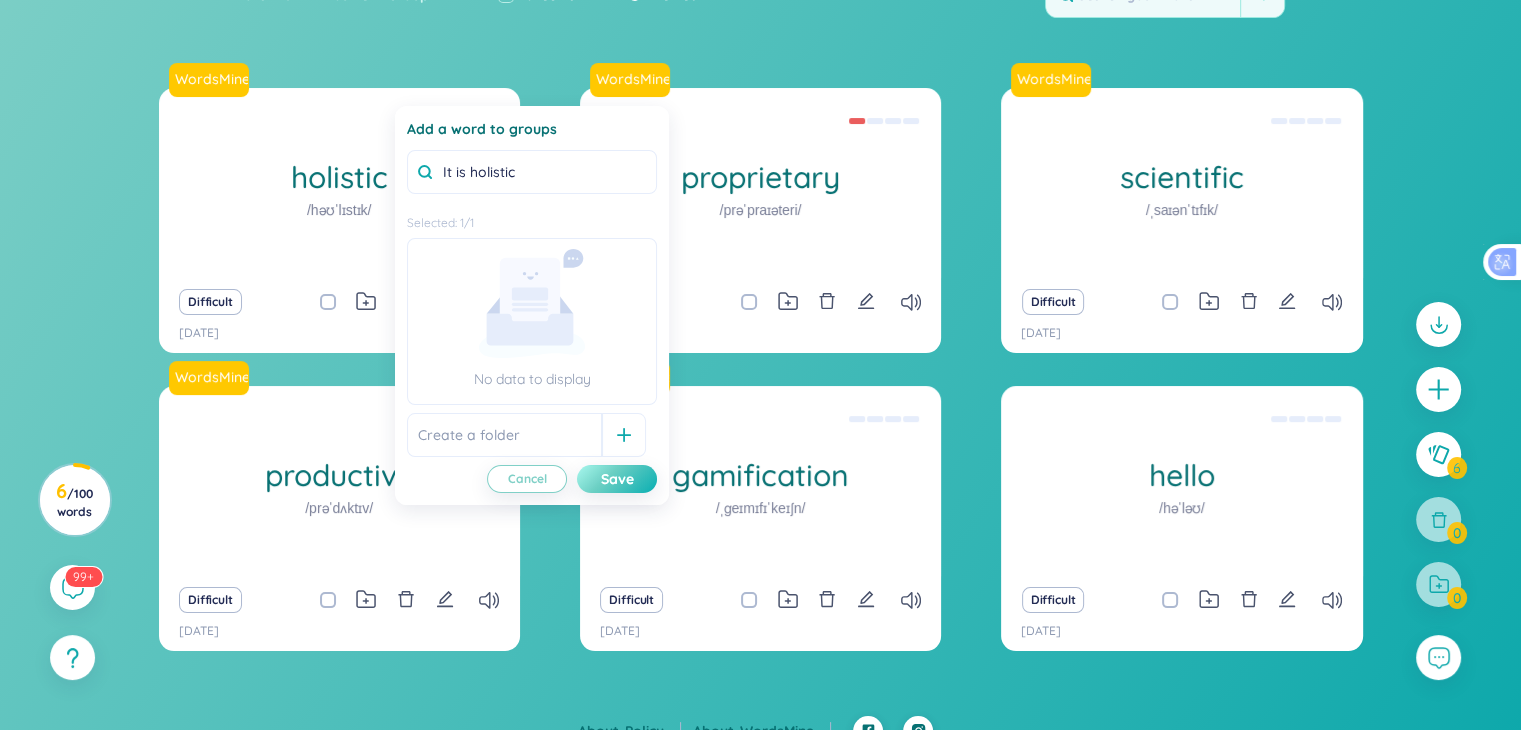 click on "Save" at bounding box center [617, 479] 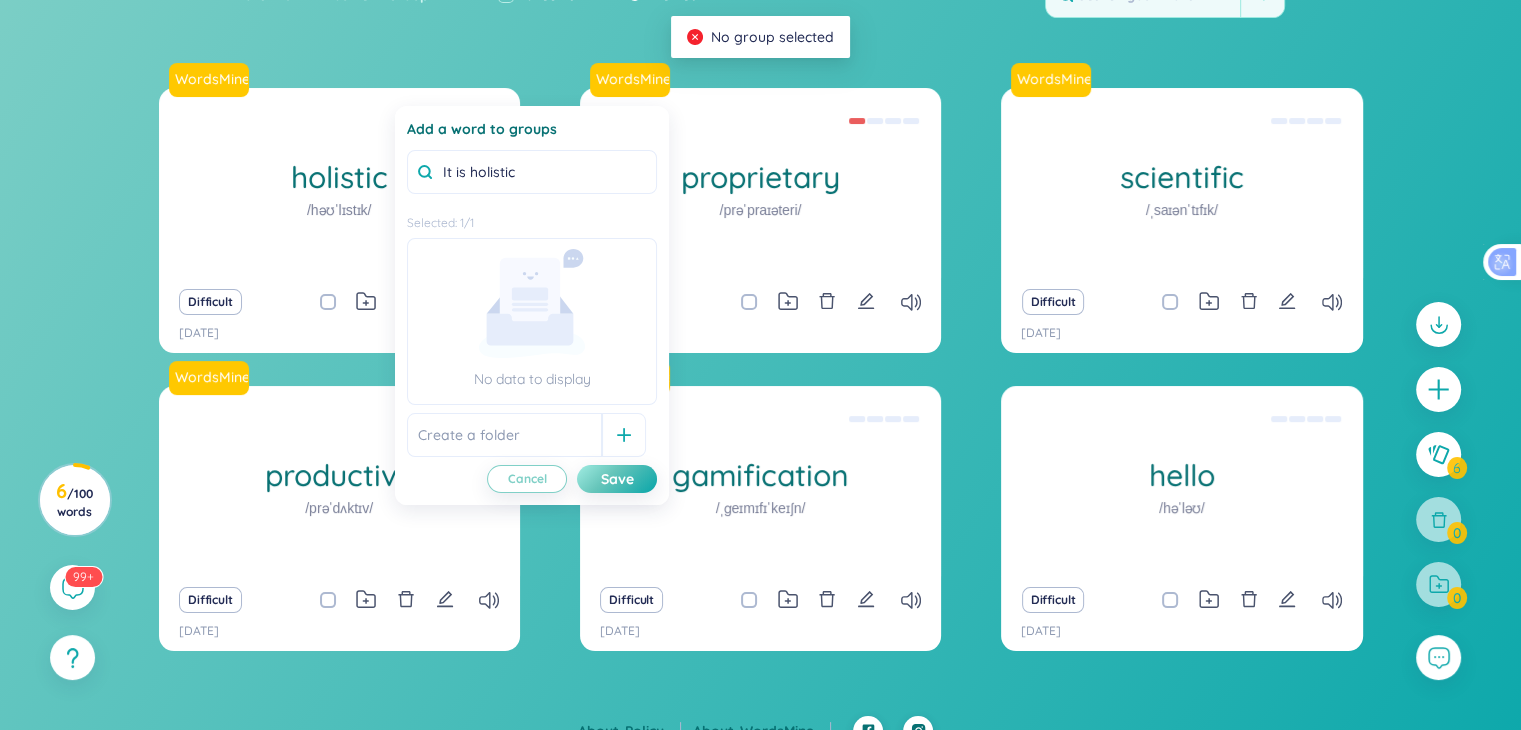 click 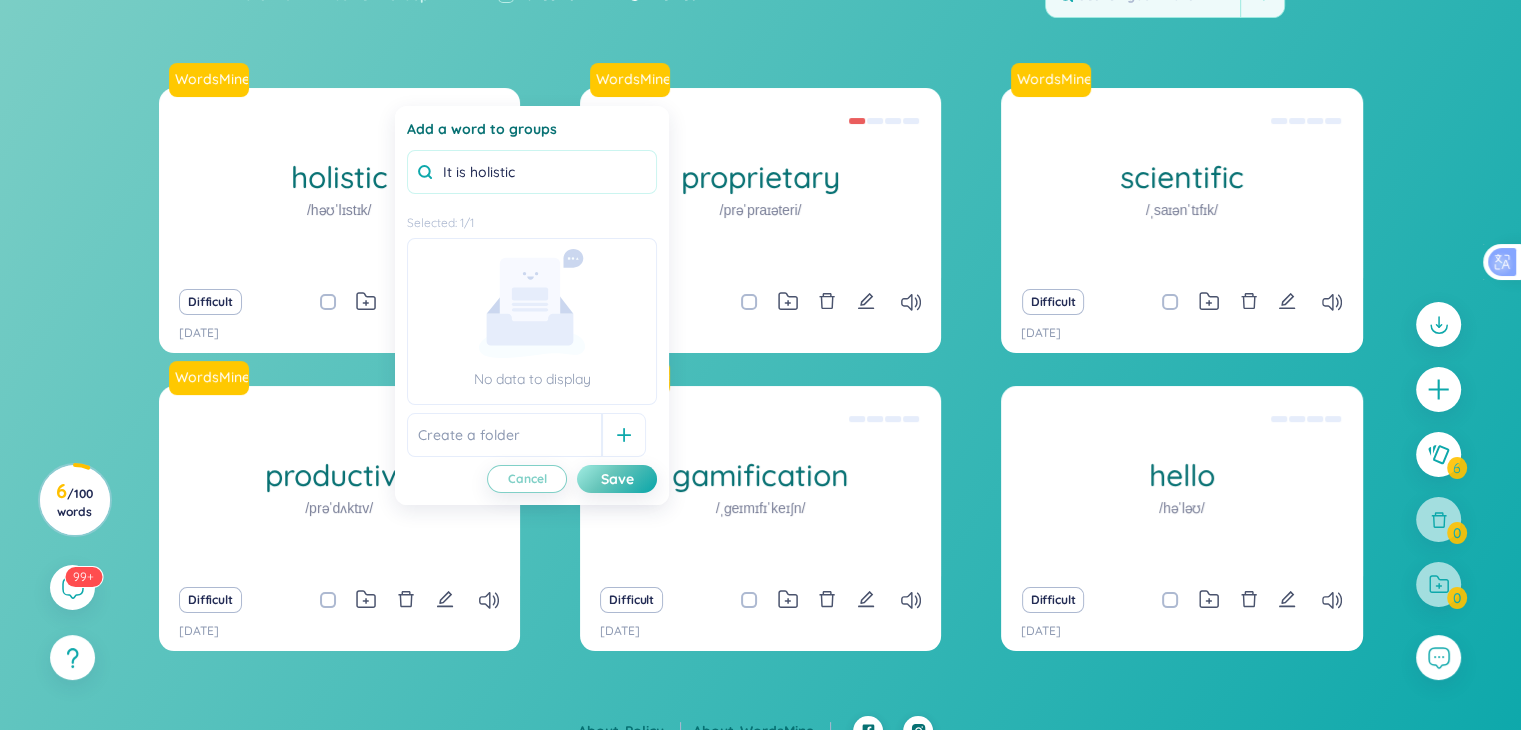 click on "It is holistic" at bounding box center [532, 172] 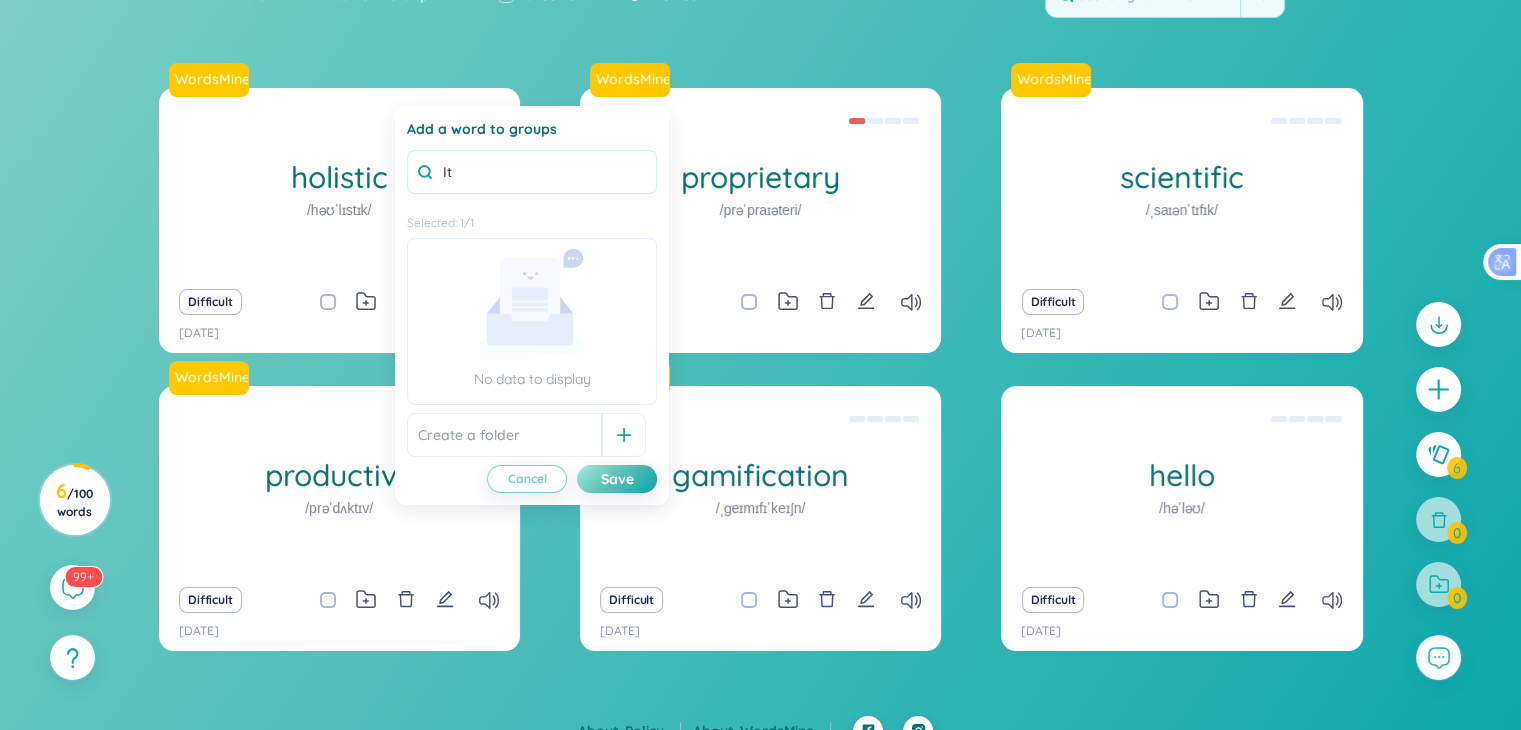 type on "I" 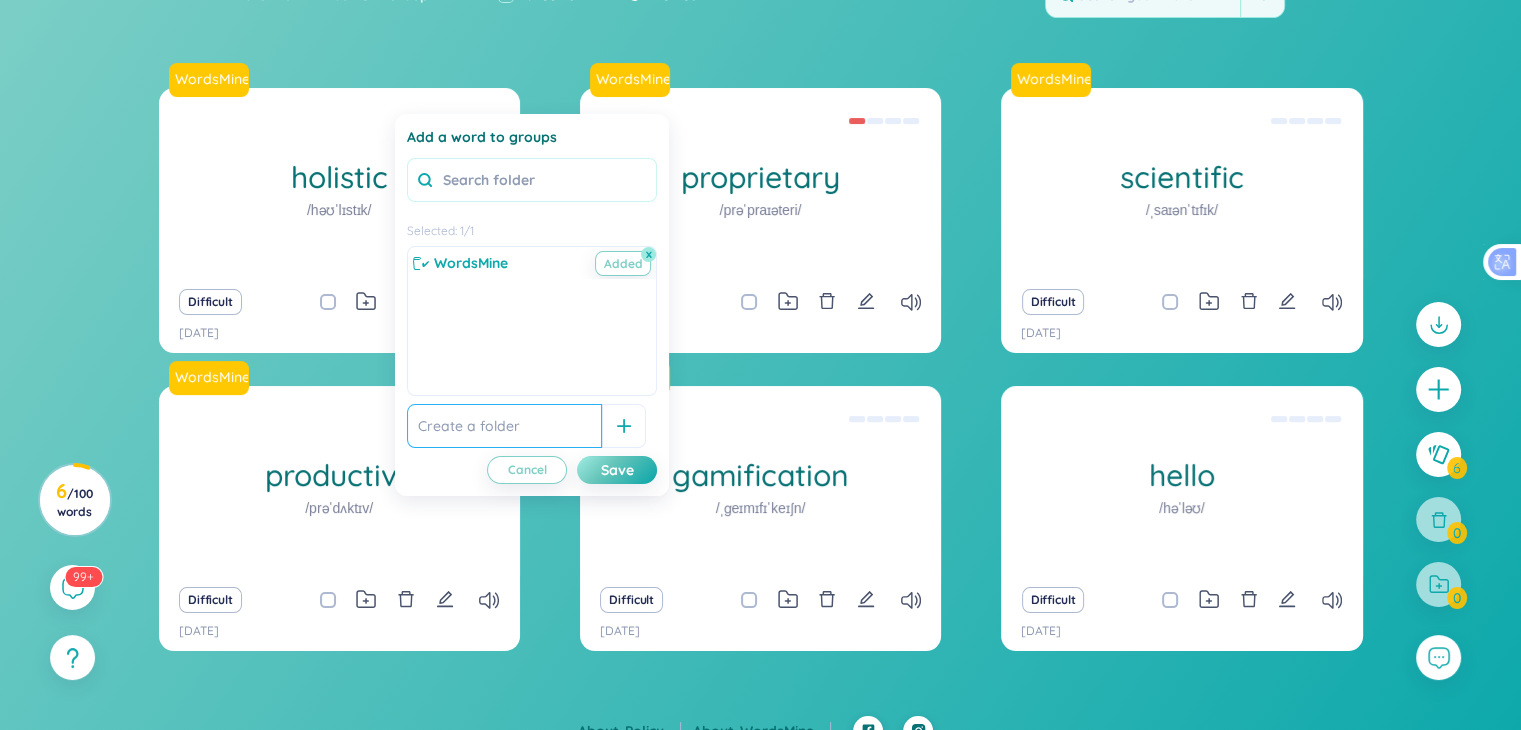 type 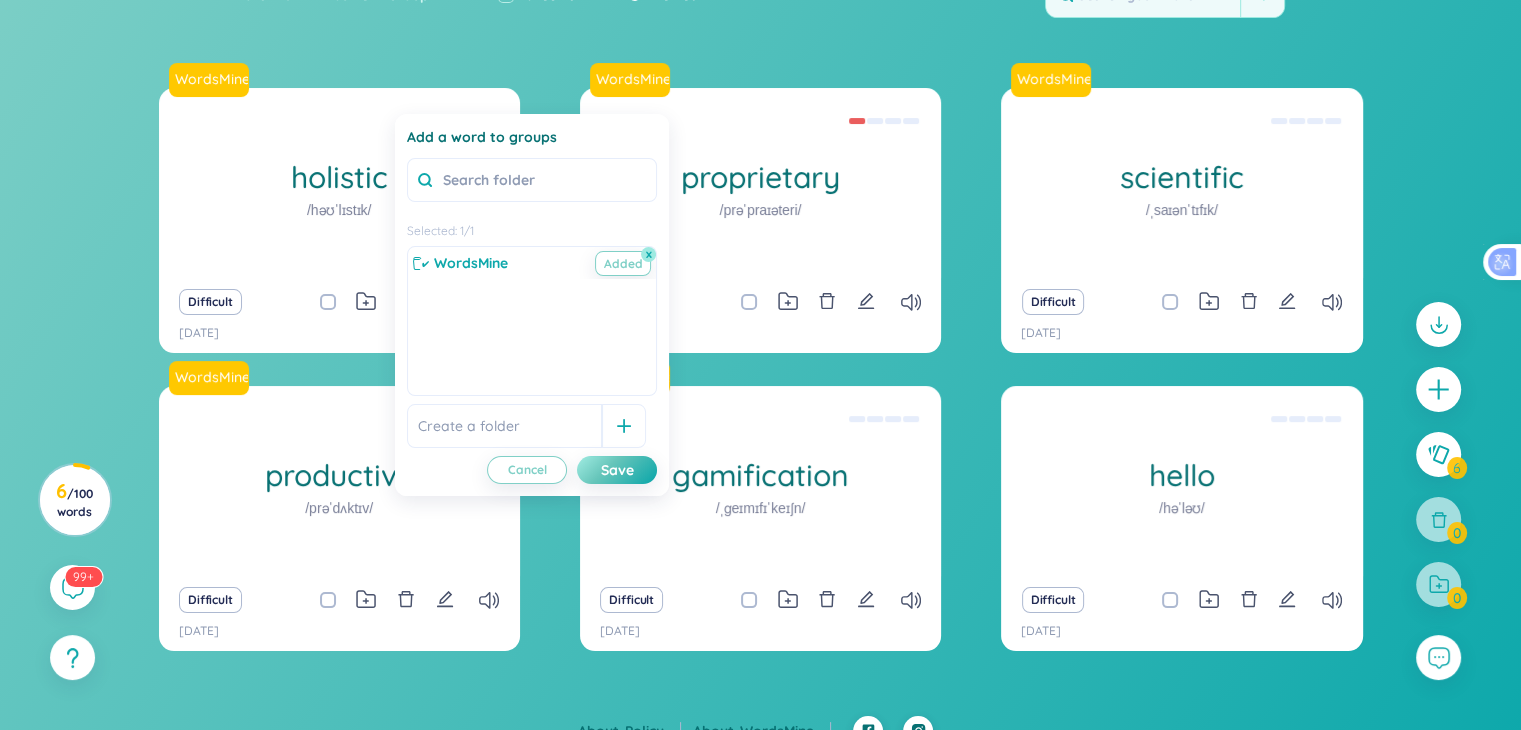 click at bounding box center (504, 426) 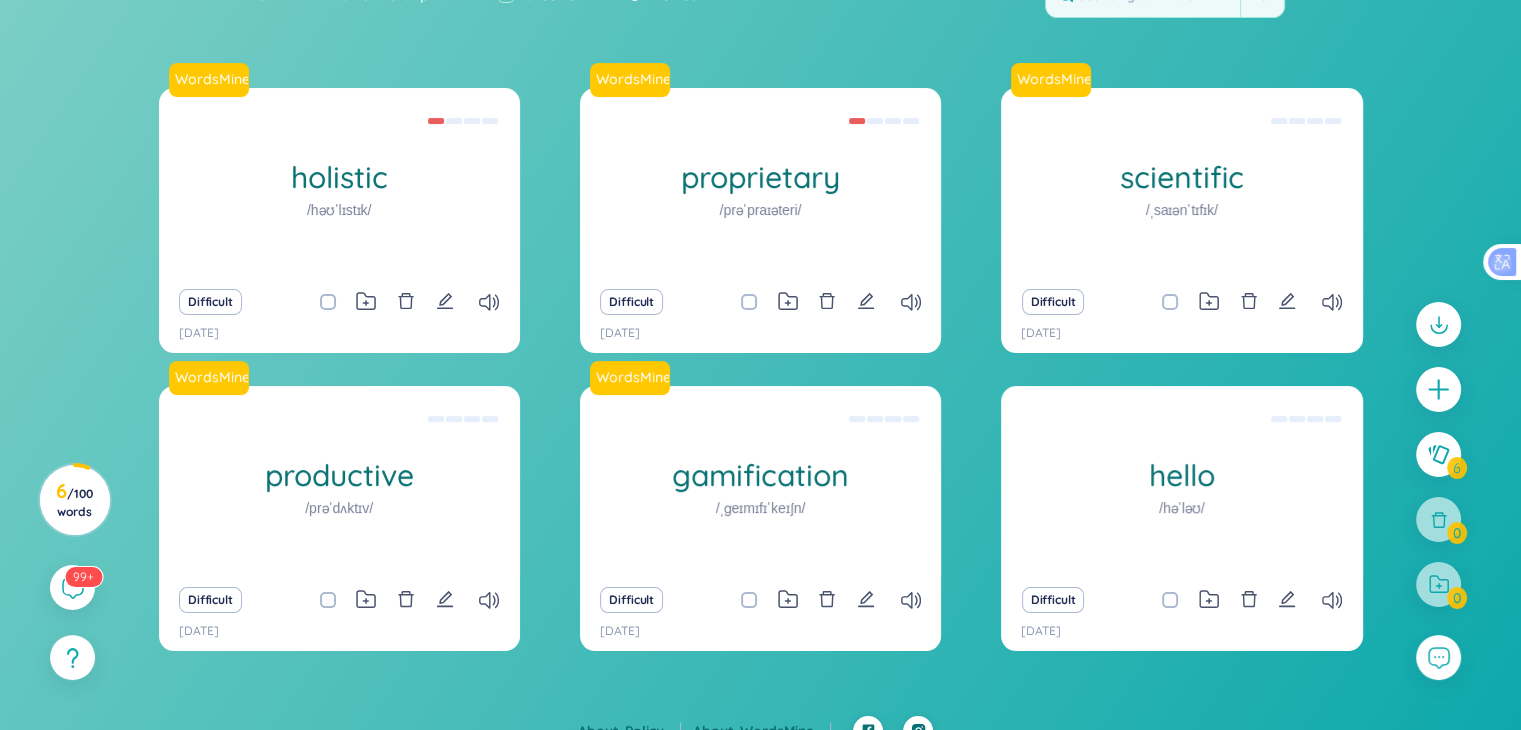 click on "WordsMine holistic /həʊˈlɪstɪk/ Toàn diện
Eg: The holistic approach to healthcare takes into account the physical, mental, and emotional well-being of an individual. Difficult [DATE] WordsMine proprietary /prəˈpraɪəteri/ Độc quyền
Eg: The company developed a proprietary software solution that gives them a competitive advantage in the market. Difficult [DATE] WordsMine scientific /ˌsaɪənˈtɪfɪk/ Có tính khoa học
Eg: The scientist conducted a series of scientific experiments to test the hypothesis and gather empirical evidence. Difficult [DATE] WordsMine productive /prəˈdʌktɪv/ Đạt hiệu xuât, hiệu quả
Eg: She developed a productive routine that allowed her to complete her tasks efficiently and meet all her deadlines. Difficult [DATE] WordsMine gamification /ˌɡeɪmɪfɪˈkeɪʃn/ Trò chơi hóa
Eg: The fitness app uses gamification to motivate users to exercise by awarding points and unlocking achievements for their progress. Difficult [DATE] hello" at bounding box center [761, 382] 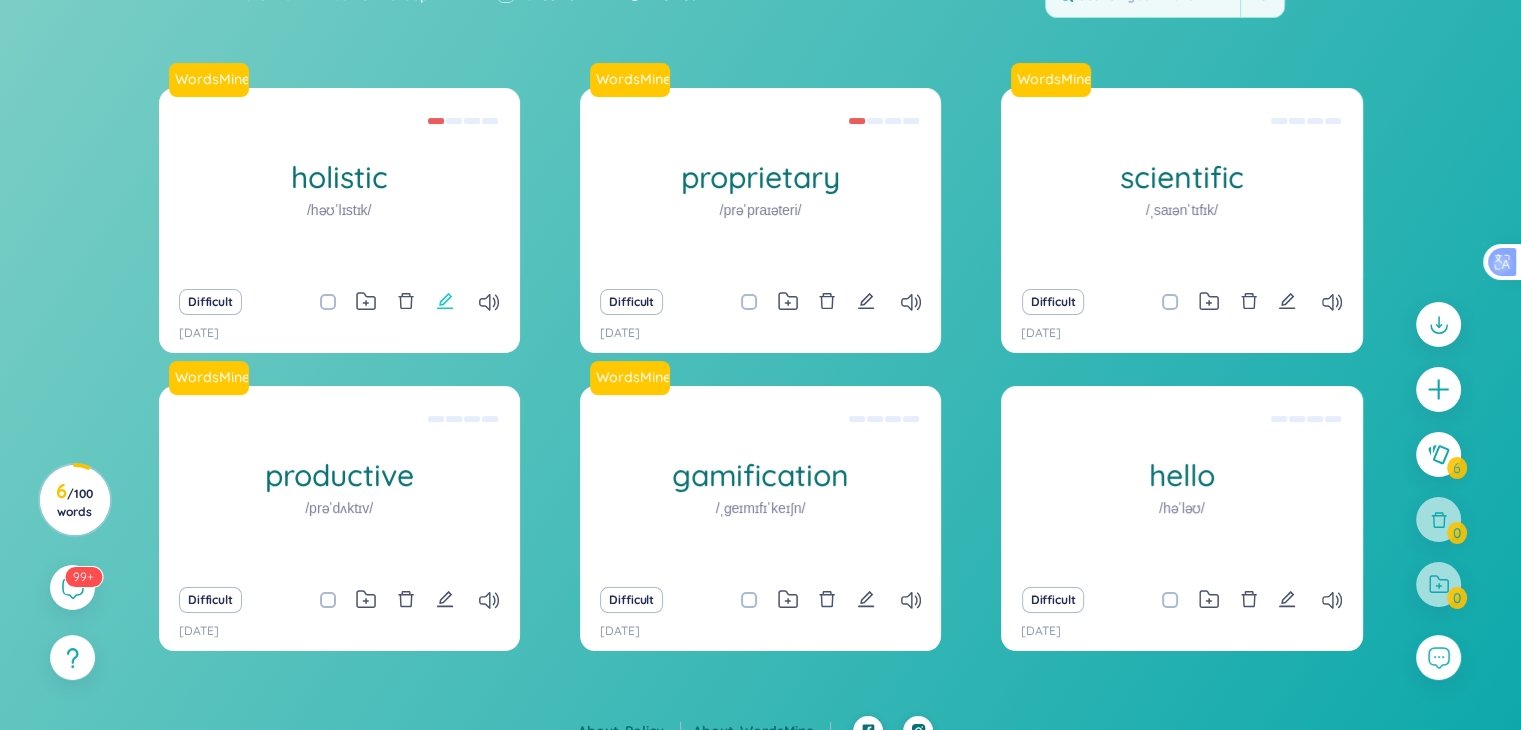 click 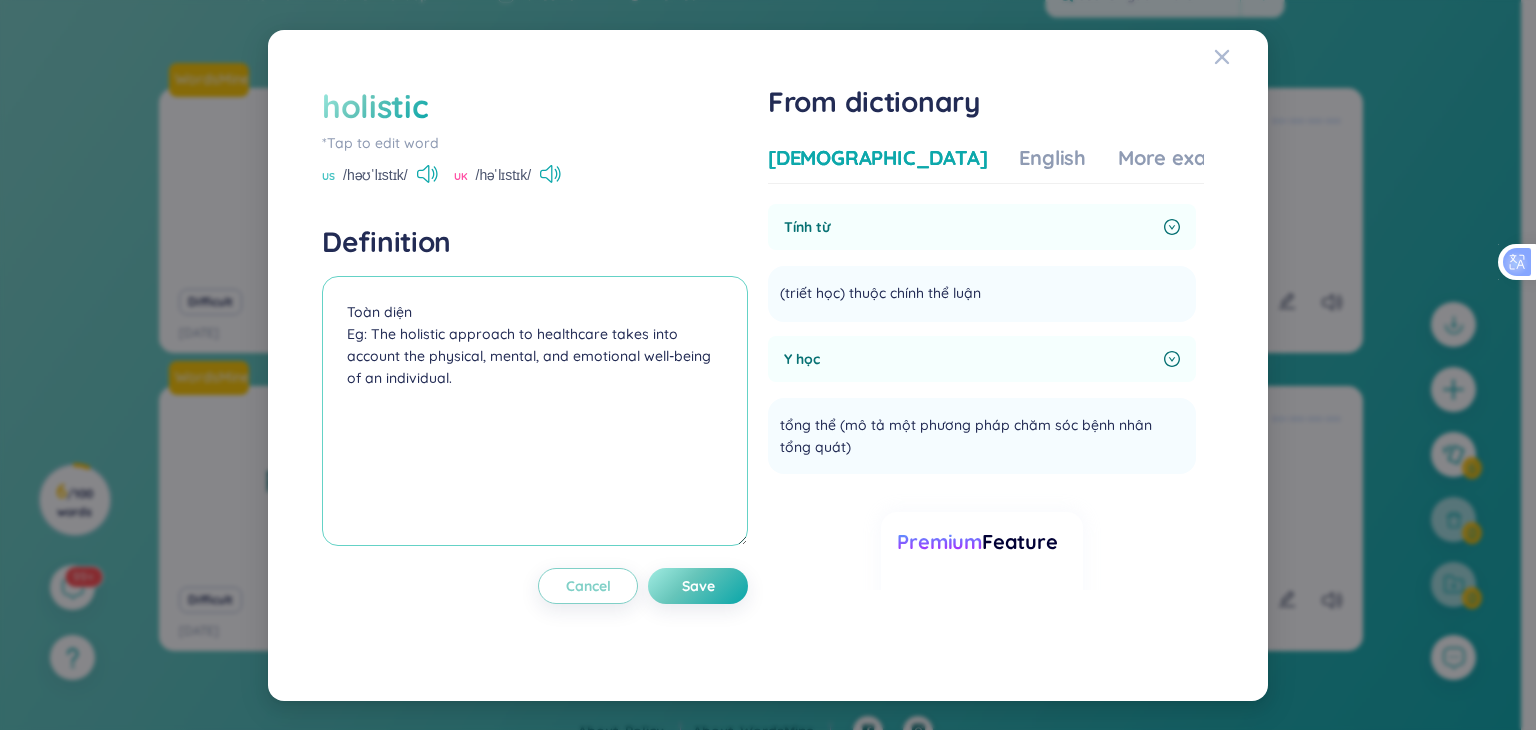 click on "Toàn diện
Eg: The holistic approach to healthcare takes into account the physical, mental, and emotional well-being of an individual." at bounding box center [535, 411] 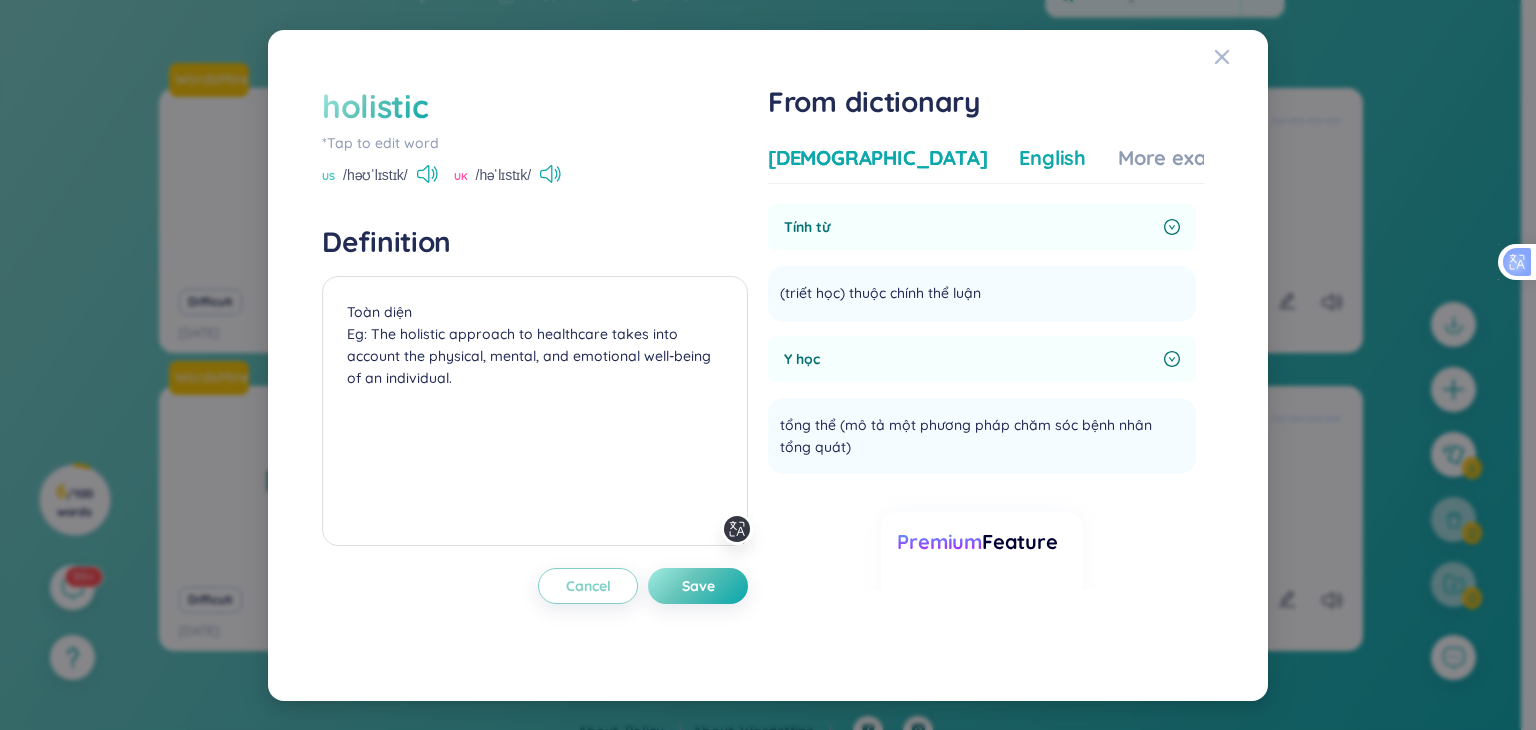 click on "English" at bounding box center [1052, 158] 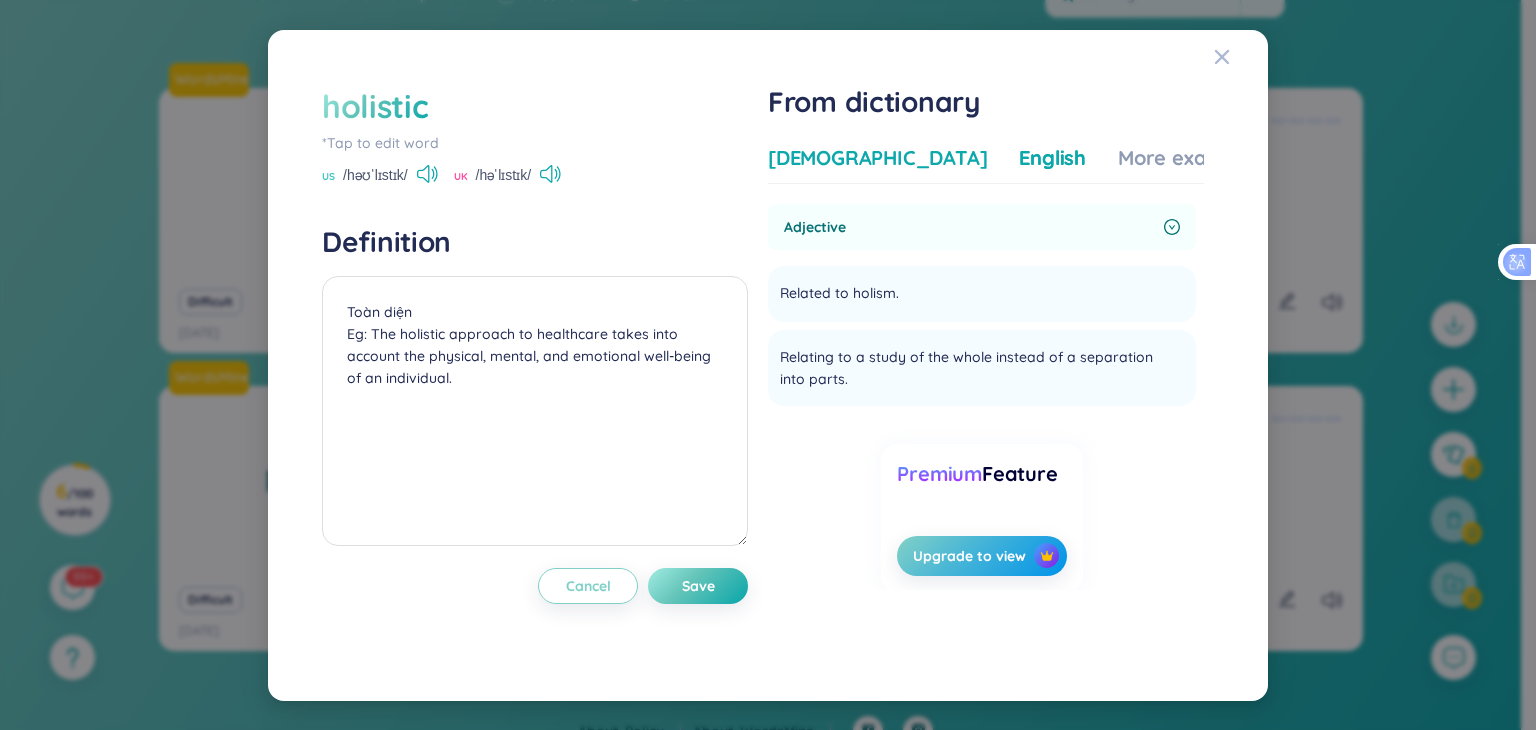click on "[DEMOGRAPHIC_DATA]" at bounding box center (877, 158) 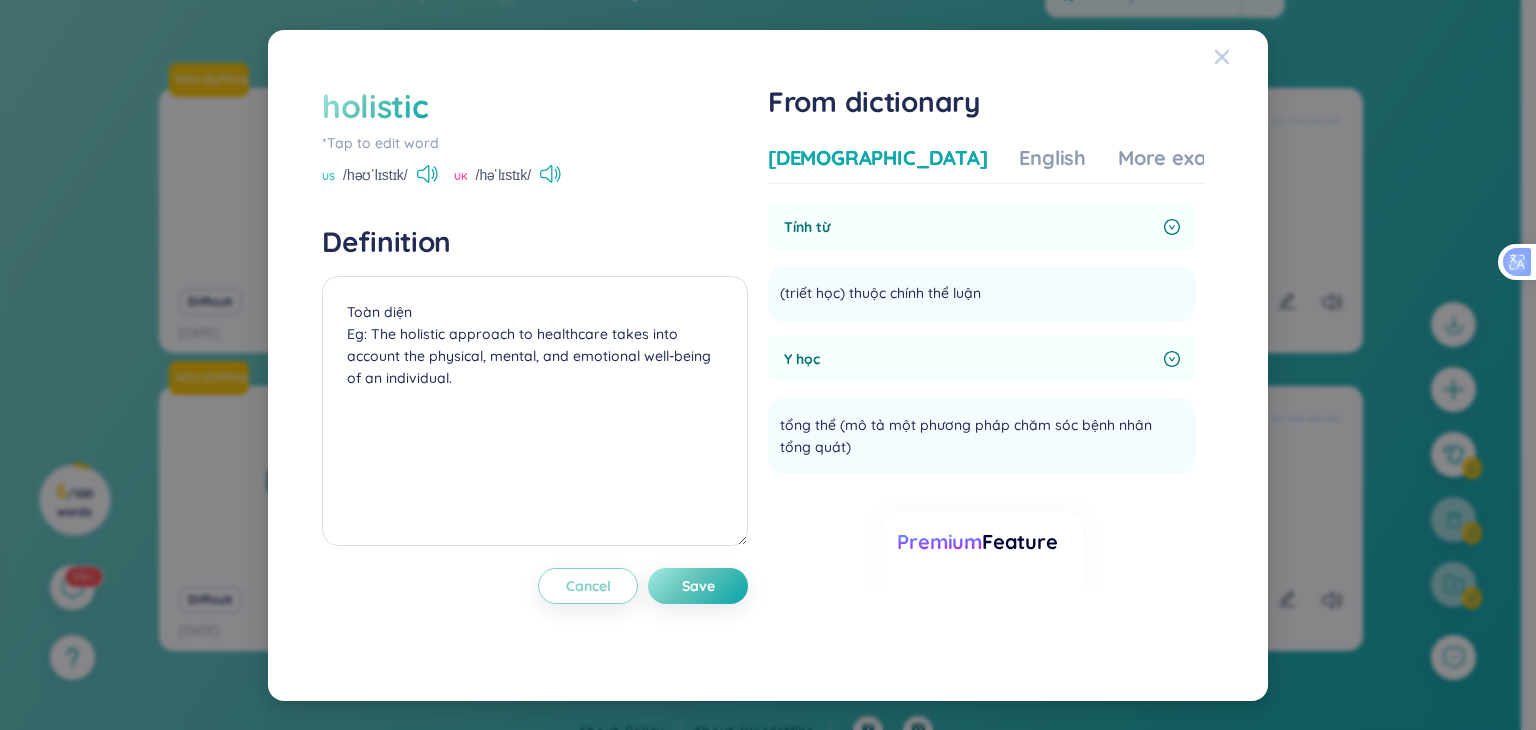 click 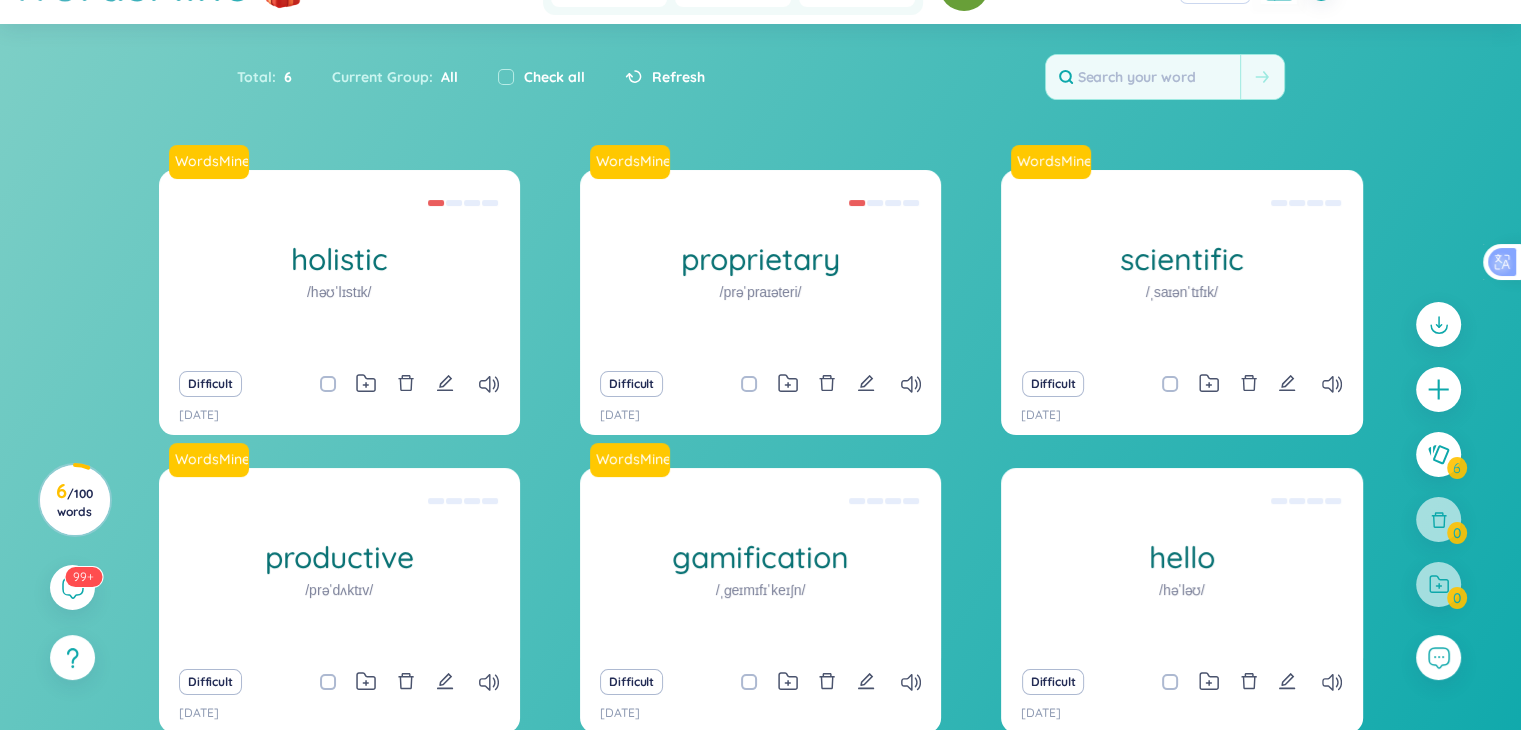 scroll, scrollTop: 0, scrollLeft: 0, axis: both 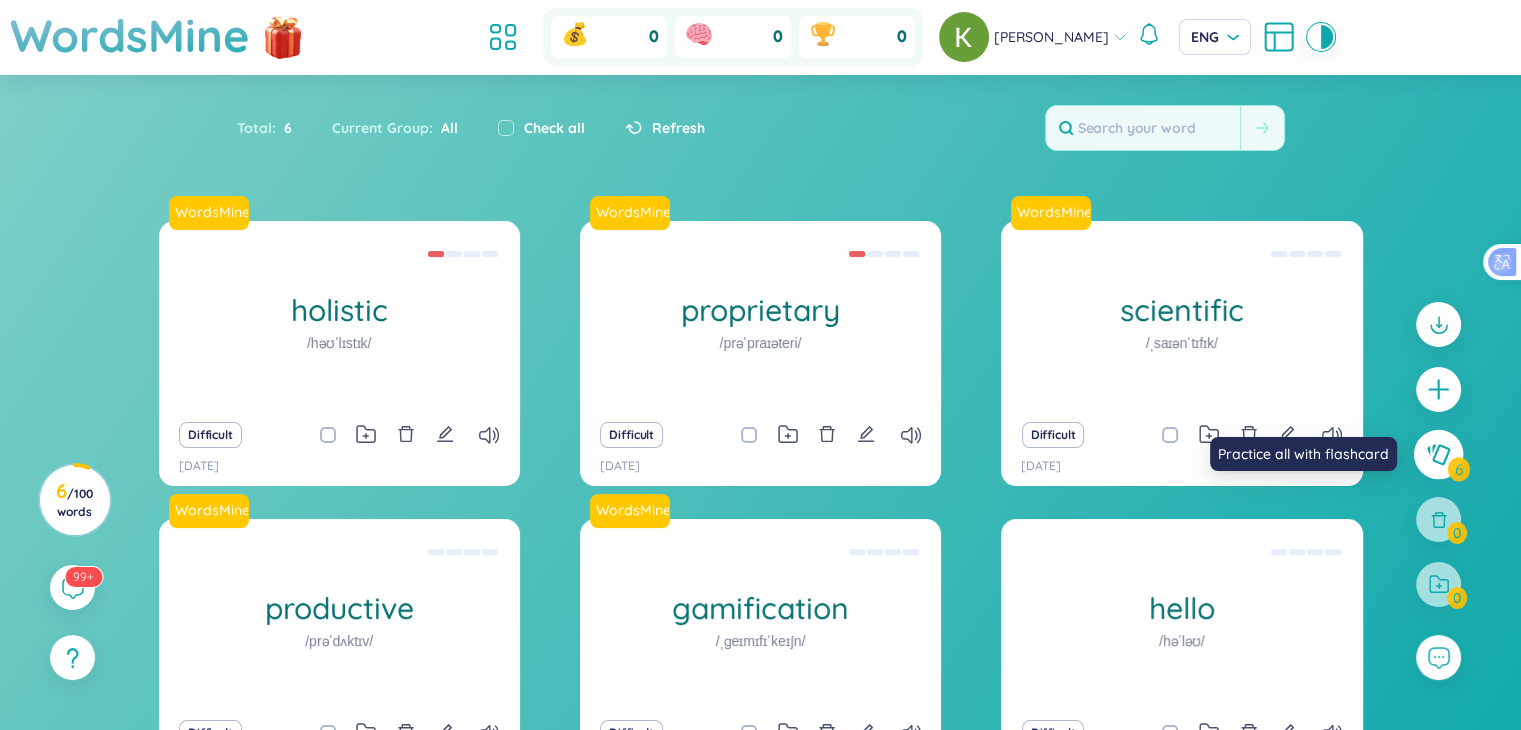 click 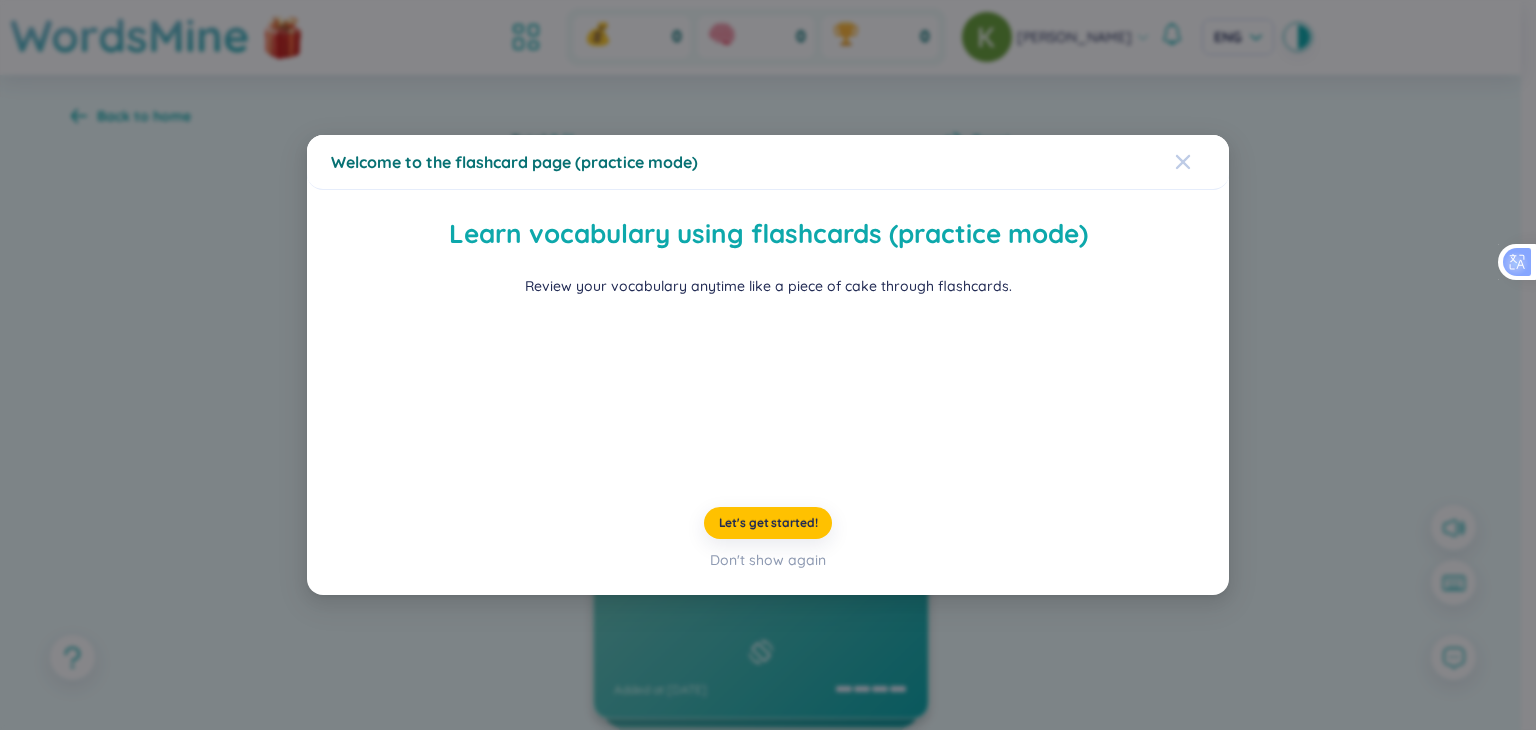 click at bounding box center (1183, 162) 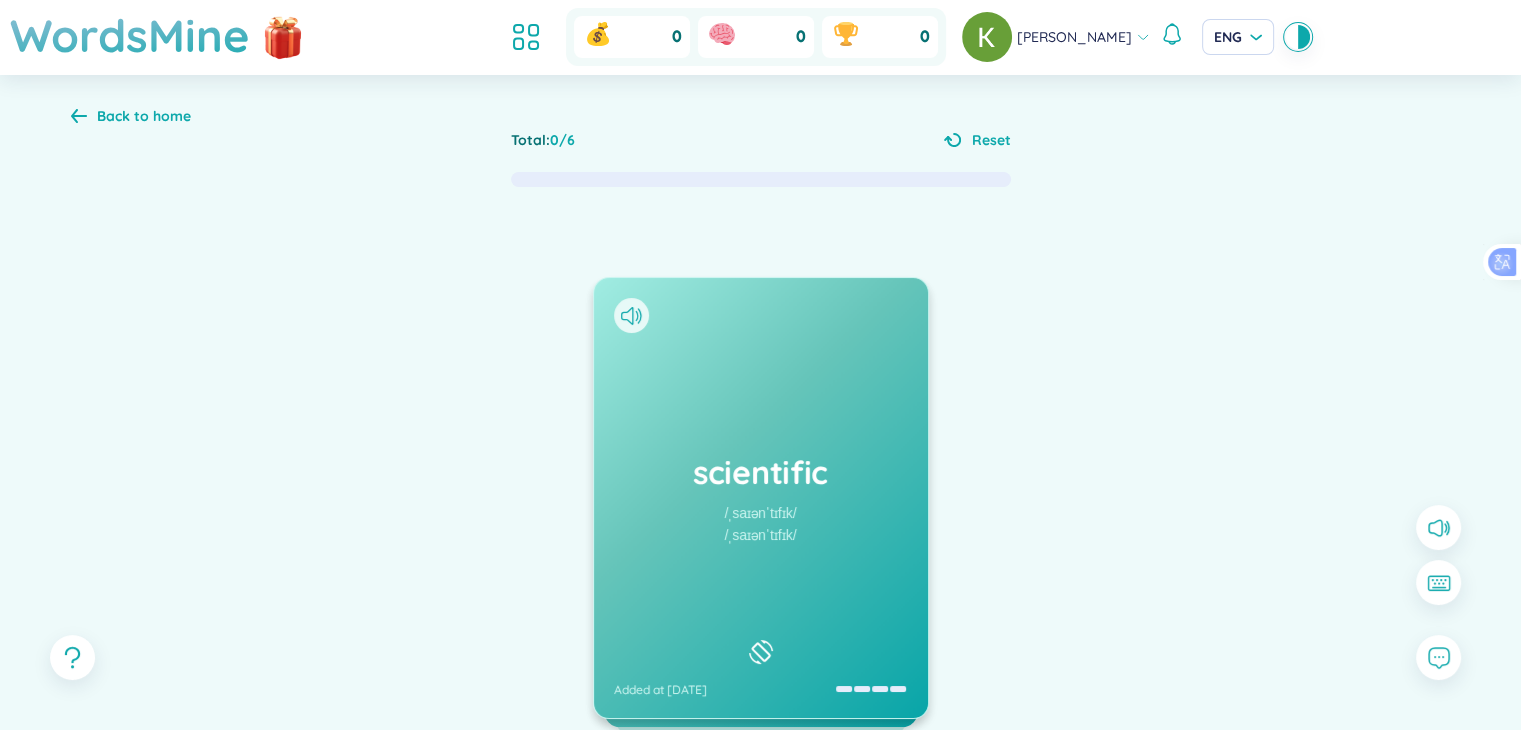 click on "scientific /ˌsaɪənˈtɪfɪk/ /ˌsaɪənˈtɪfɪk/ Added at [DATE]" at bounding box center (761, 498) 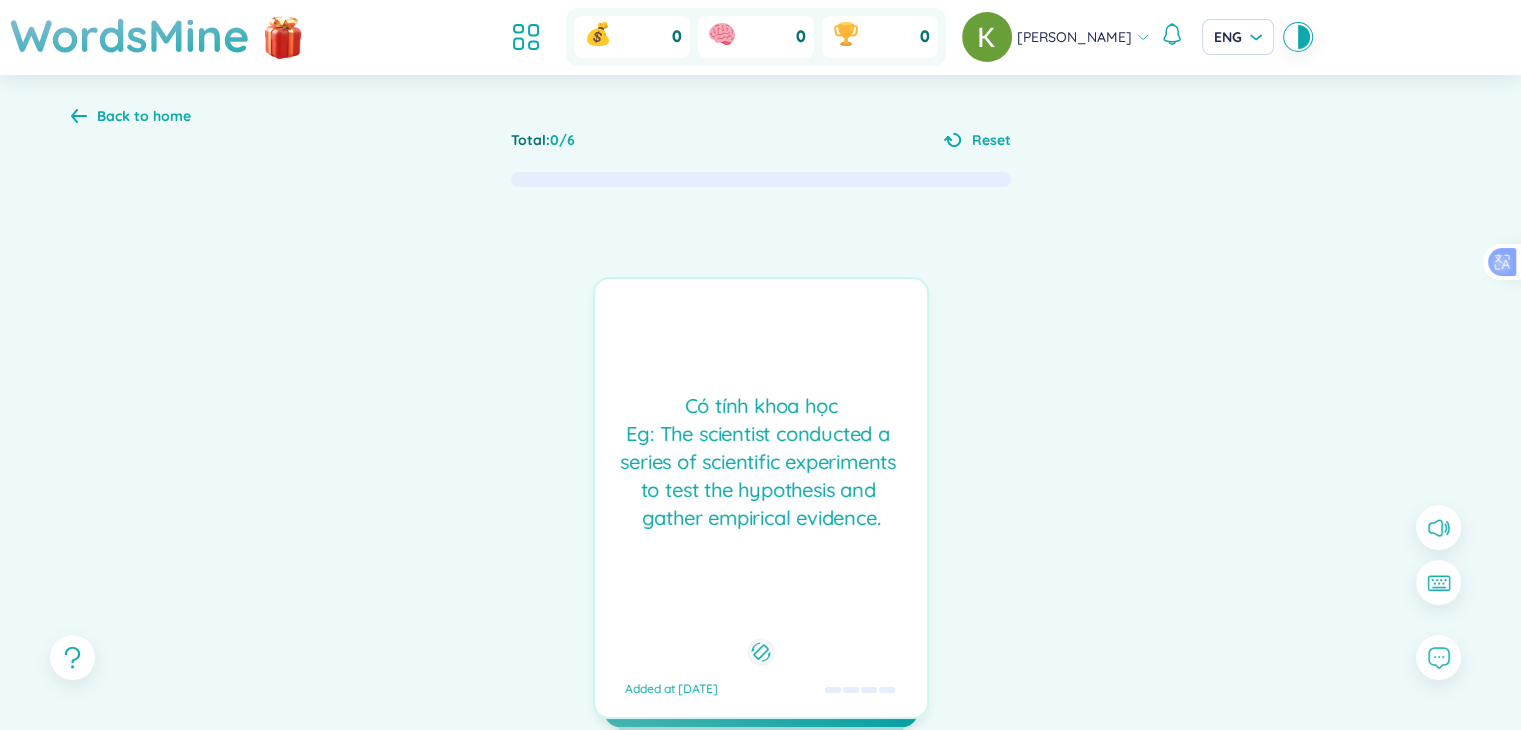 click on "Có tính khoa học
Eg: The scientist conducted a series of scientific experiments to test the hypothesis and gather empirical evidence. Added at [DATE]" at bounding box center [761, 498] 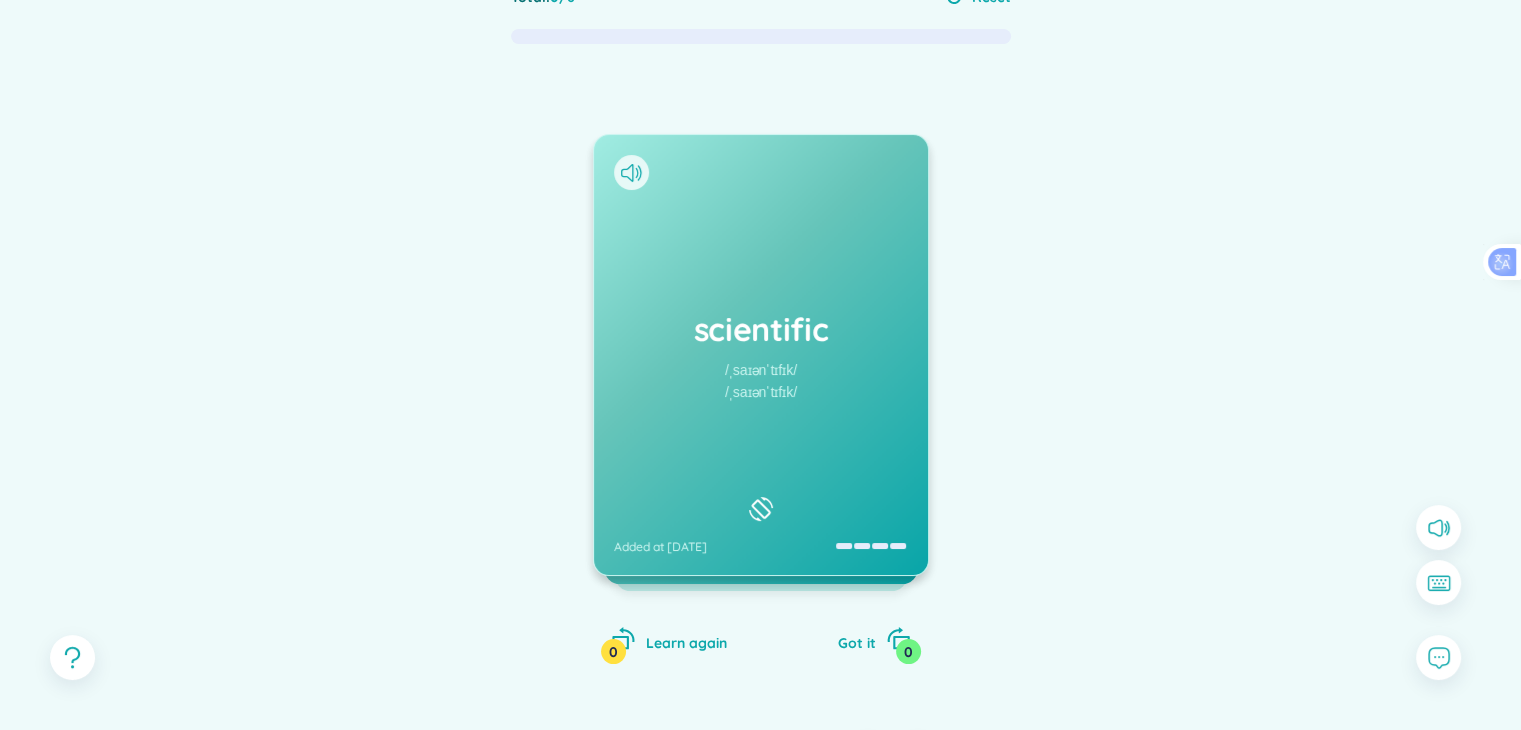 scroll, scrollTop: 160, scrollLeft: 0, axis: vertical 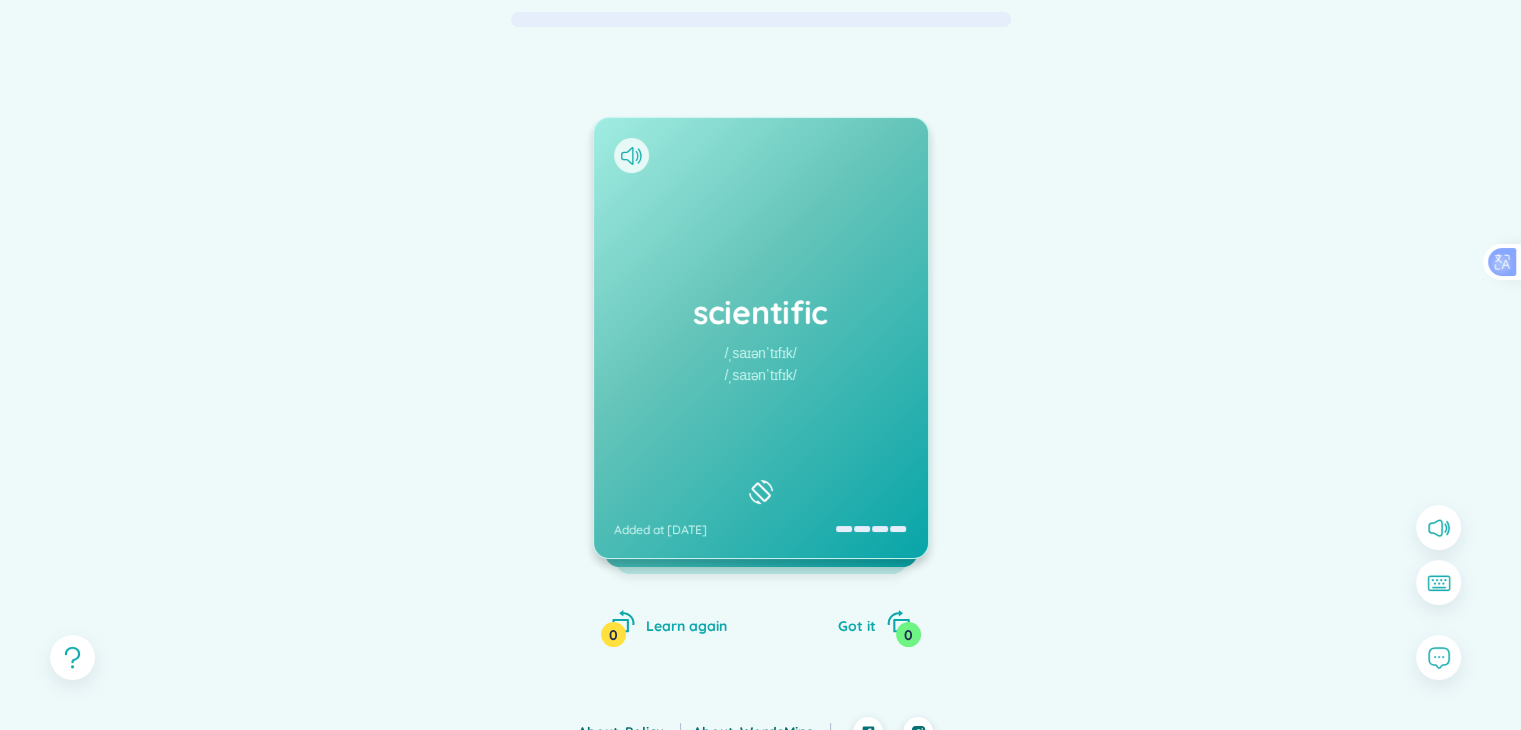 click on "scientific /ˌsaɪənˈtɪfɪk/ /ˌsaɪənˈtɪfɪk/ Added at [DATE]" at bounding box center (761, 338) 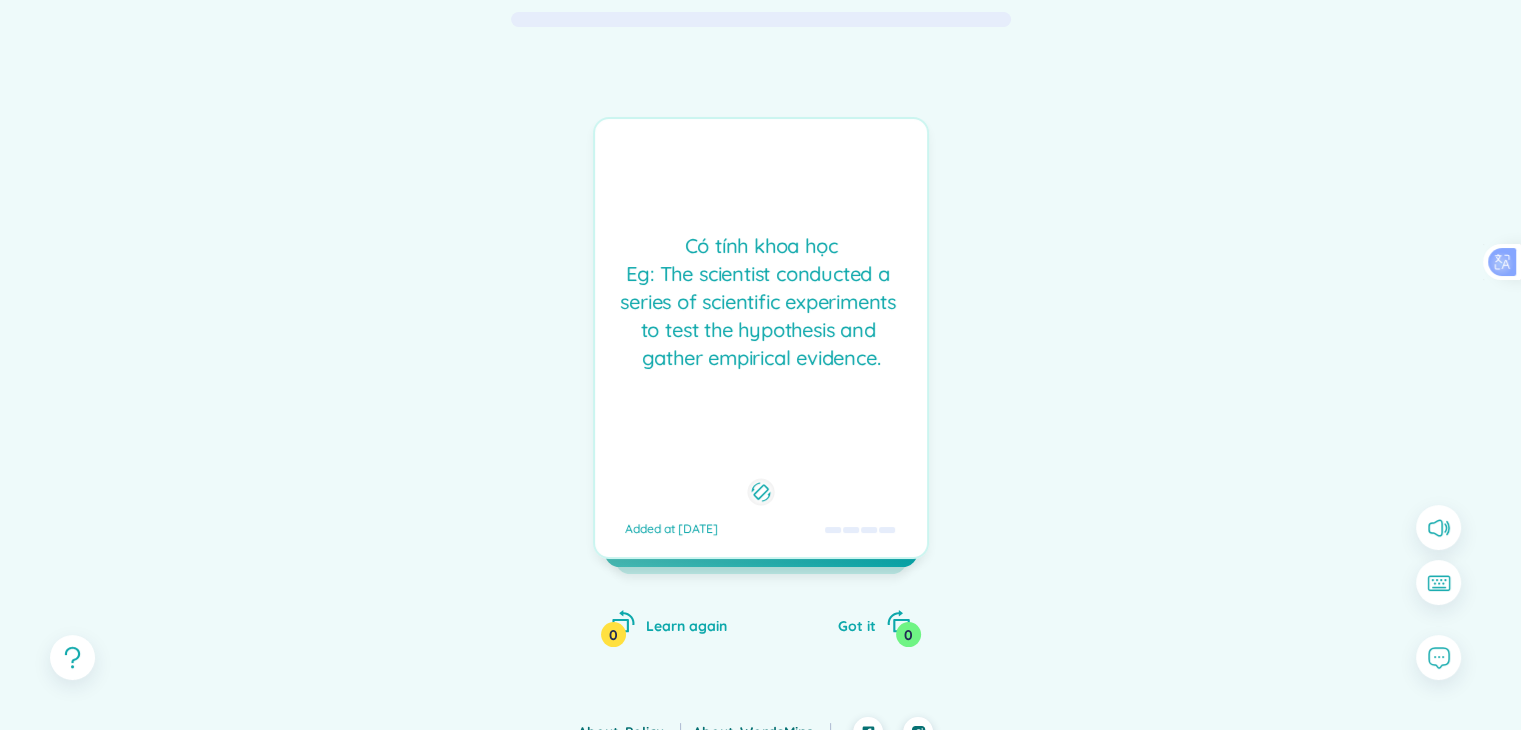 click on "Có tính khoa học
Eg: The scientist conducted a series of scientific experiments to test the hypothesis and gather empirical evidence. Added at [DATE]" at bounding box center (761, 338) 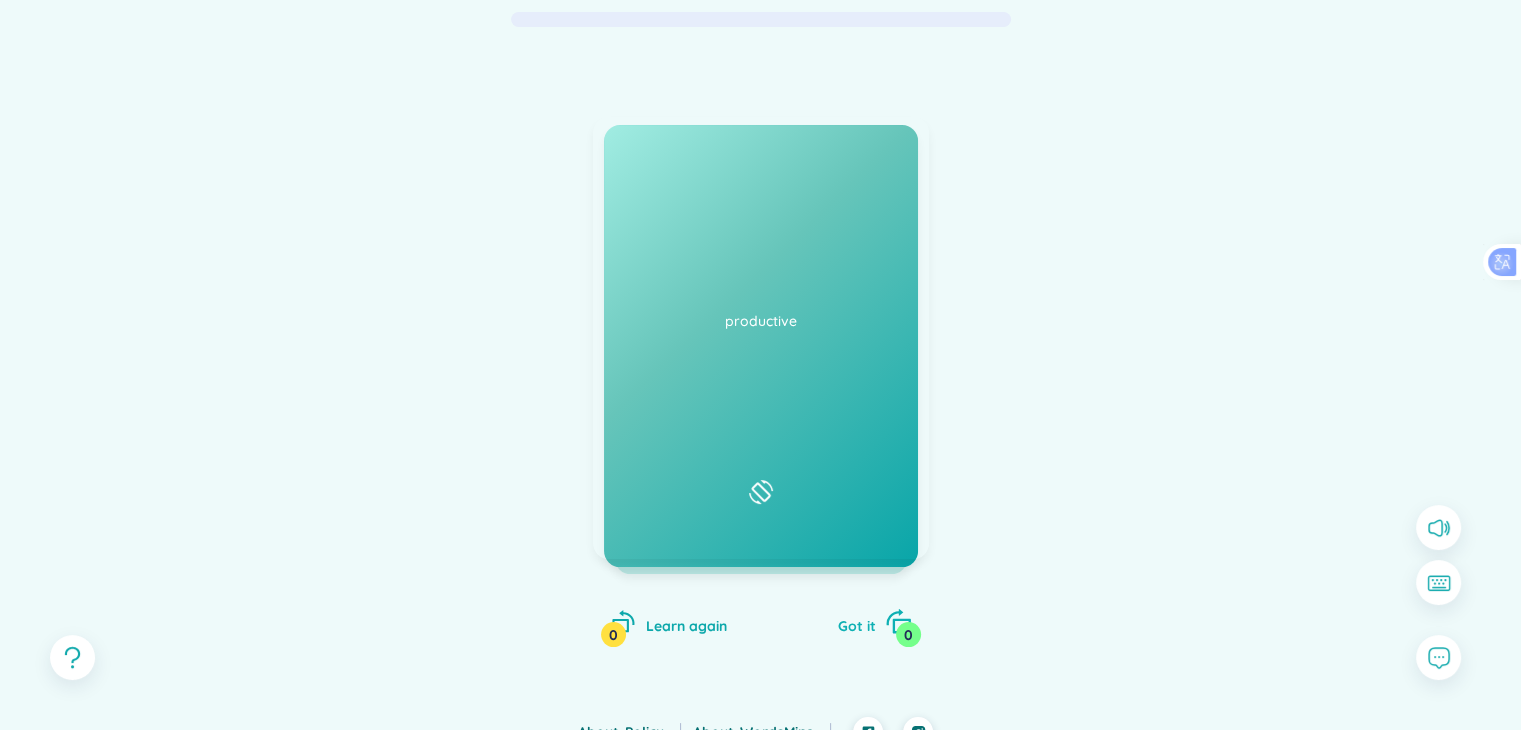 click 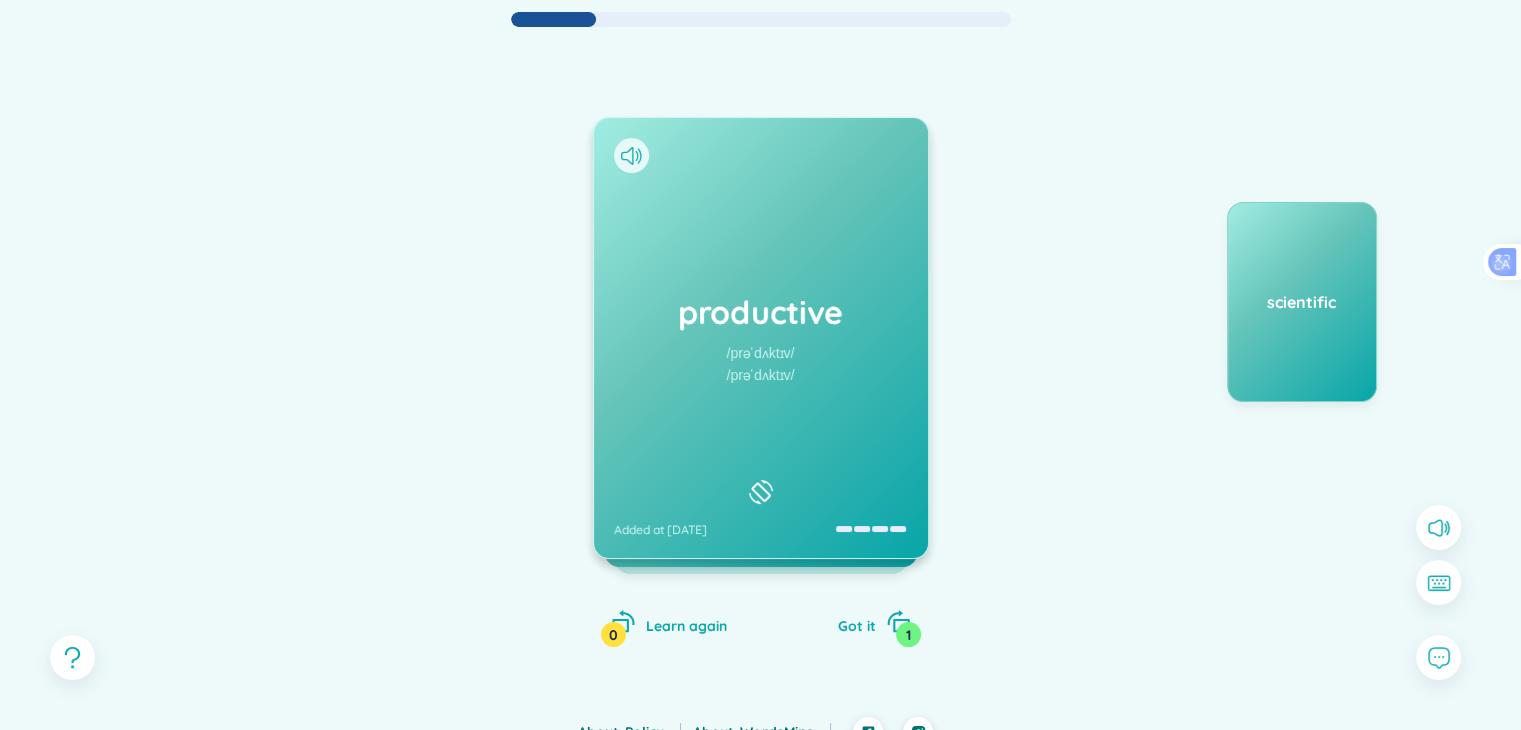 click on "productive" at bounding box center (761, 312) 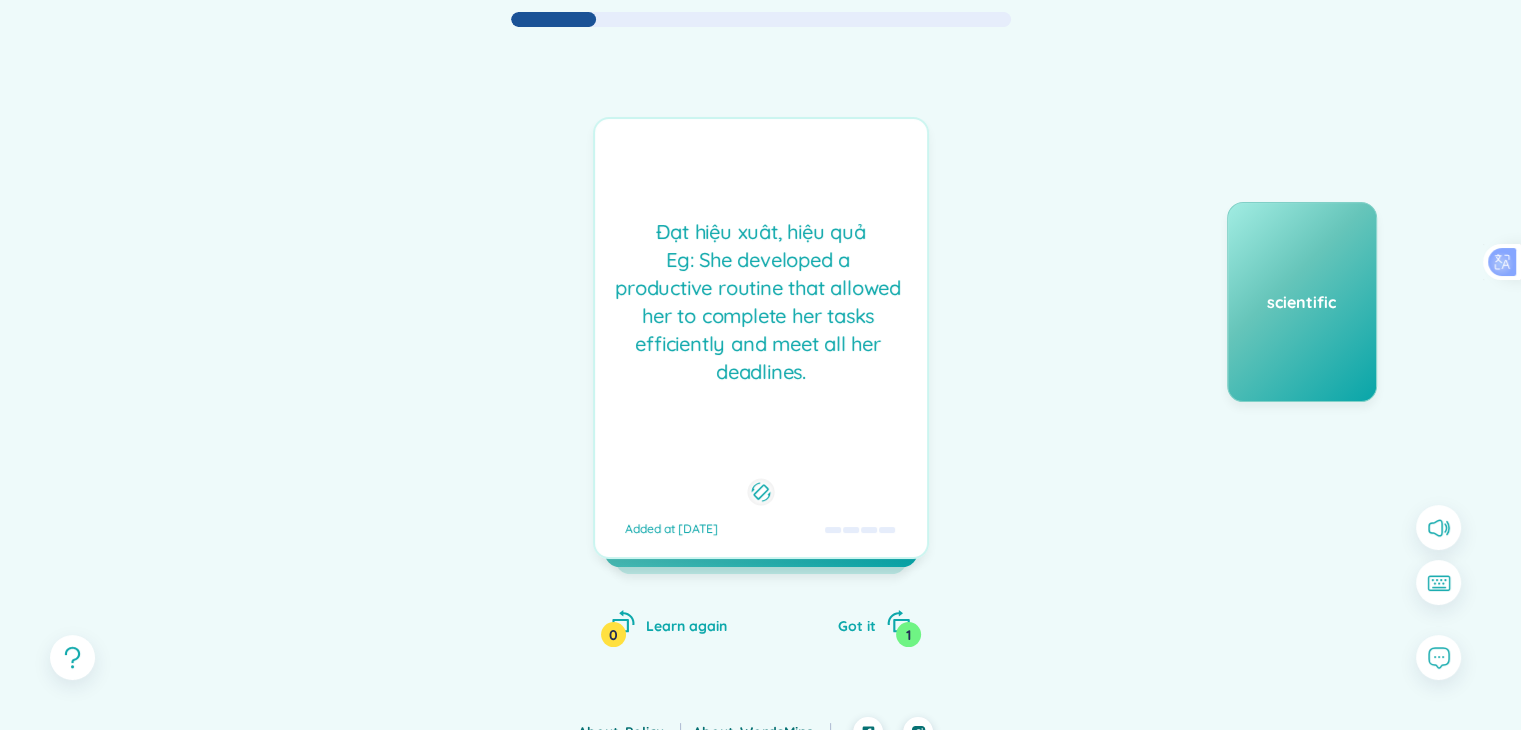 click on "Đạt hiệu xuât, hiệu quả
Eg: She developed a productive routine that allowed her to complete her tasks efficiently and meet all her deadlines." at bounding box center (761, 302) 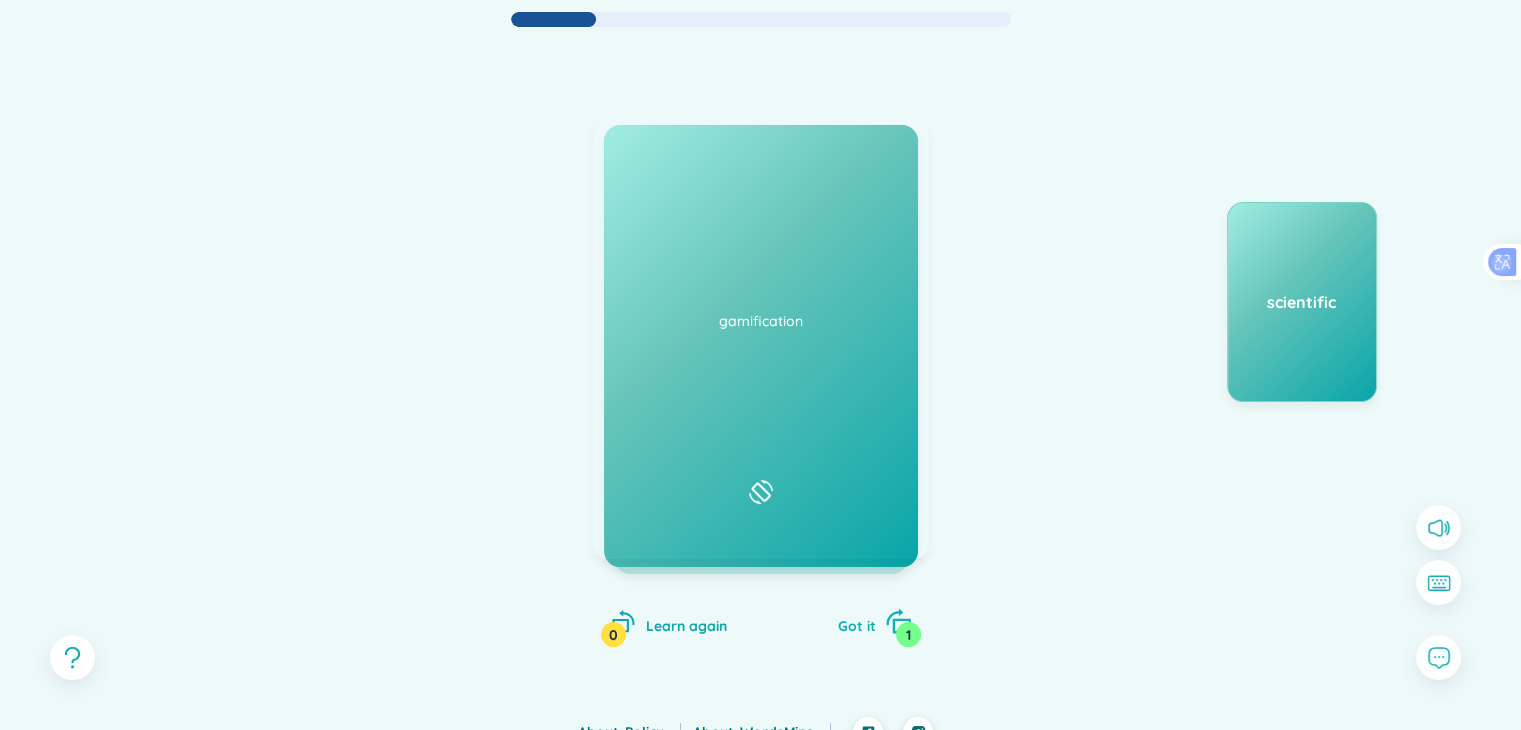 click on "1" at bounding box center (908, 634) 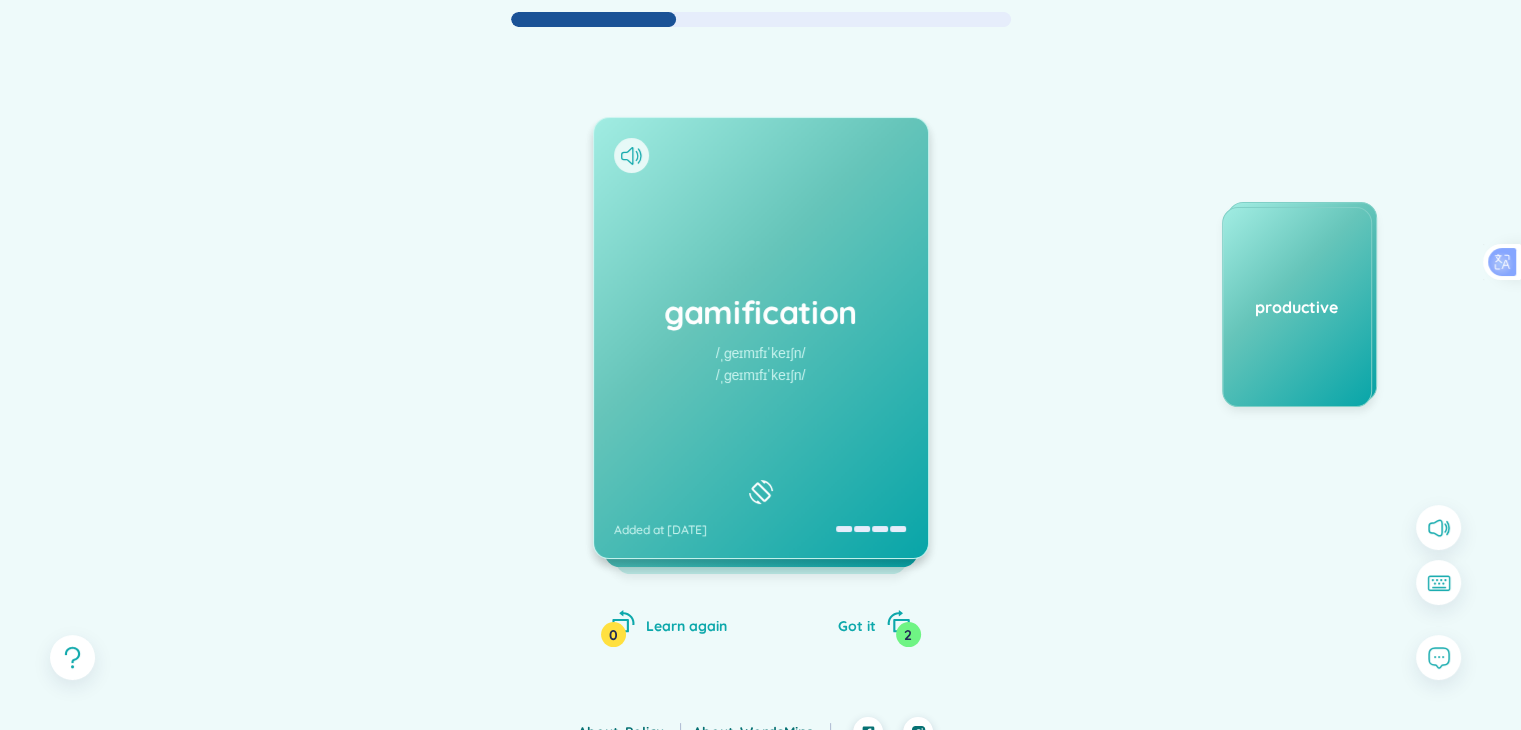 click on "/ˌɡeɪmɪfɪˈkeɪʃn/" at bounding box center [761, 353] 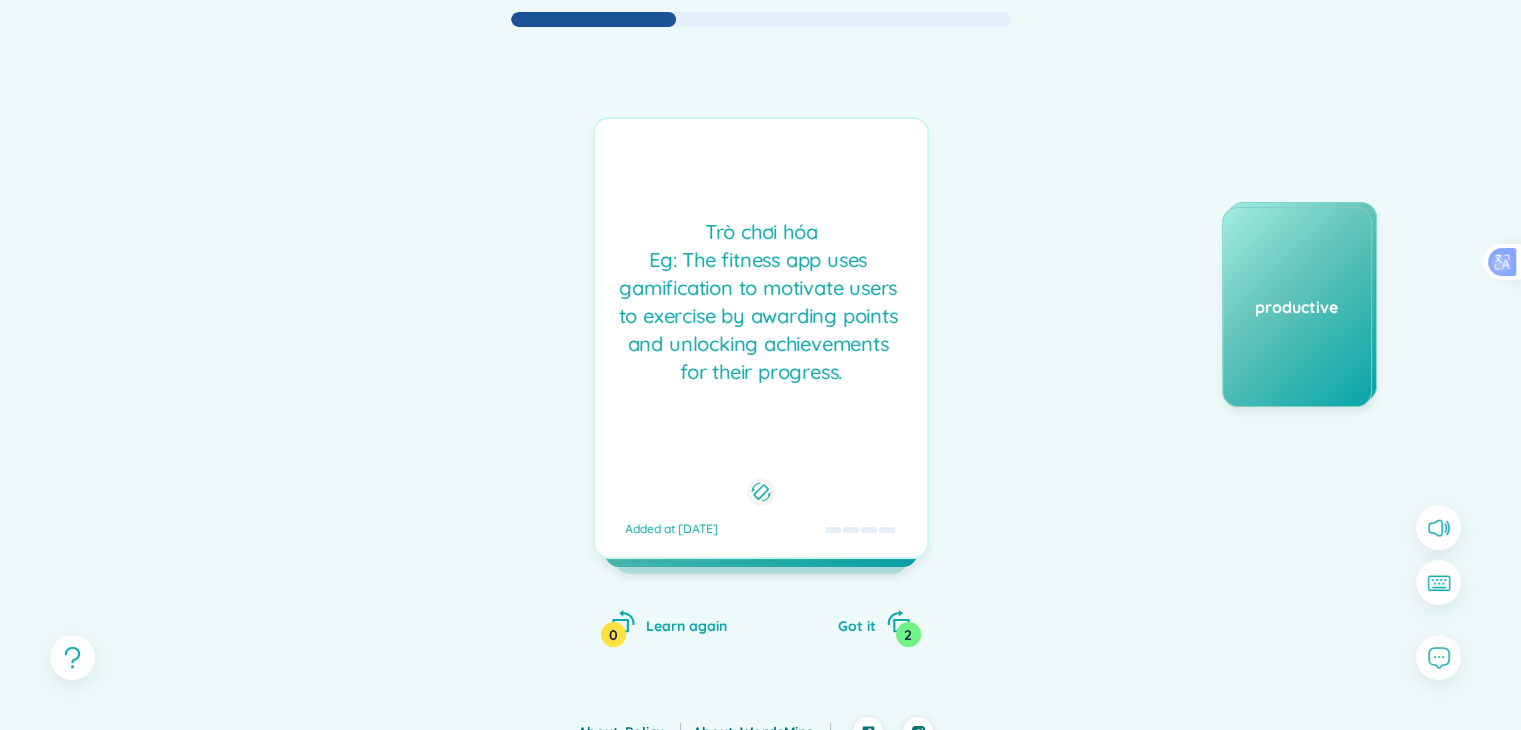 click on "Trò chơi hóa
Eg: The fitness app uses gamification to motivate users to exercise by awarding points and unlocking achievements for their progress." at bounding box center (761, 302) 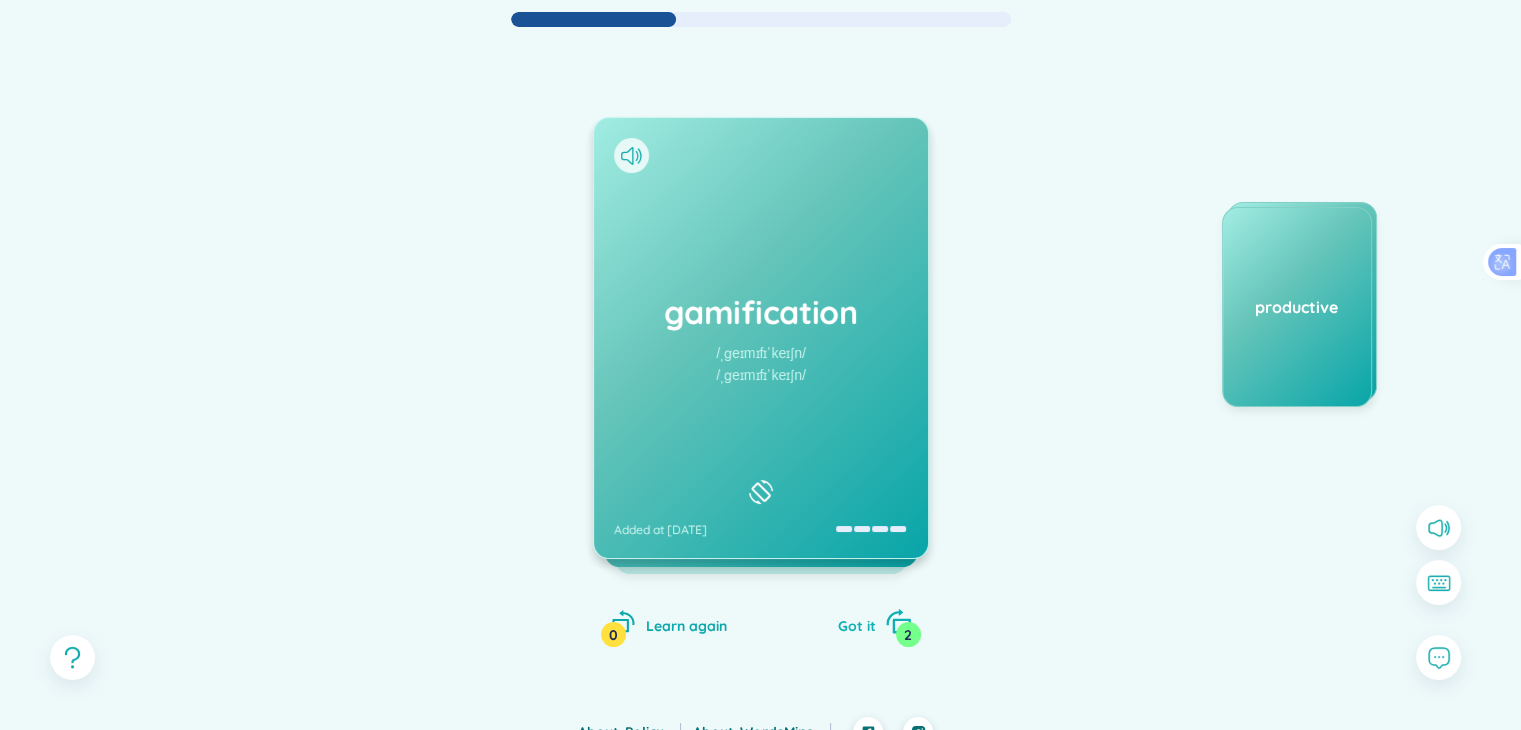 click on "2" at bounding box center [908, 634] 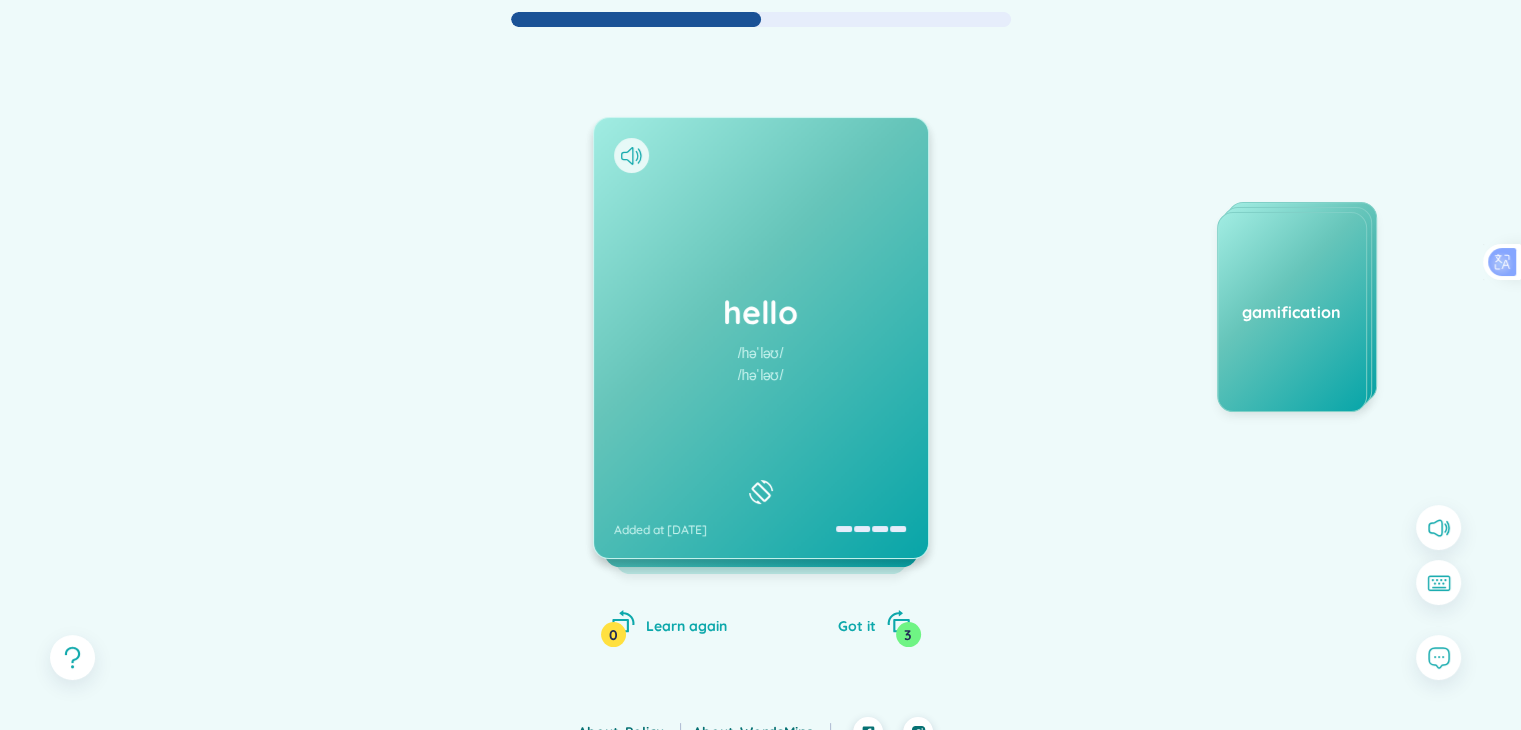 click on "hello /həˈləʊ/ /həˈləʊ/ Added at [DATE]" at bounding box center [761, 338] 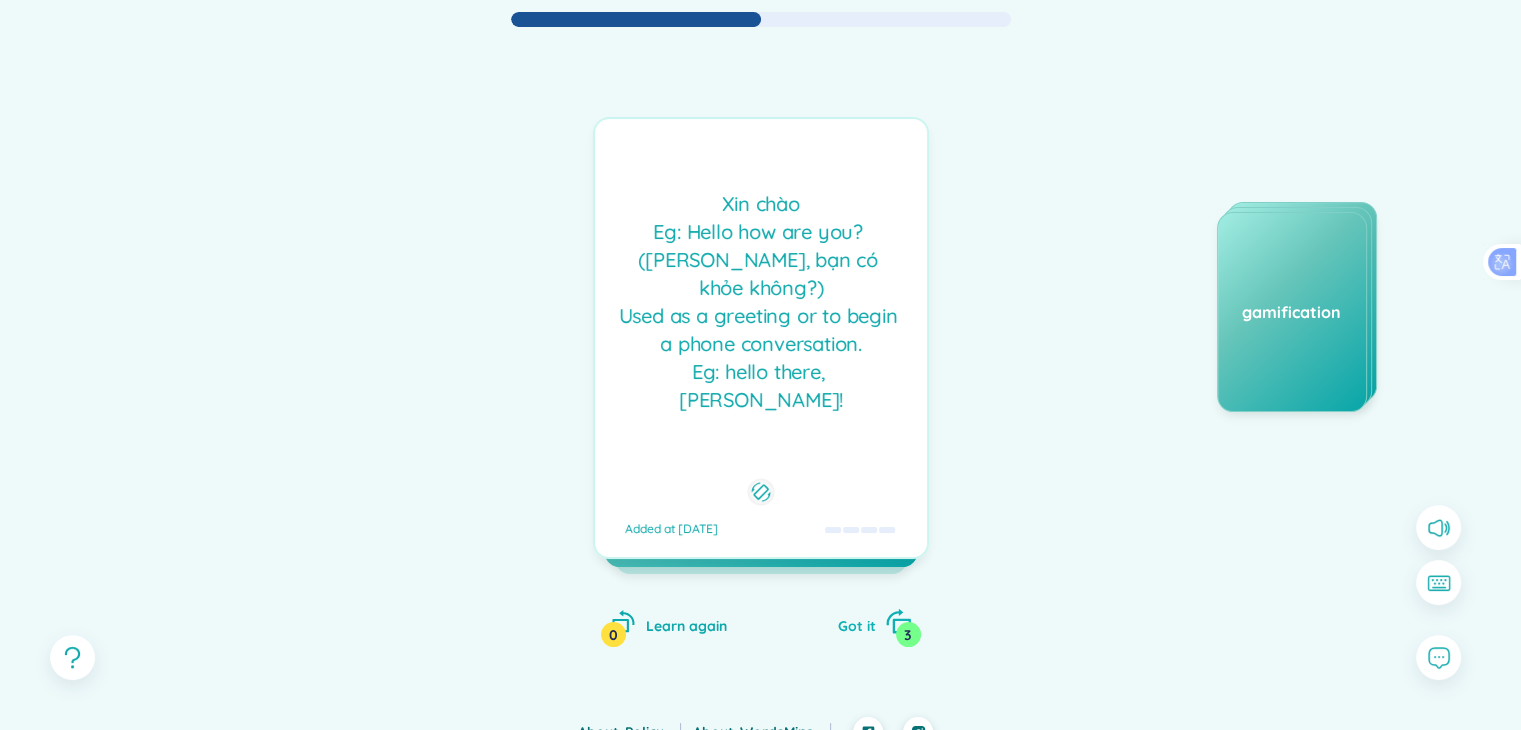 click on "3" at bounding box center (908, 634) 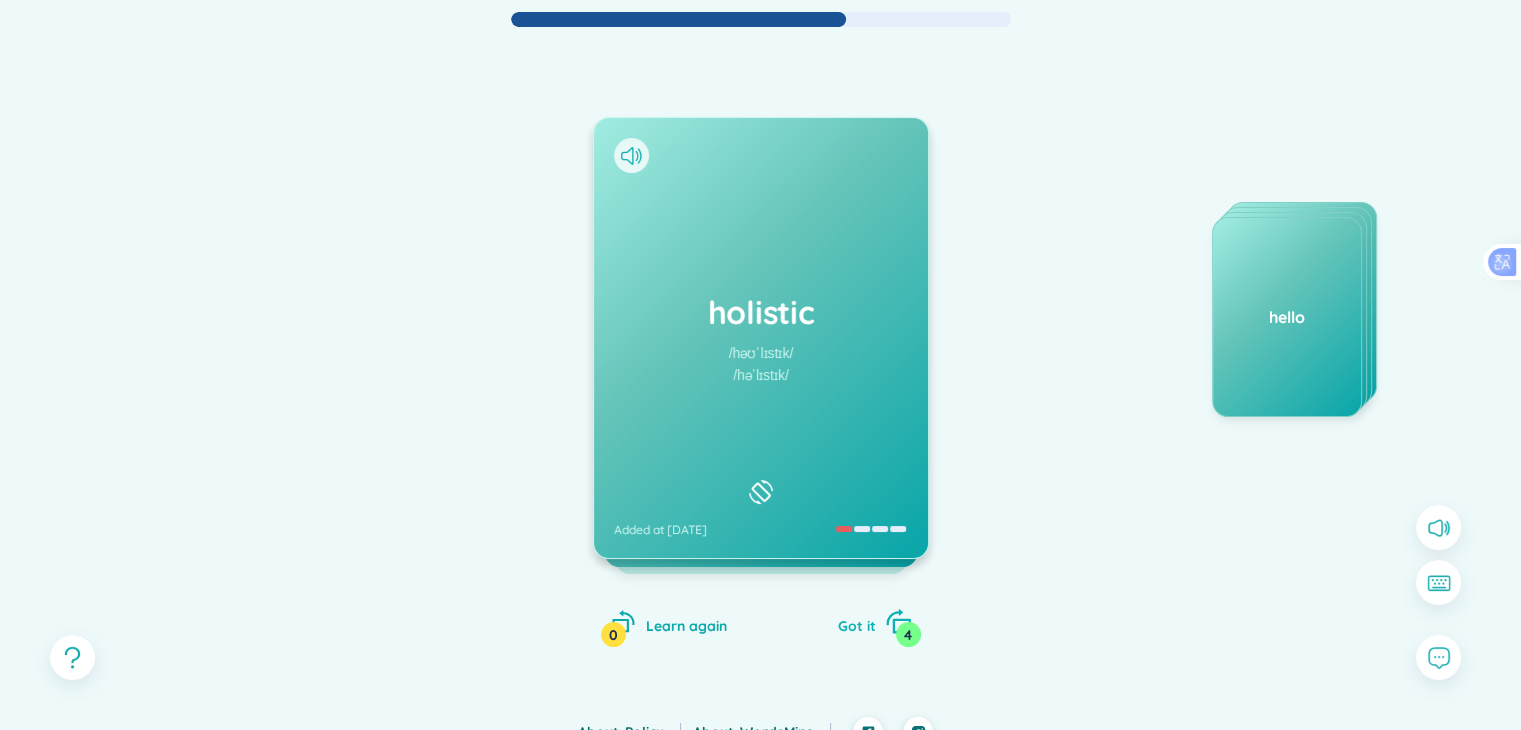 click 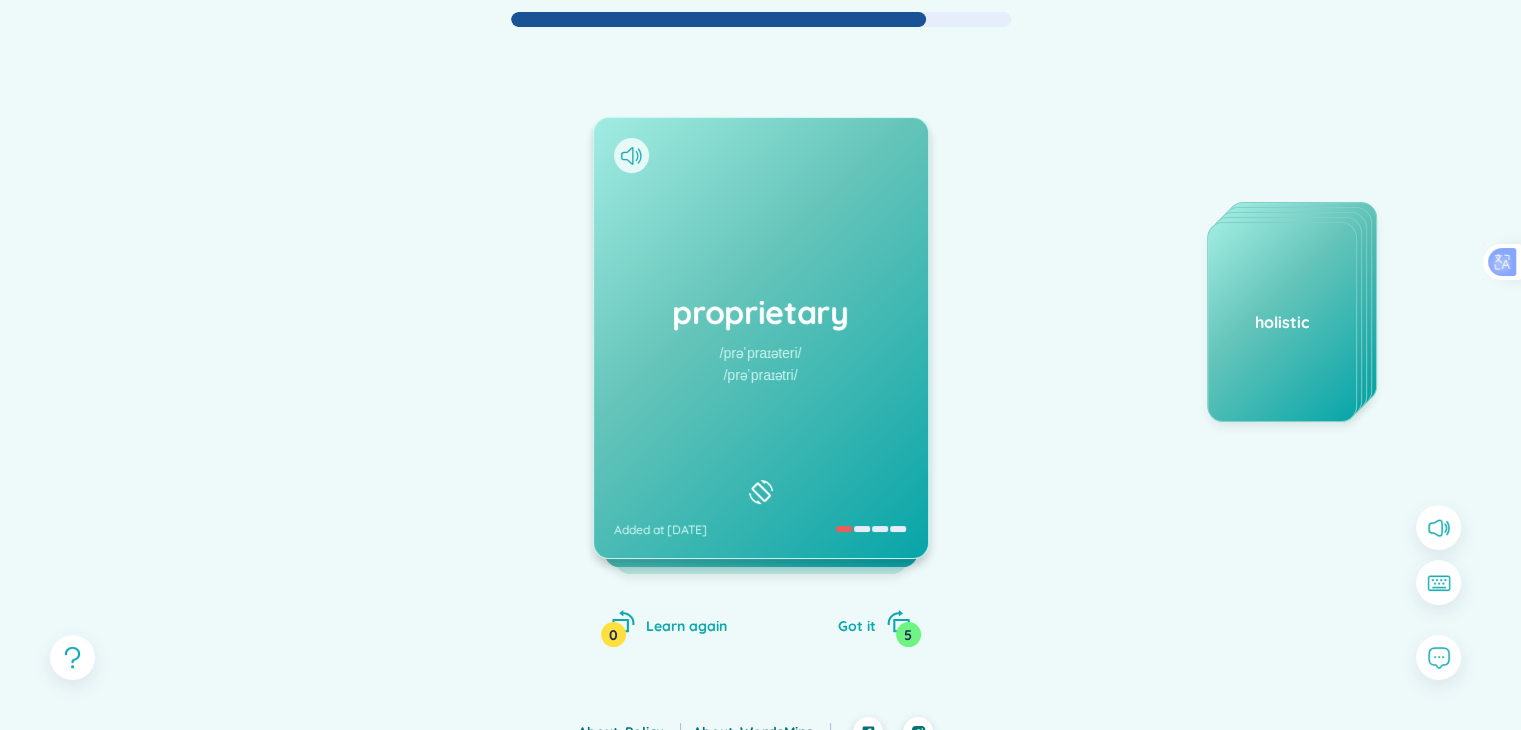 click on "proprietary" at bounding box center (761, 312) 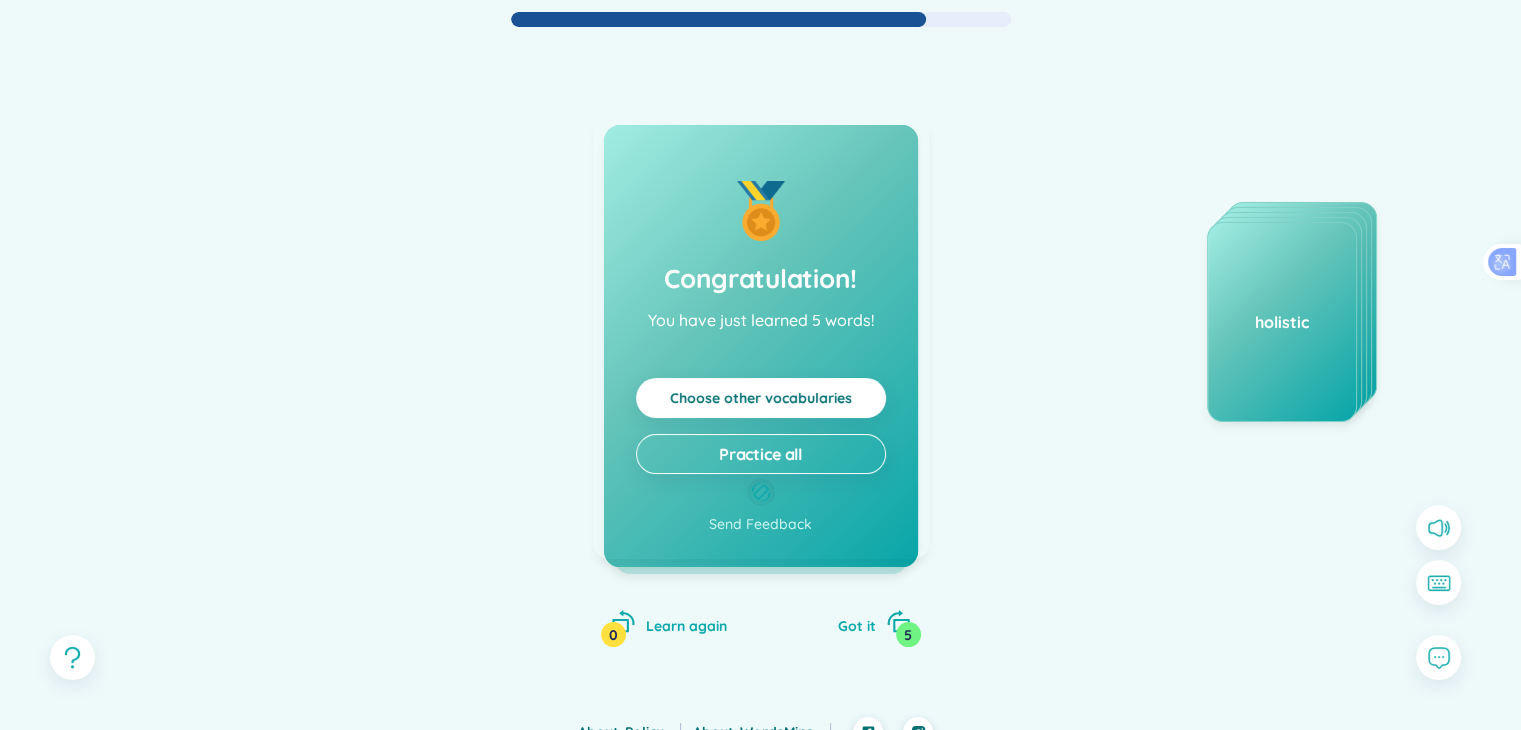 click on "Độc quyền
Eg: The company developed a proprietary software solution that gives them a competitive advantage in the market. Added at [DATE]" at bounding box center [761, 338] 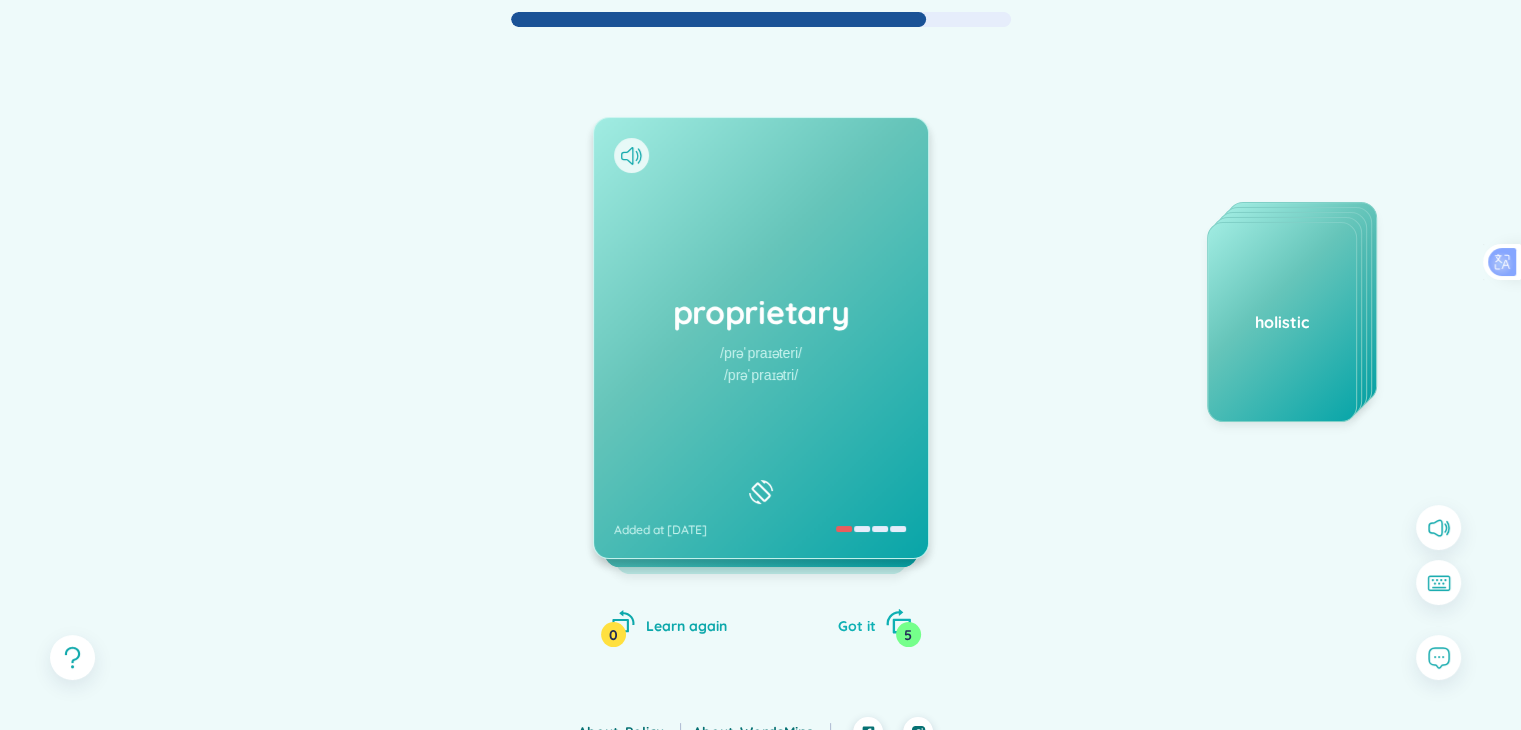 click 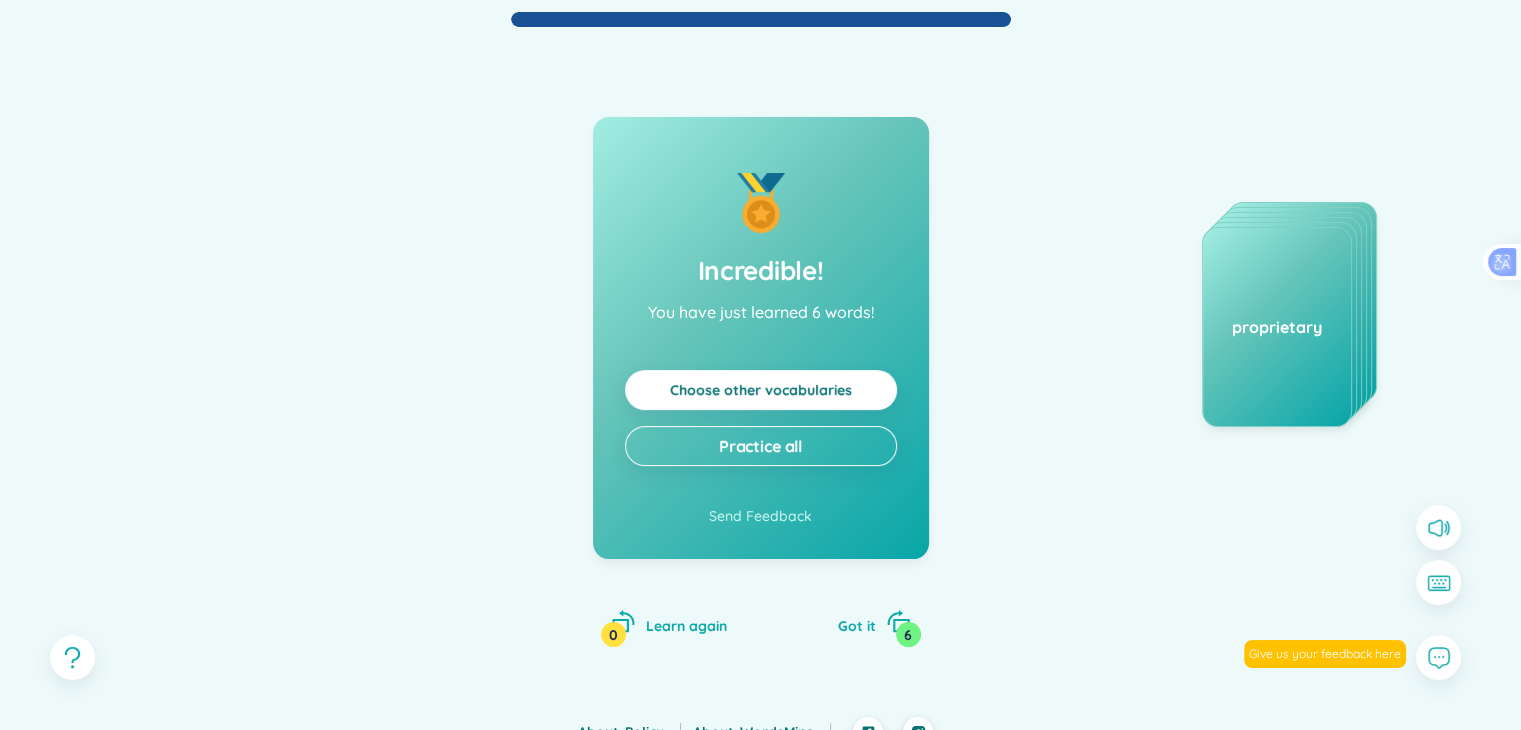 click on "proprietary" at bounding box center (1277, 327) 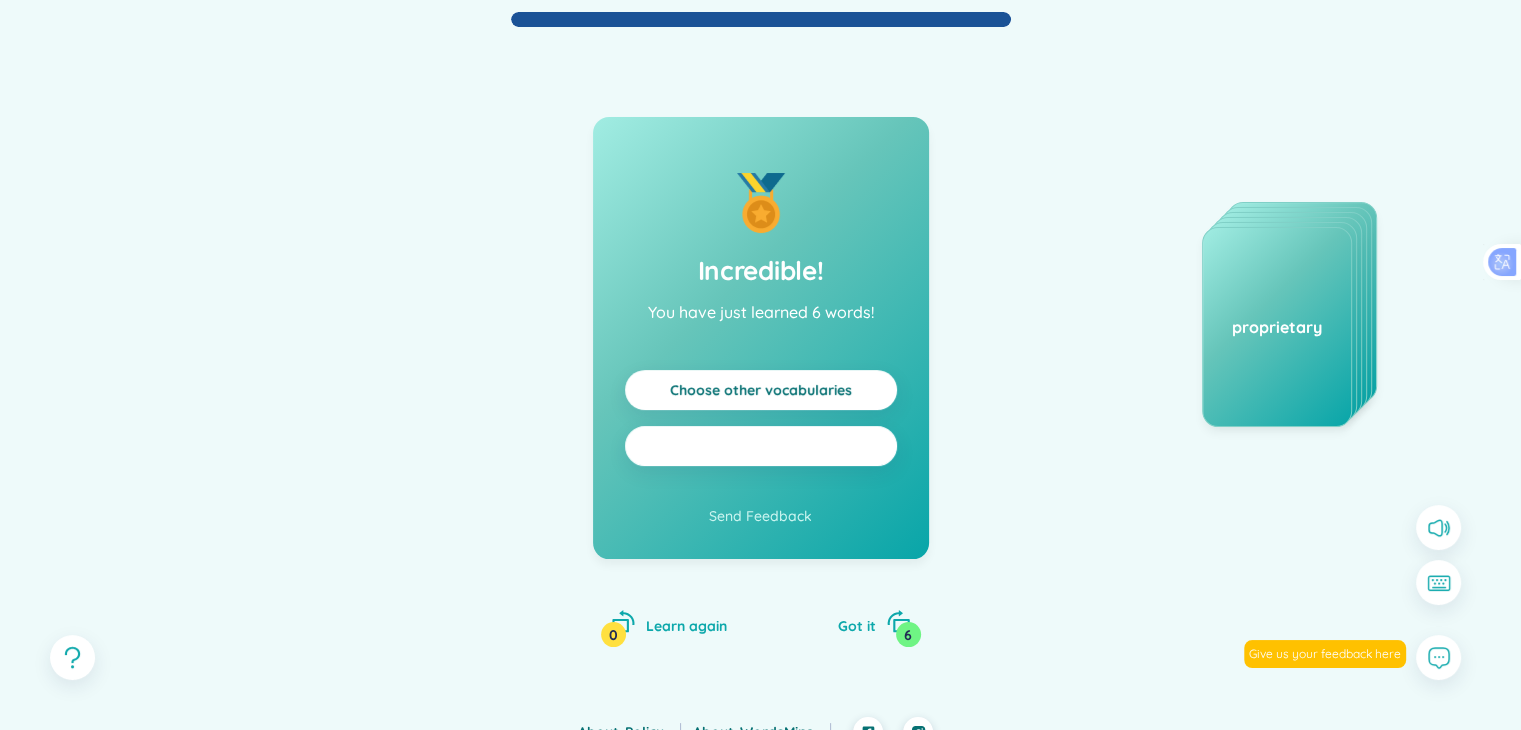 click on "Practice all" at bounding box center [760, 446] 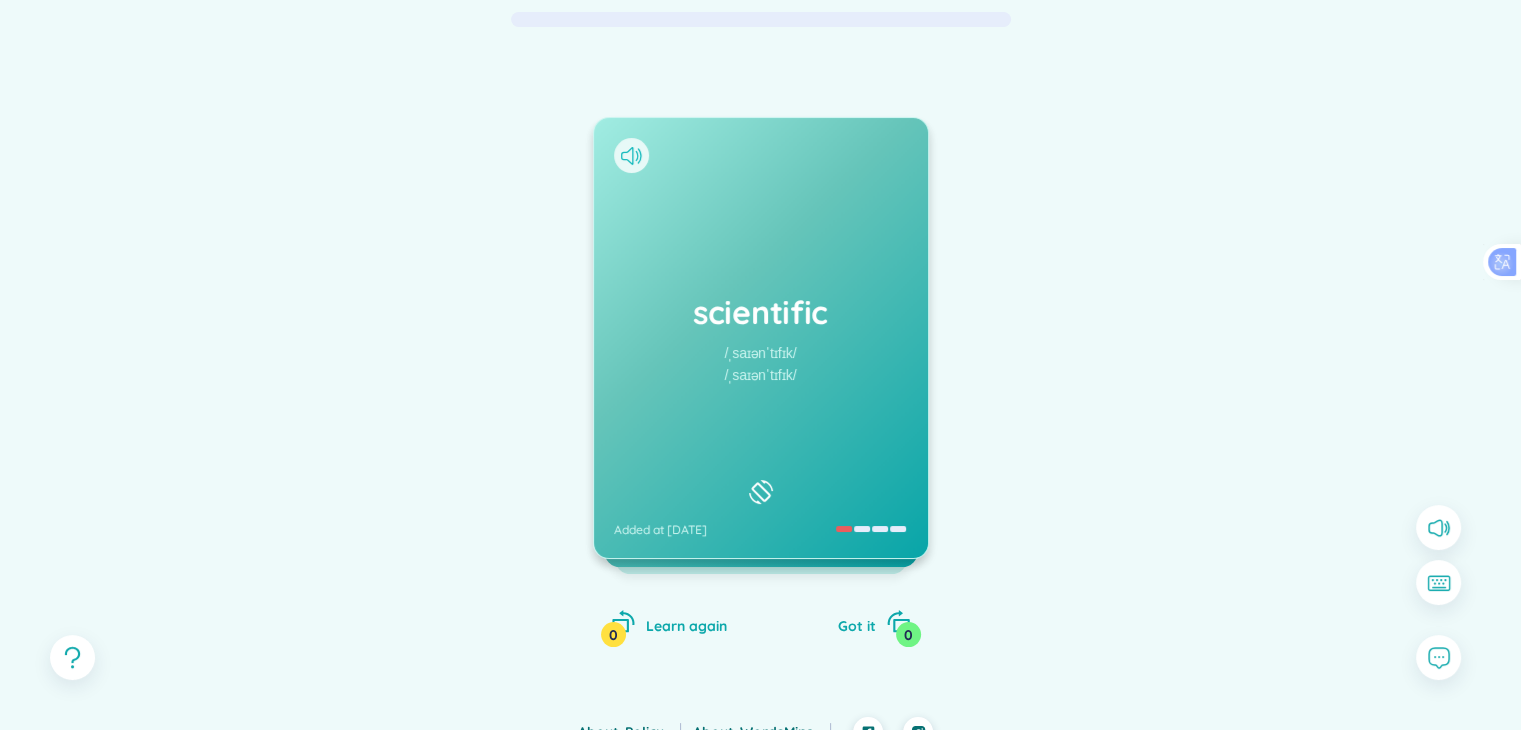 click 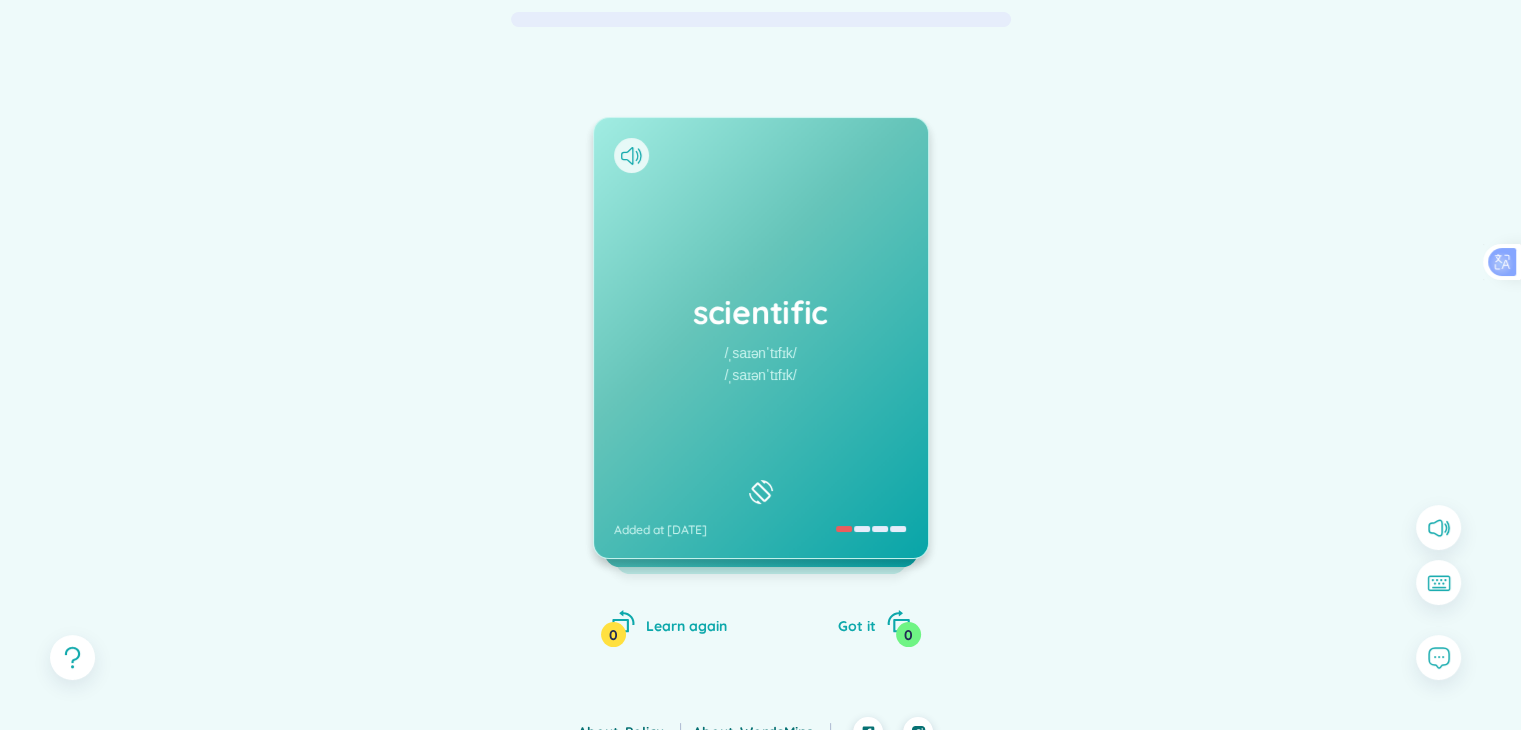 click on "scientific /ˌsaɪənˈtɪfɪk/ /ˌsaɪənˈtɪfɪk/ Added at [DATE]" at bounding box center [761, 338] 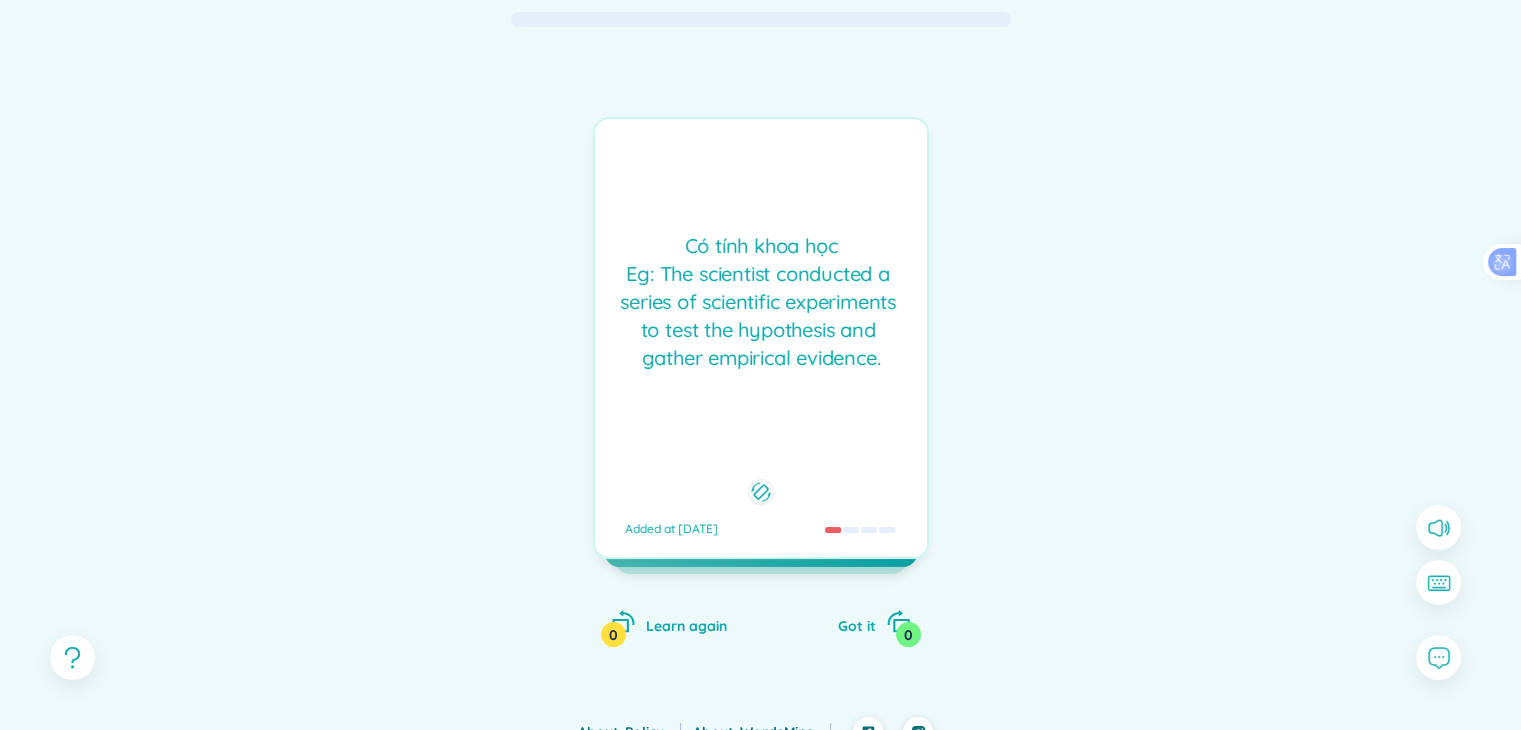 click on "Có tính khoa học
Eg: The scientist conducted a series of scientific experiments to test the hypothesis and gather empirical evidence." at bounding box center (761, 302) 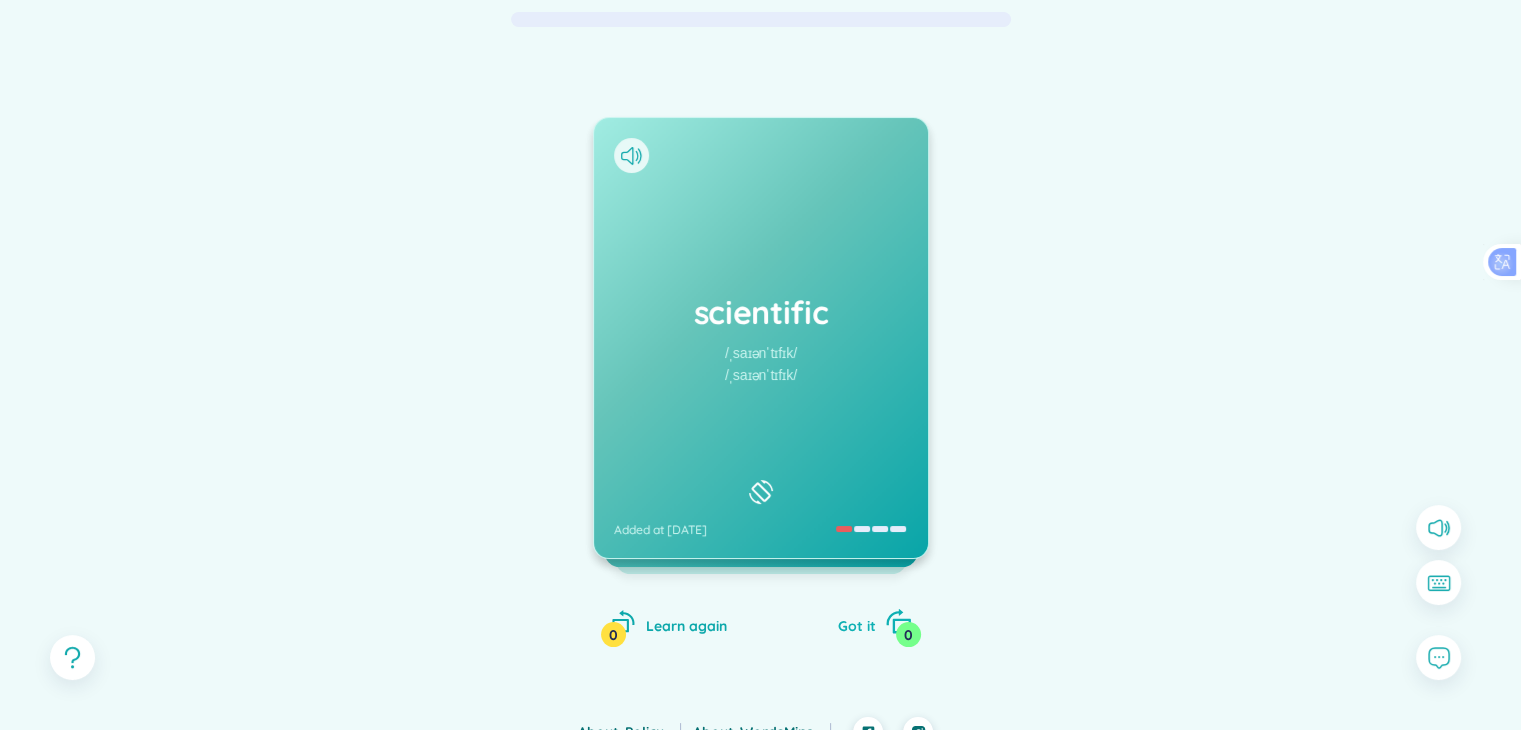 click on "0" at bounding box center (908, 634) 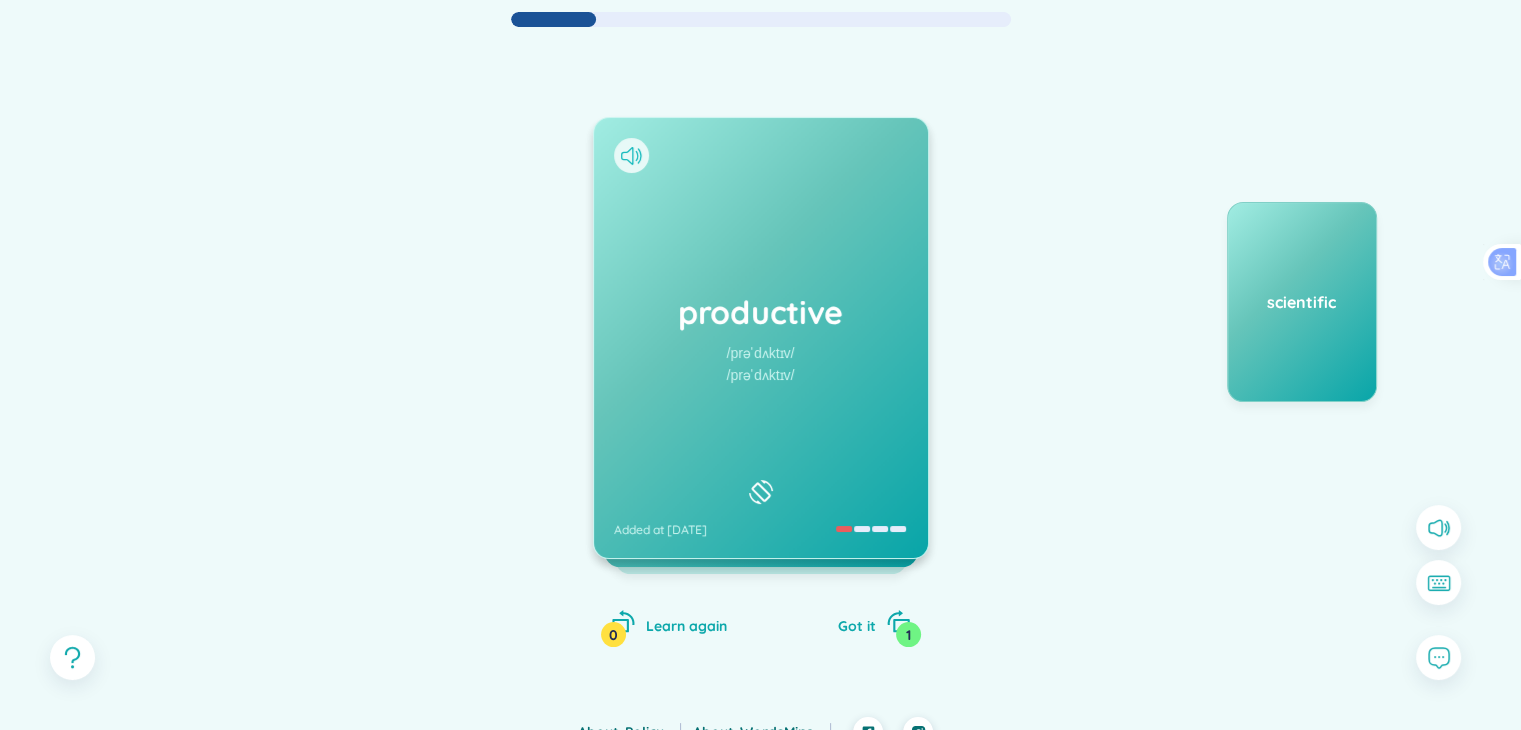 click 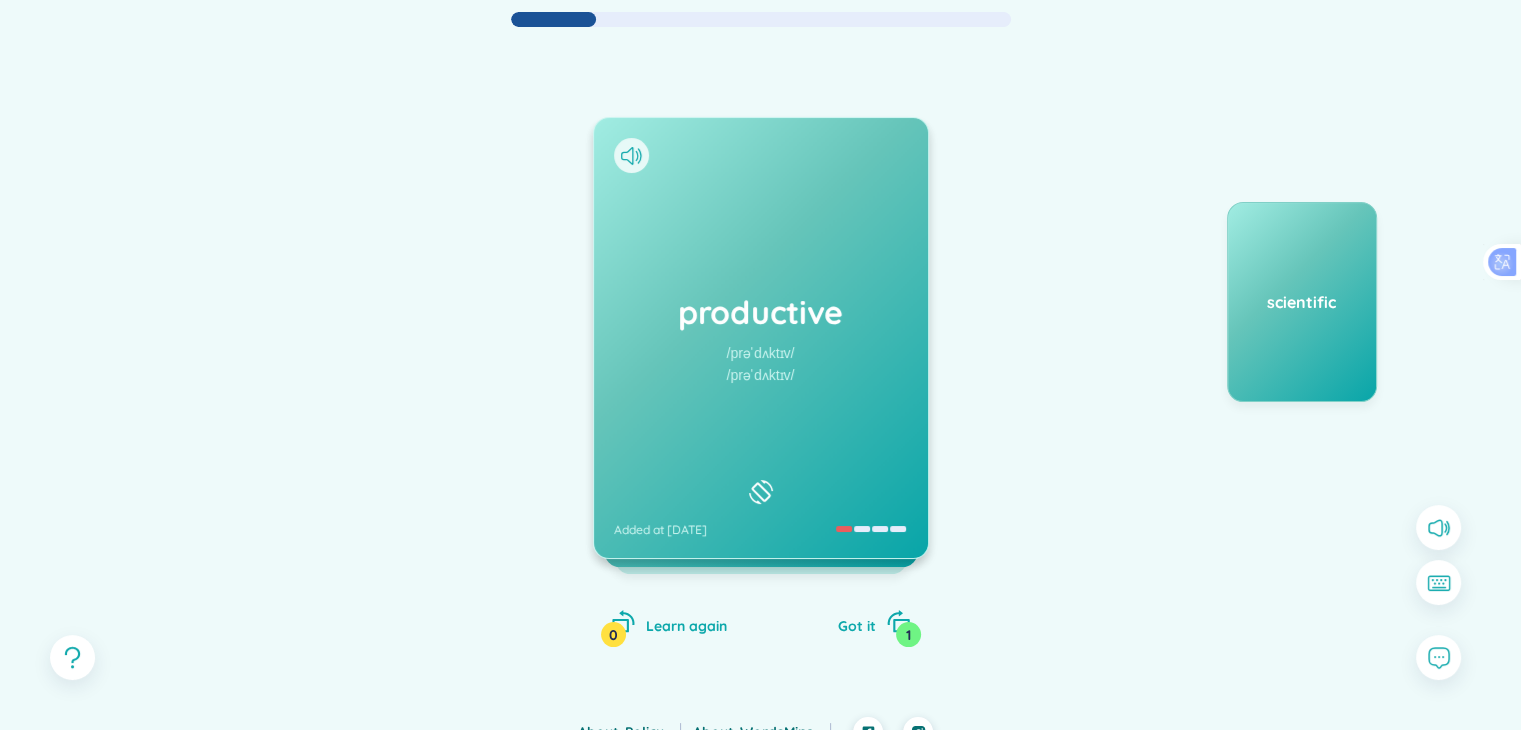 click on "productive /prəˈdʌktɪv/ /prəˈdʌktɪv/ Added at [DATE]" at bounding box center (761, 338) 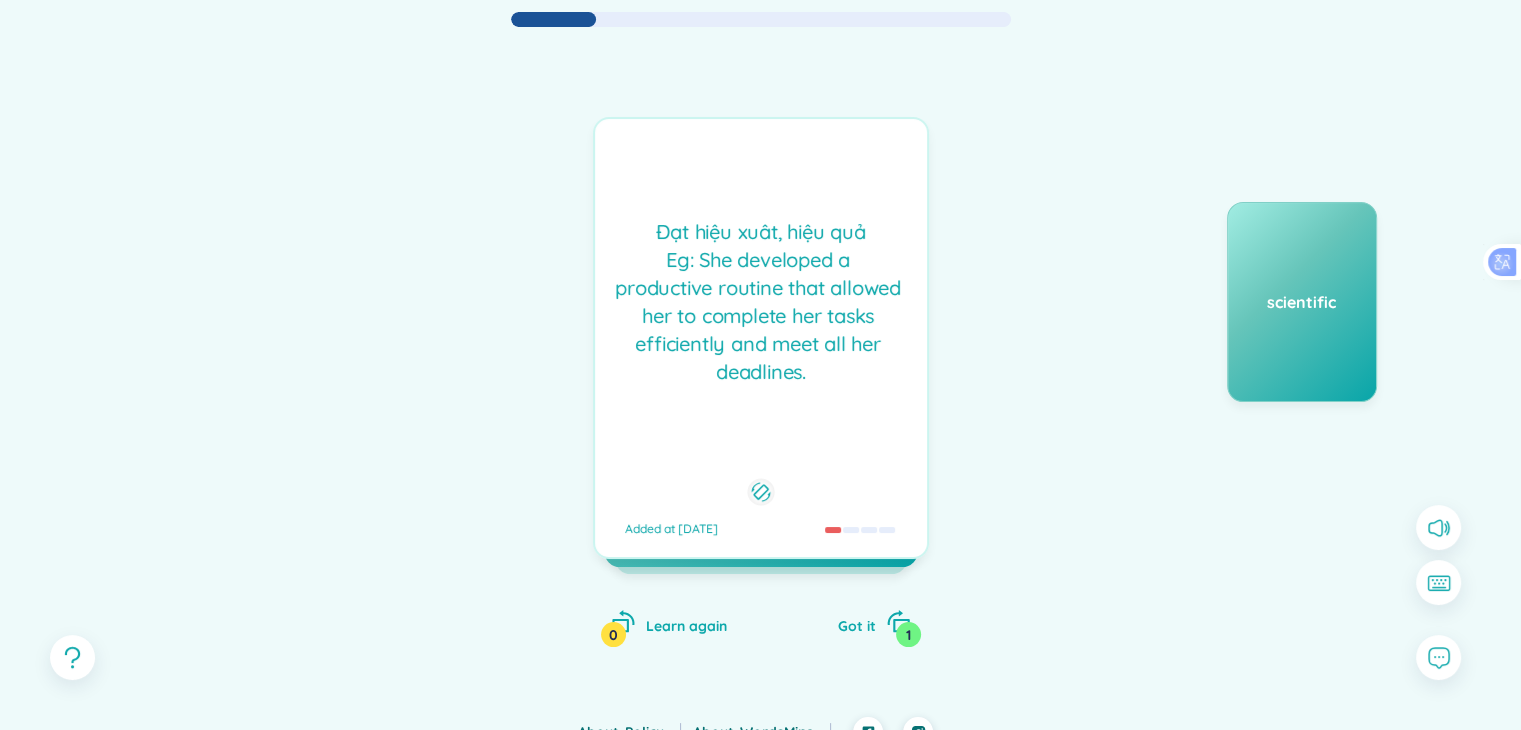 click on "Đạt hiệu xuât, hiệu quả
Eg: She developed a productive routine that allowed her to complete her tasks efficiently and meet all her deadlines." at bounding box center [761, 302] 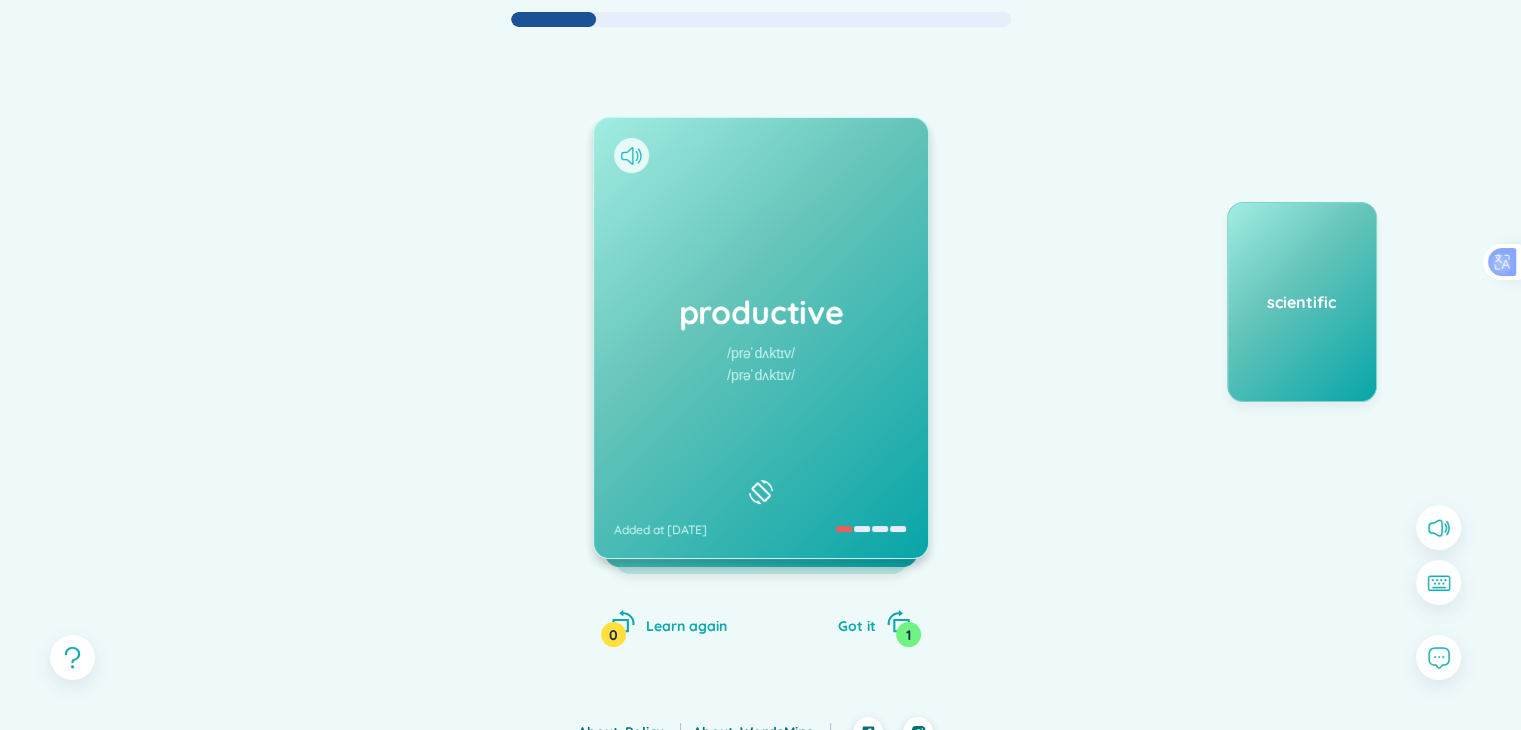 click 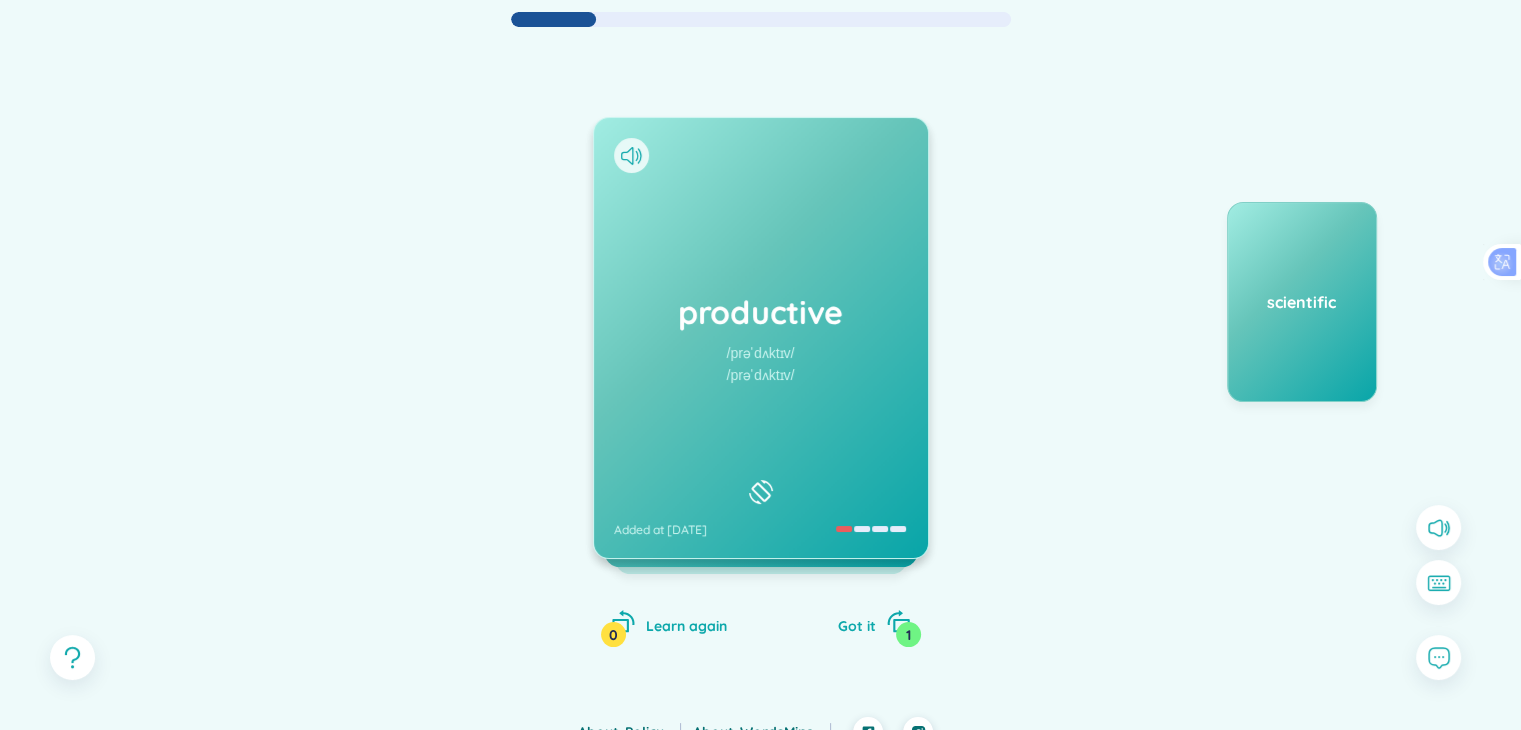 click on "productive /prəˈdʌktɪv/ /prəˈdʌktɪv/ Added at [DATE]" at bounding box center (761, 338) 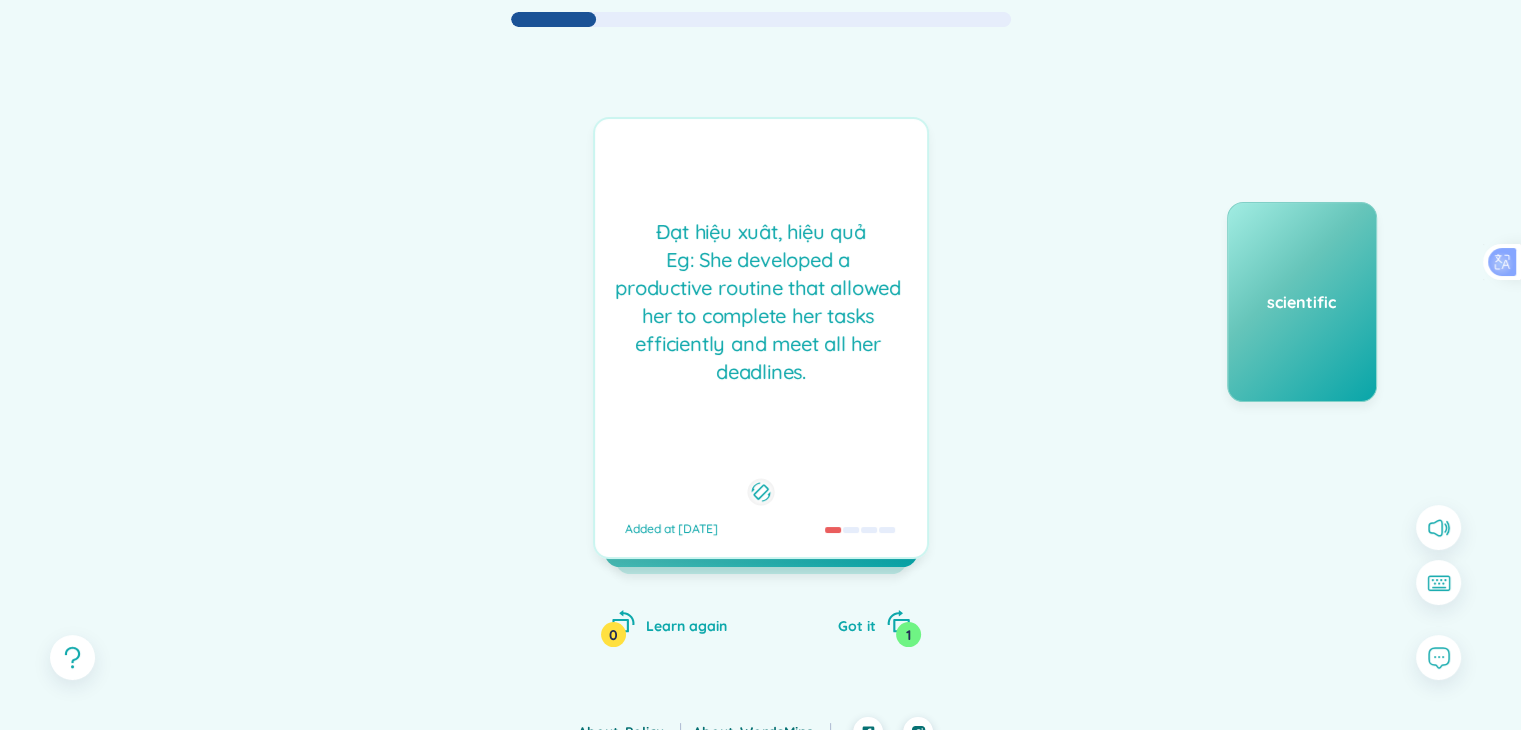 click on "Đạt hiệu xuât, hiệu quả
Eg: She developed a productive routine that allowed her to complete her tasks efficiently and meet all her deadlines." at bounding box center [761, 302] 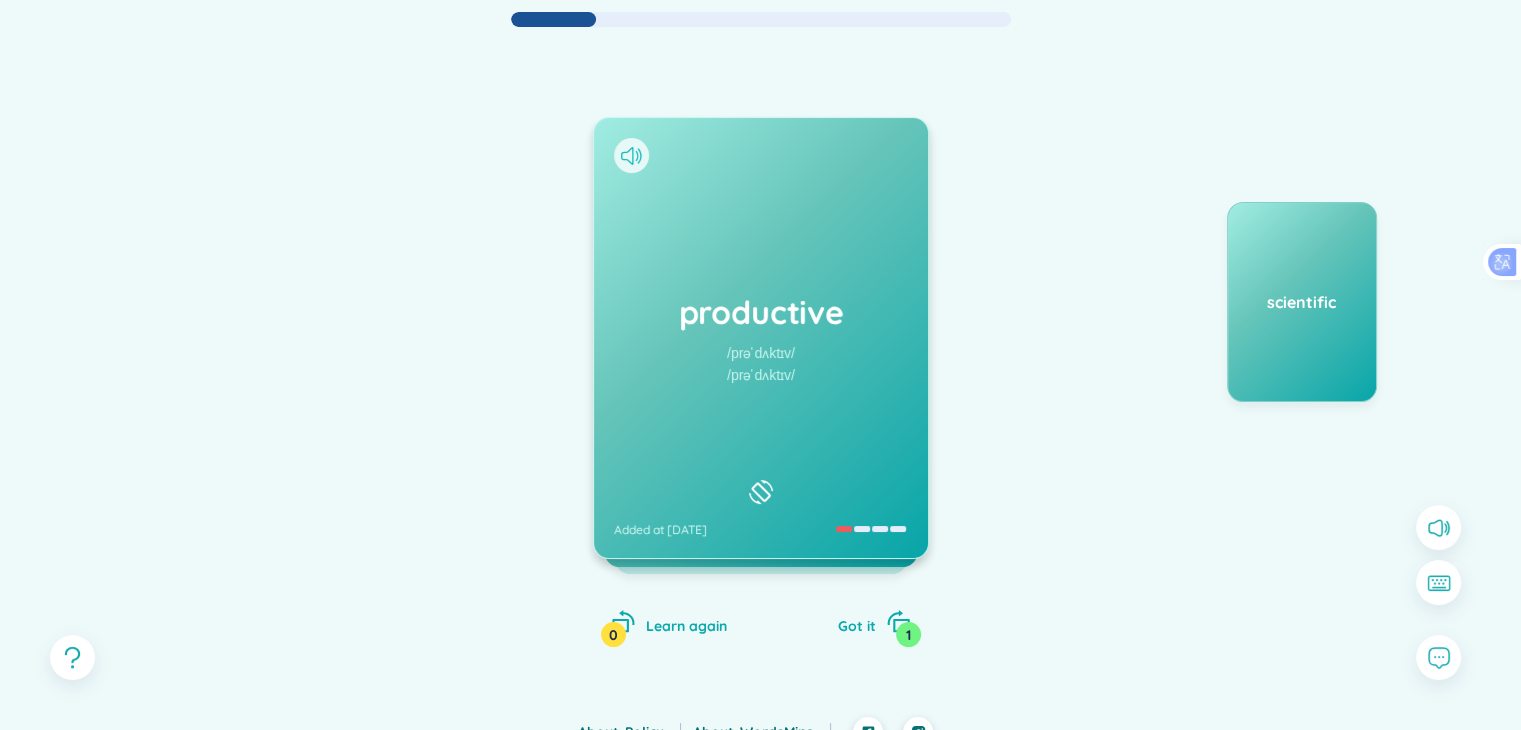 click 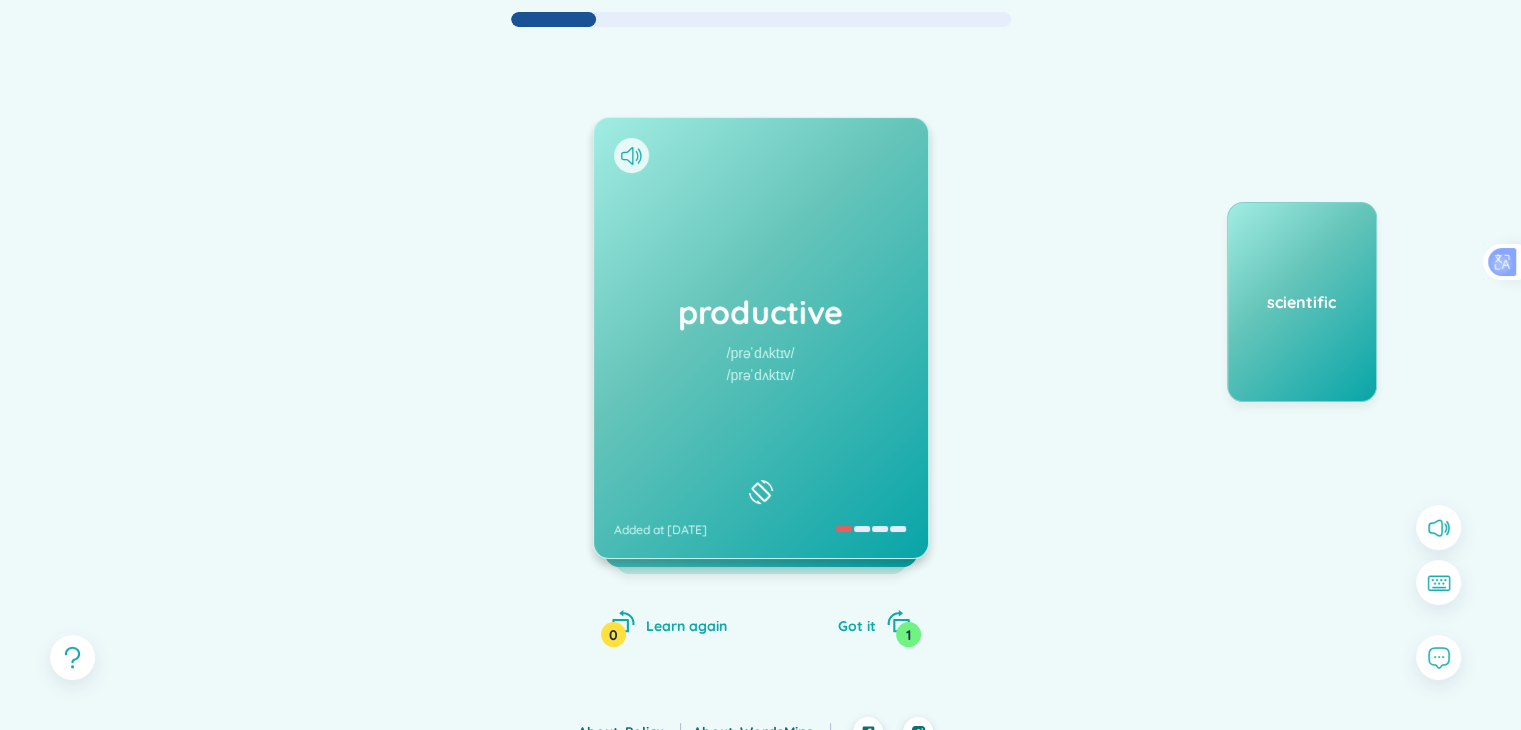 click on "productive /prəˈdʌktɪv/ /prəˈdʌktɪv/ Added at [DATE]" at bounding box center (761, 338) 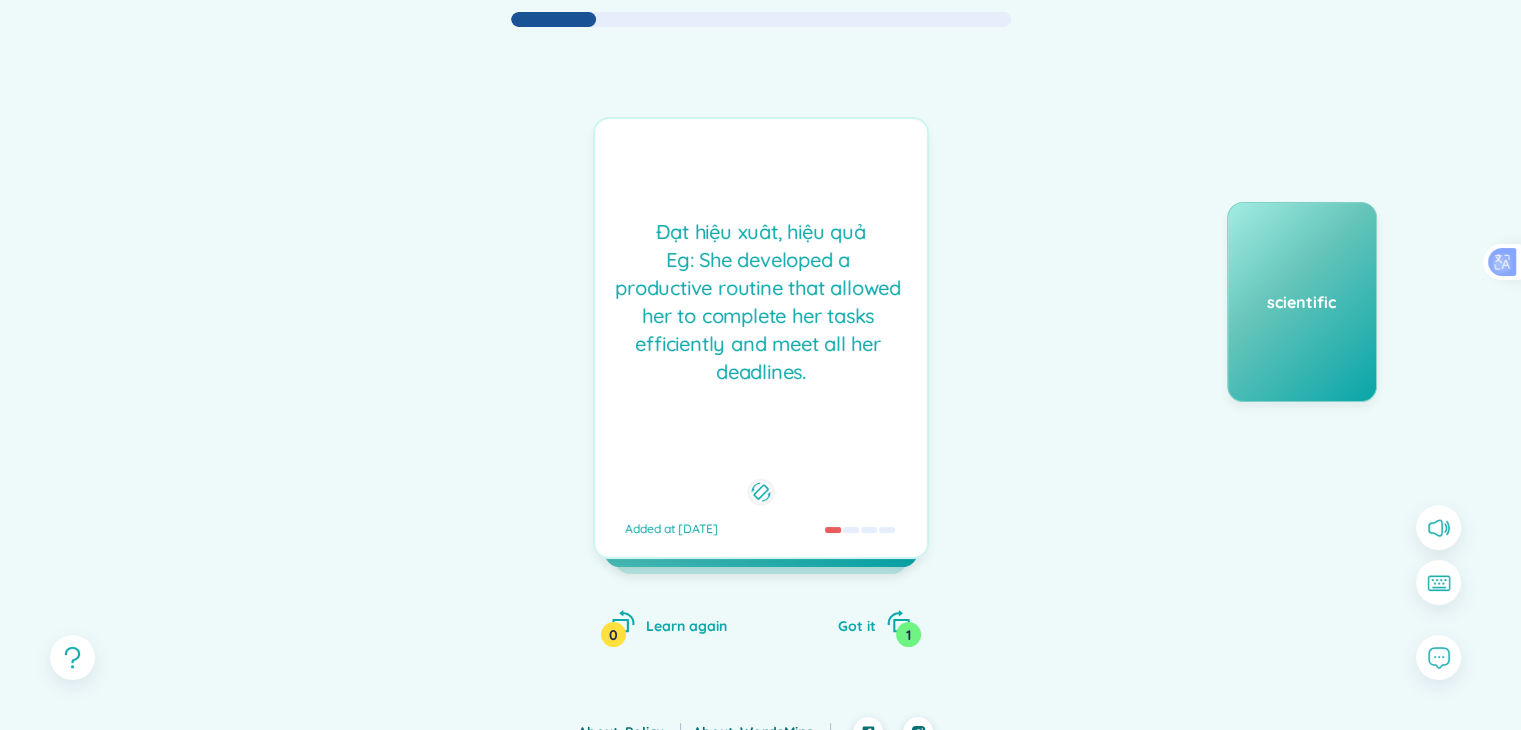 click on "Đạt hiệu xuât, hiệu quả
Eg: She developed a productive routine that allowed her to complete her tasks efficiently and meet all her deadlines. Added at [DATE]" at bounding box center [761, 338] 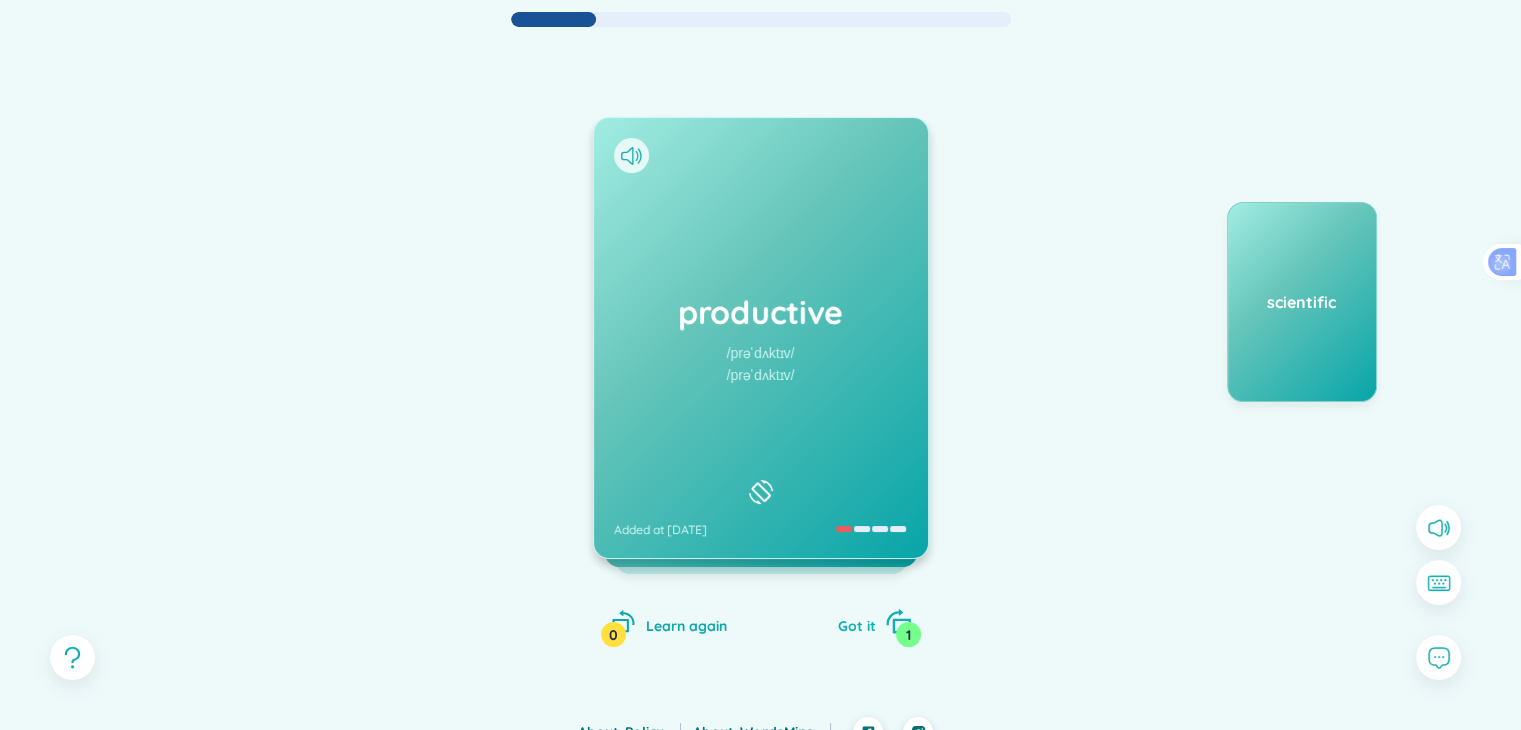 click on "1" at bounding box center [908, 634] 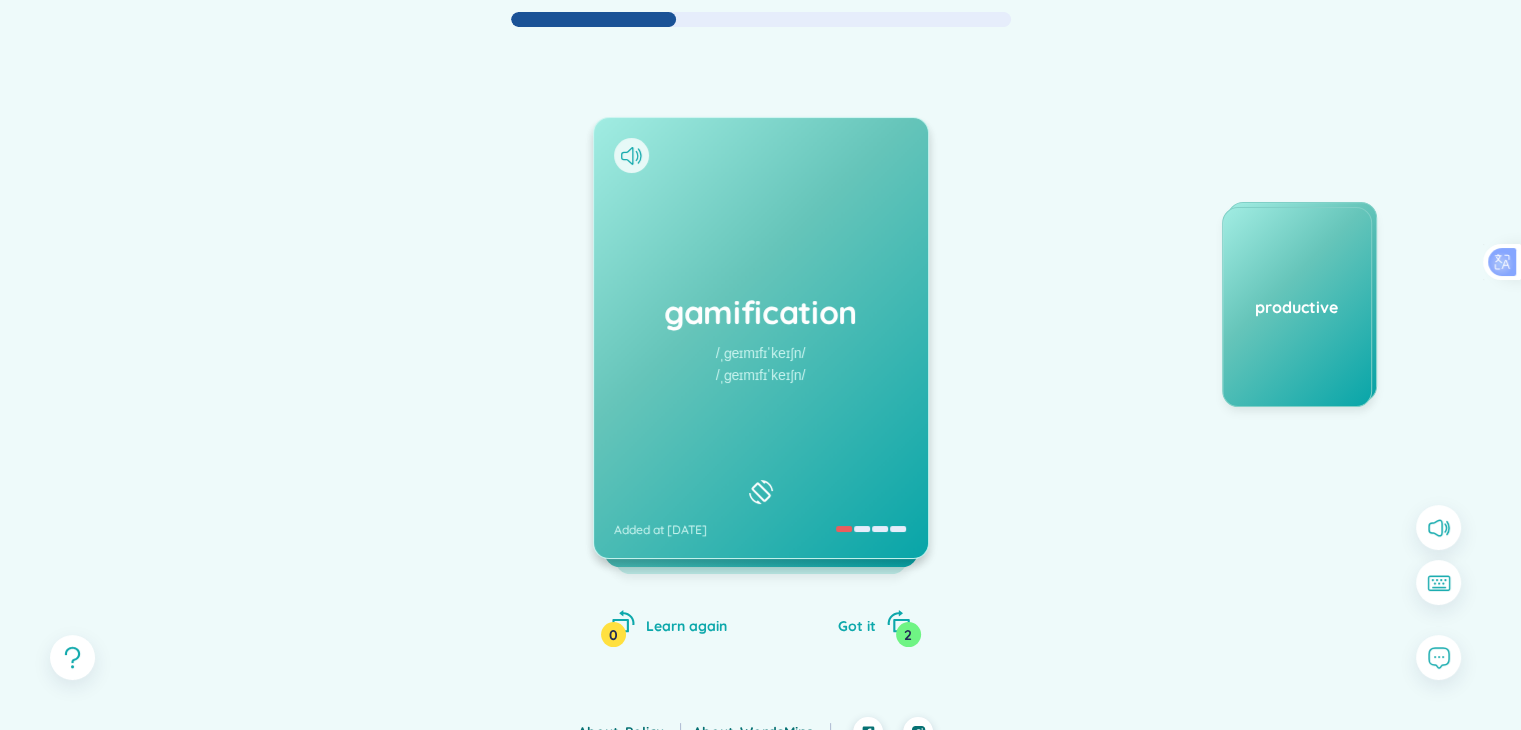 click on "gamification /ˌɡeɪmɪfɪˈkeɪʃn/ /ˌɡeɪmɪfɪˈkeɪʃn/ Added at [DATE]" at bounding box center (761, 338) 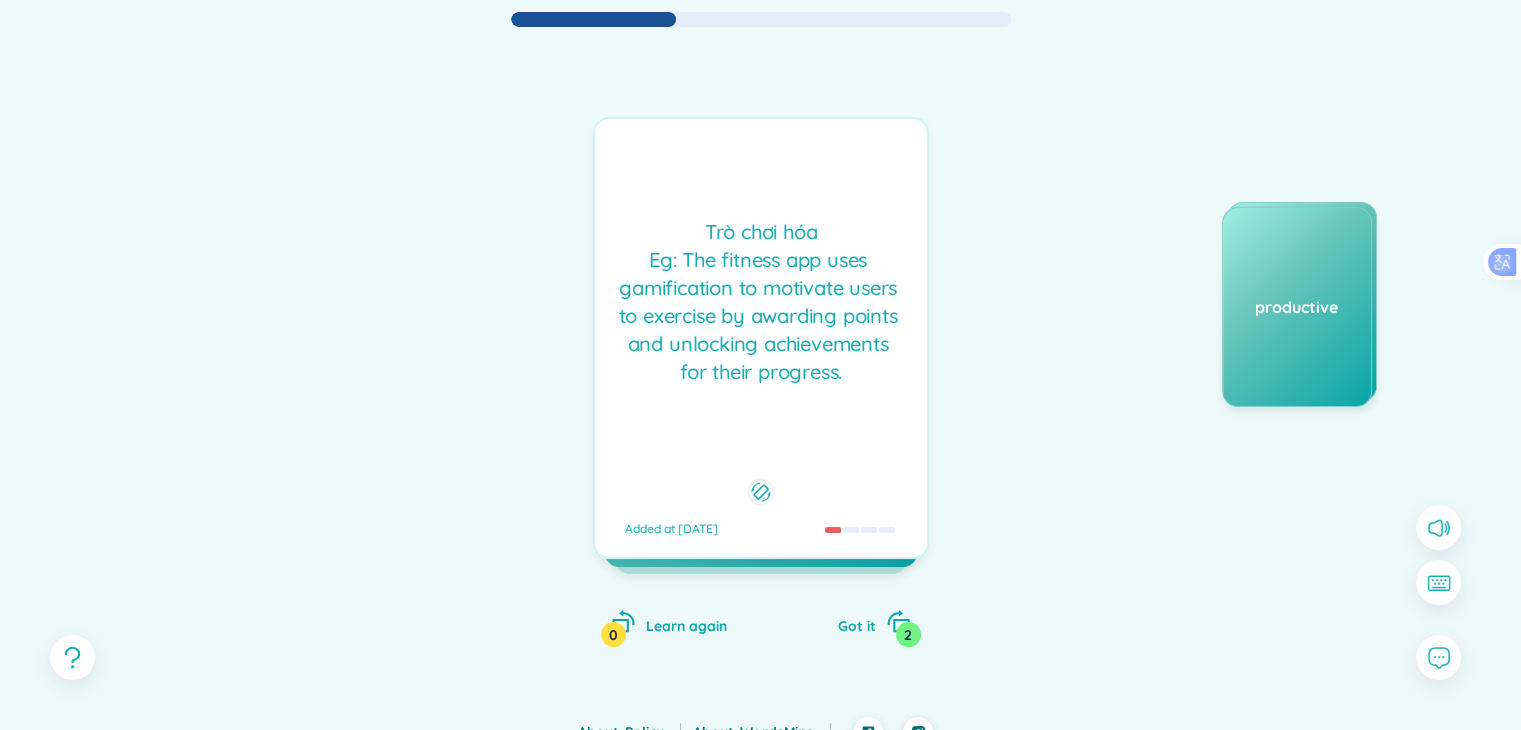 click on "Trò chơi hóa
Eg: The fitness app uses gamification to motivate users to exercise by awarding points and unlocking achievements for their progress." at bounding box center [761, 302] 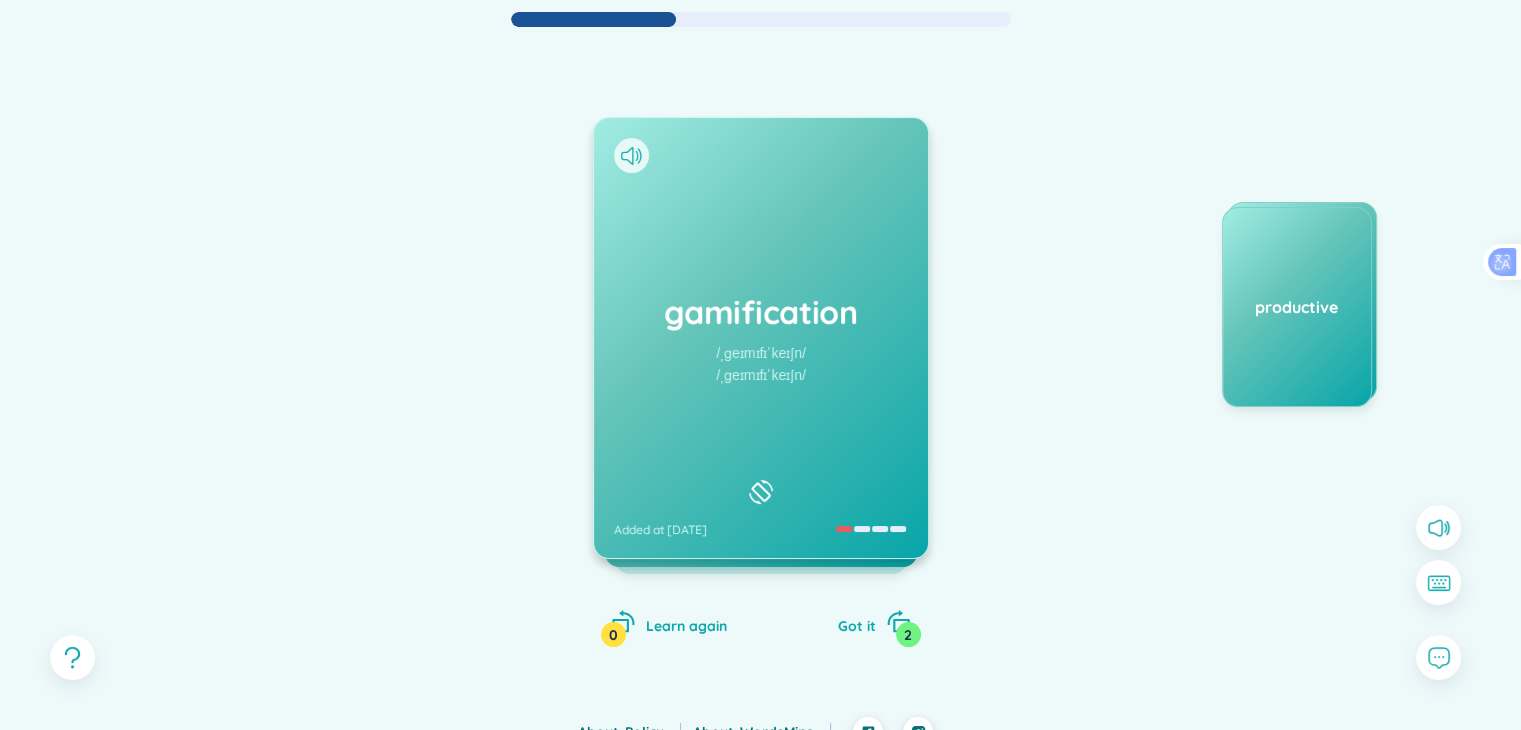 click on "gamification /ˌɡeɪmɪfɪˈkeɪʃn/ /ˌɡeɪmɪfɪˈkeɪʃn/ Added at [DATE]" at bounding box center [761, 338] 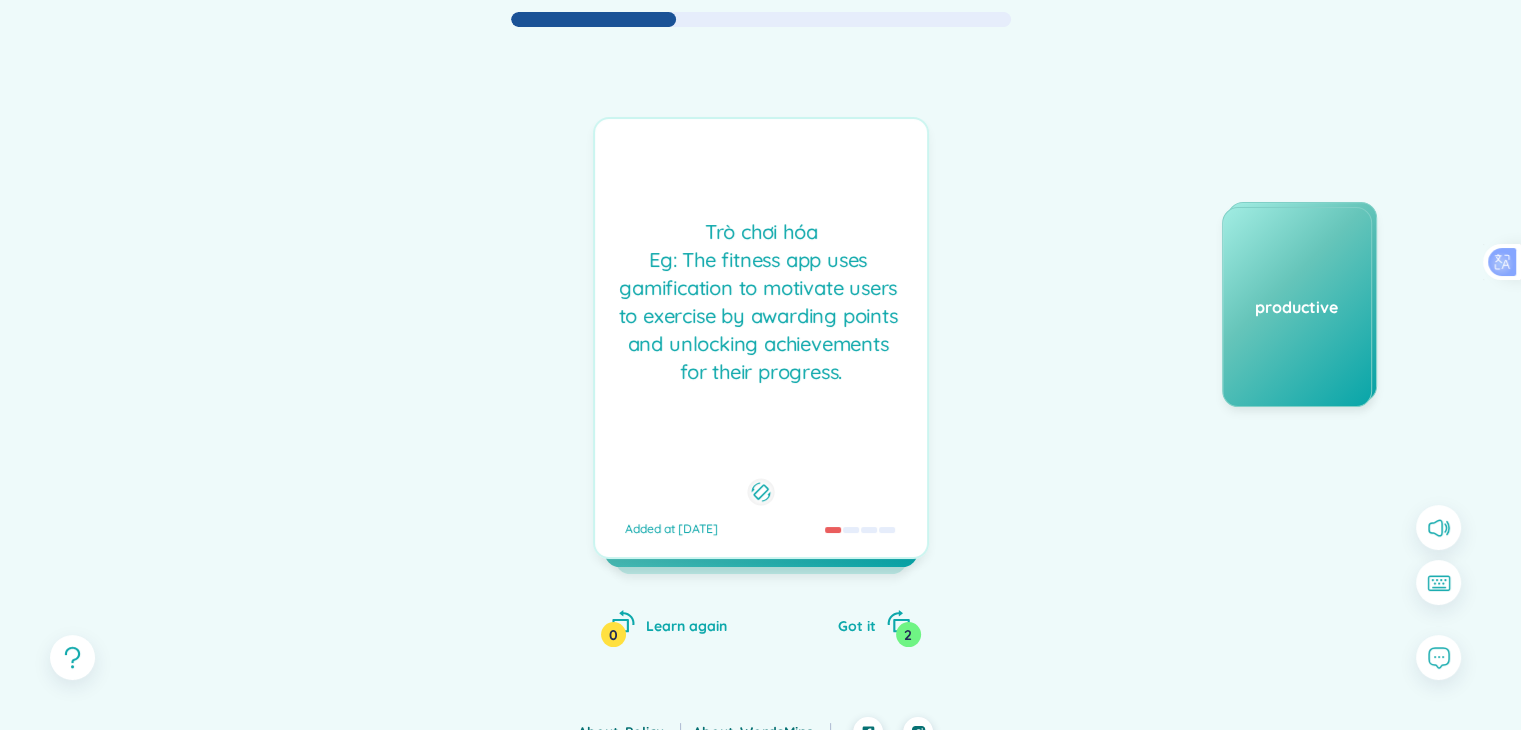 click on "Trò chơi hóa
Eg: The fitness app uses gamification to motivate users to exercise by awarding points and unlocking achievements for their progress." at bounding box center [761, 302] 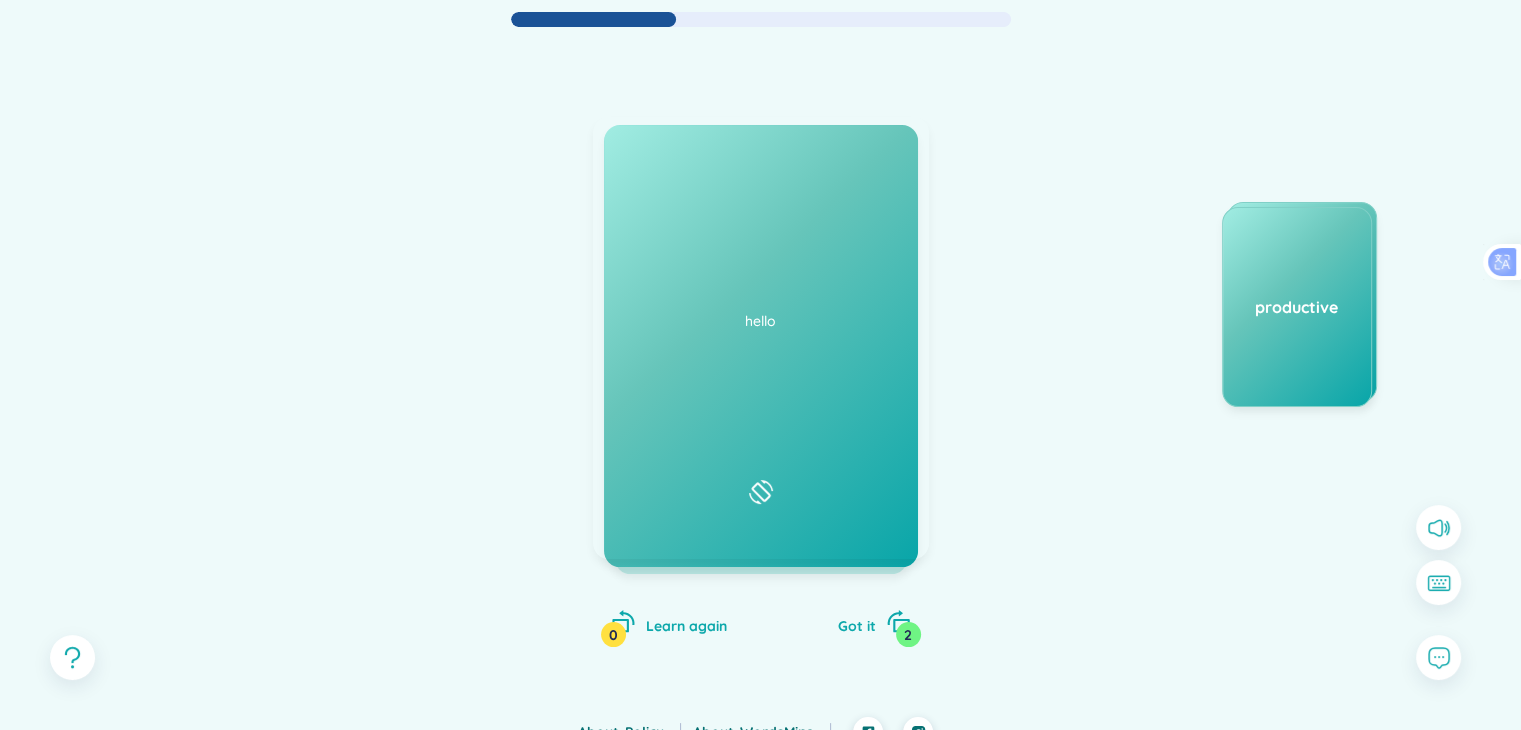 click on "gamification" at bounding box center (761, 312) 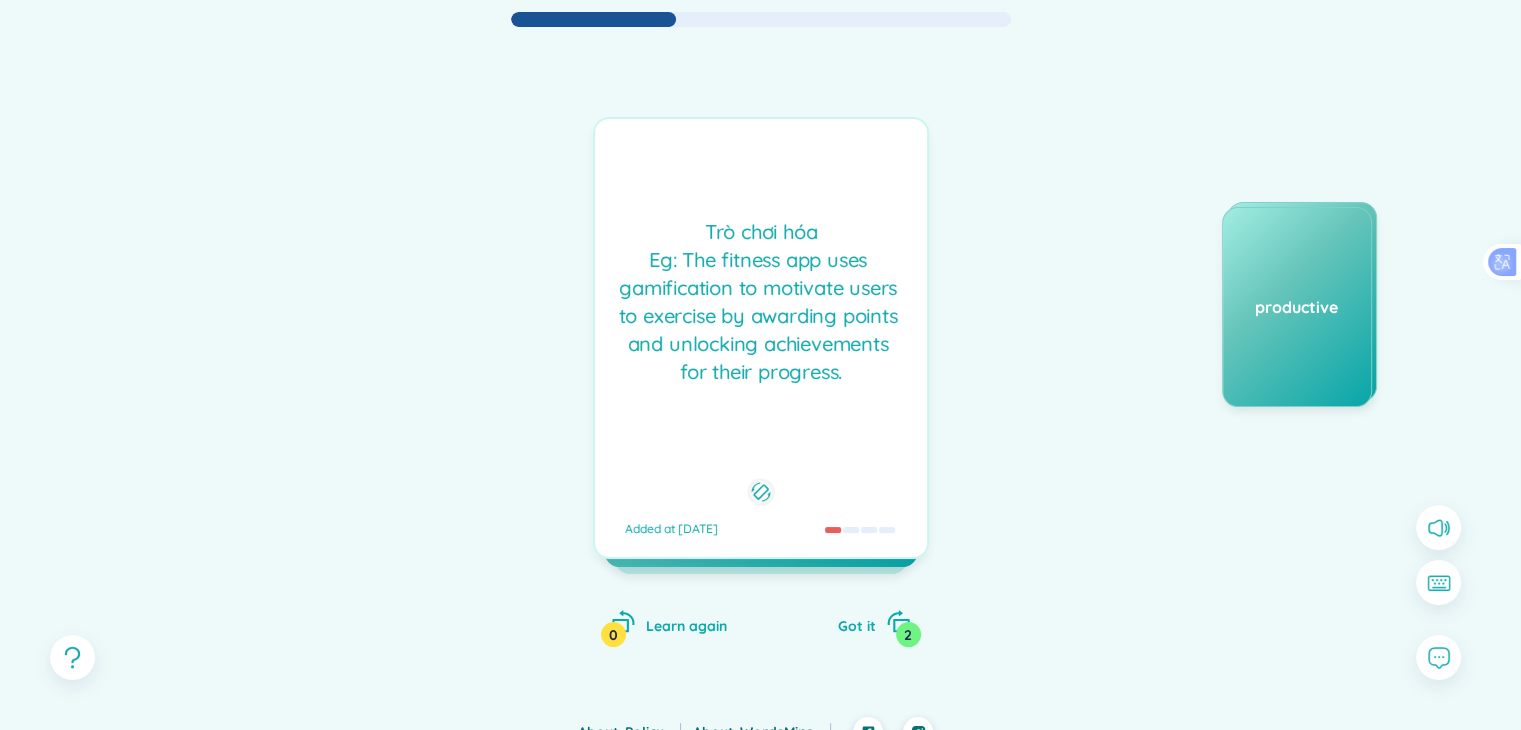 click on "Trò chơi hóa
Eg: The fitness app uses gamification to motivate users to exercise by awarding points and unlocking achievements for their progress." at bounding box center [761, 302] 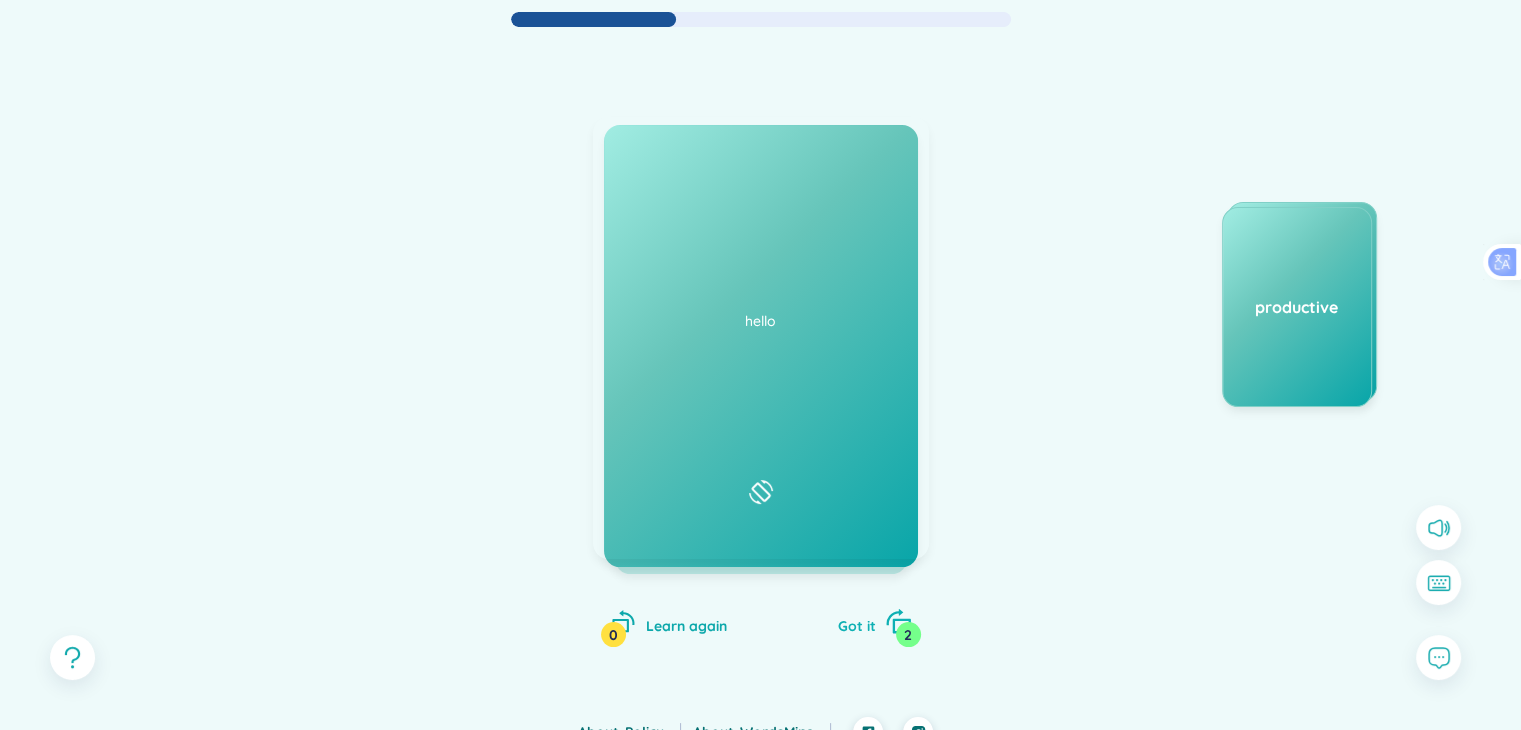 click on "2" at bounding box center [908, 634] 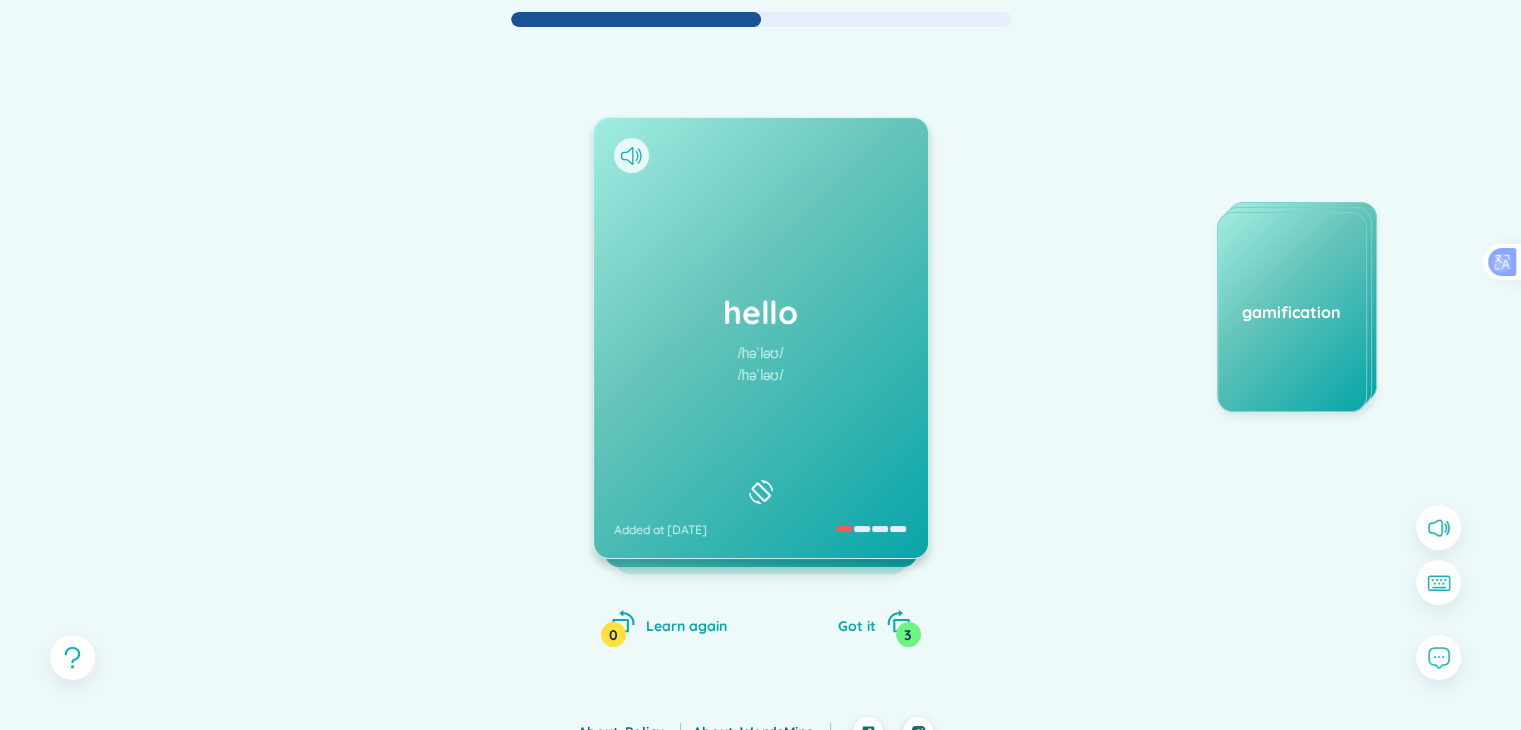click on "hello /həˈləʊ/ /həˈləʊ/ Added at [DATE] Xin chào
Eg: Hello how are you? ([PERSON_NAME], bạn có khỏe không?)
Used as a greeting or to begin a phone conversation.
Eg: hello there, [PERSON_NAME]! Added at [DATE] holistic Learn again 0 Got it 3" at bounding box center (761, 402) 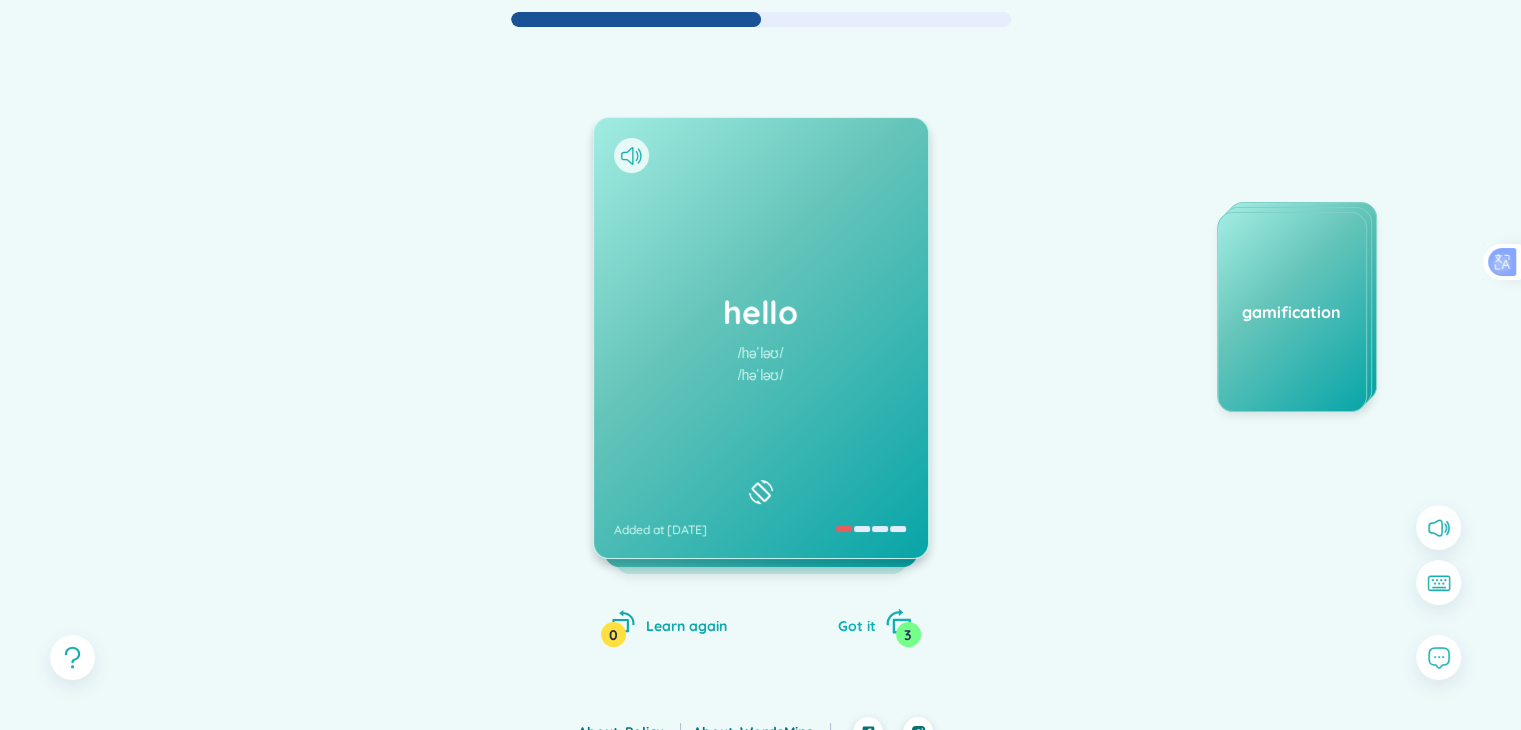 click on "3" at bounding box center (908, 634) 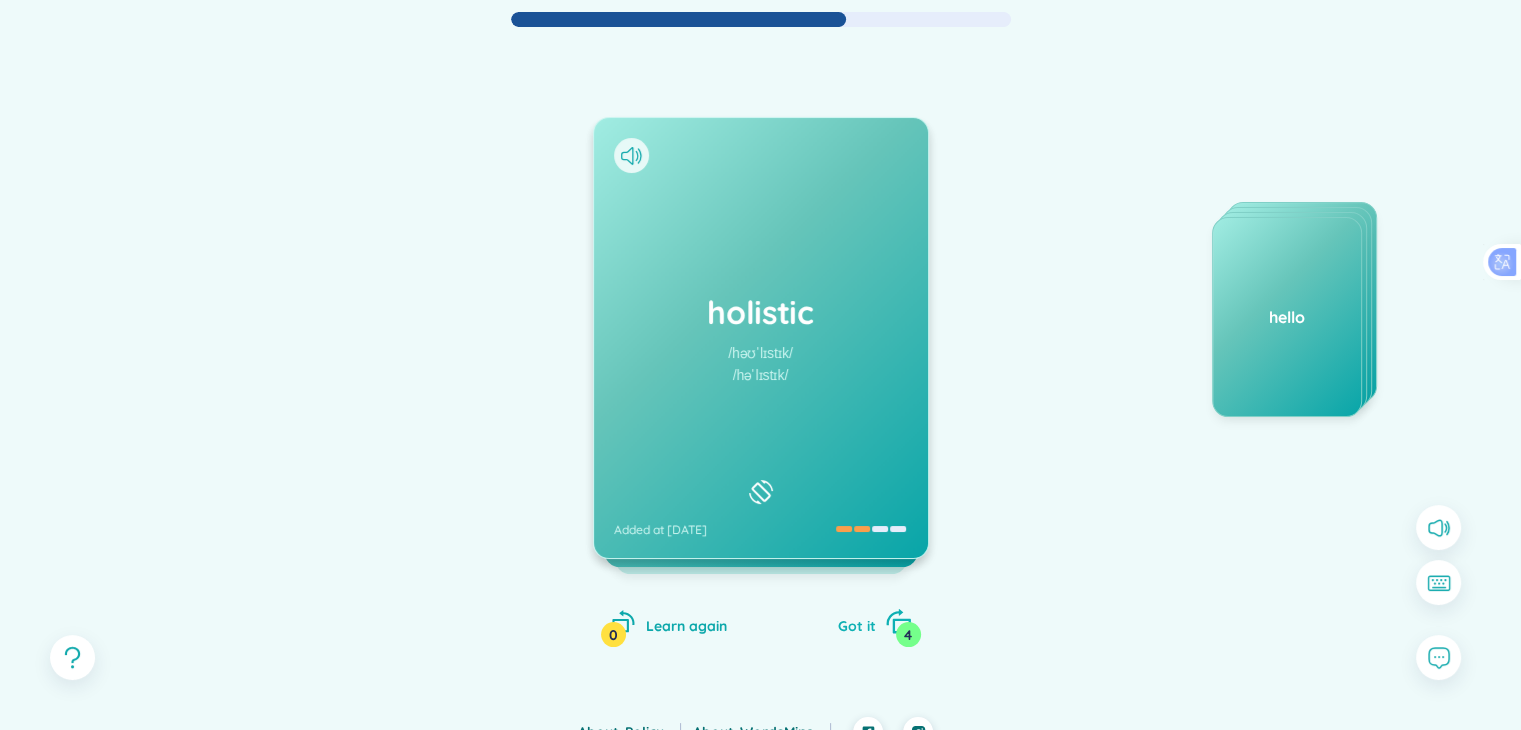 click on "4" at bounding box center [908, 634] 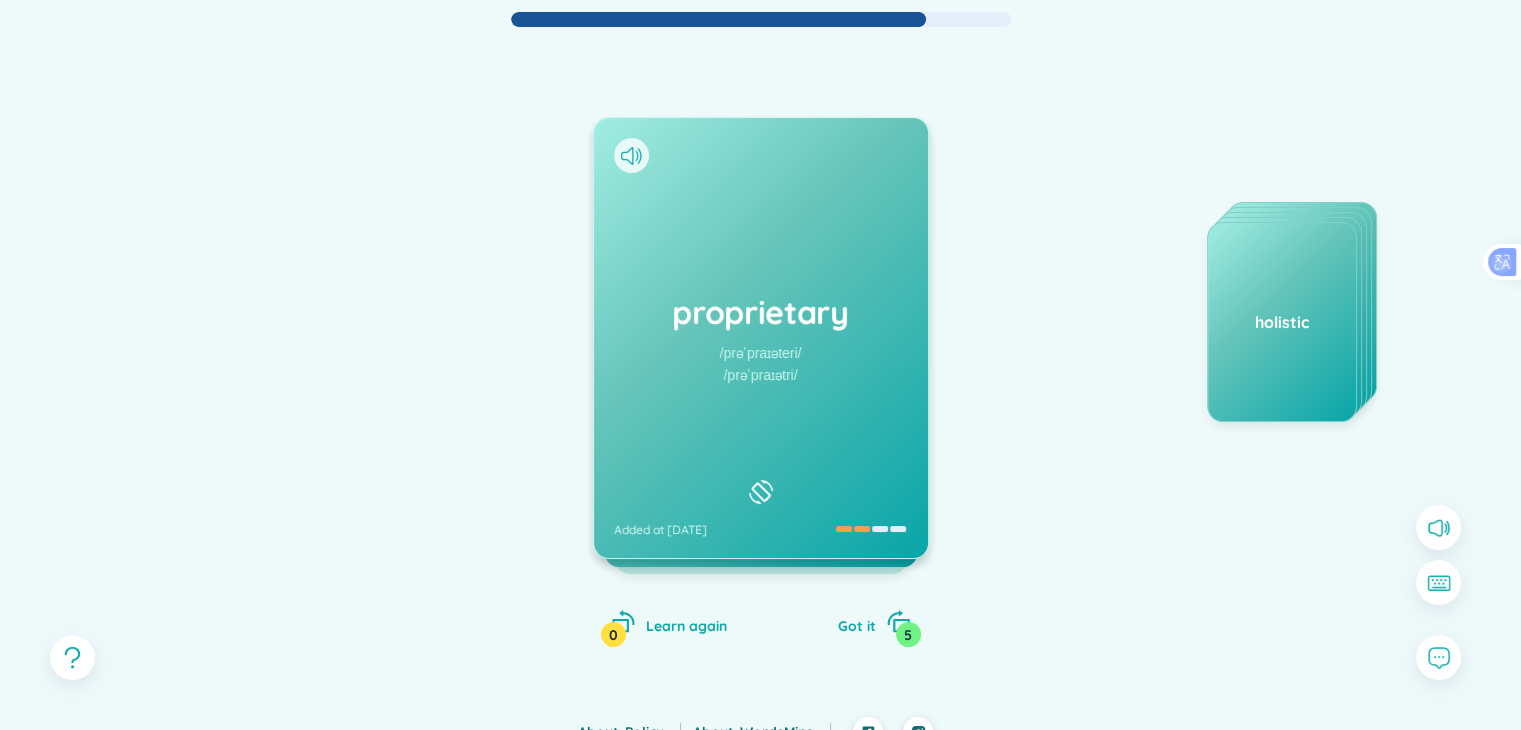 click on "proprietary /prəˈpraɪəteri/ /prəˈpraɪətri/ Added at [DATE]" at bounding box center [761, 338] 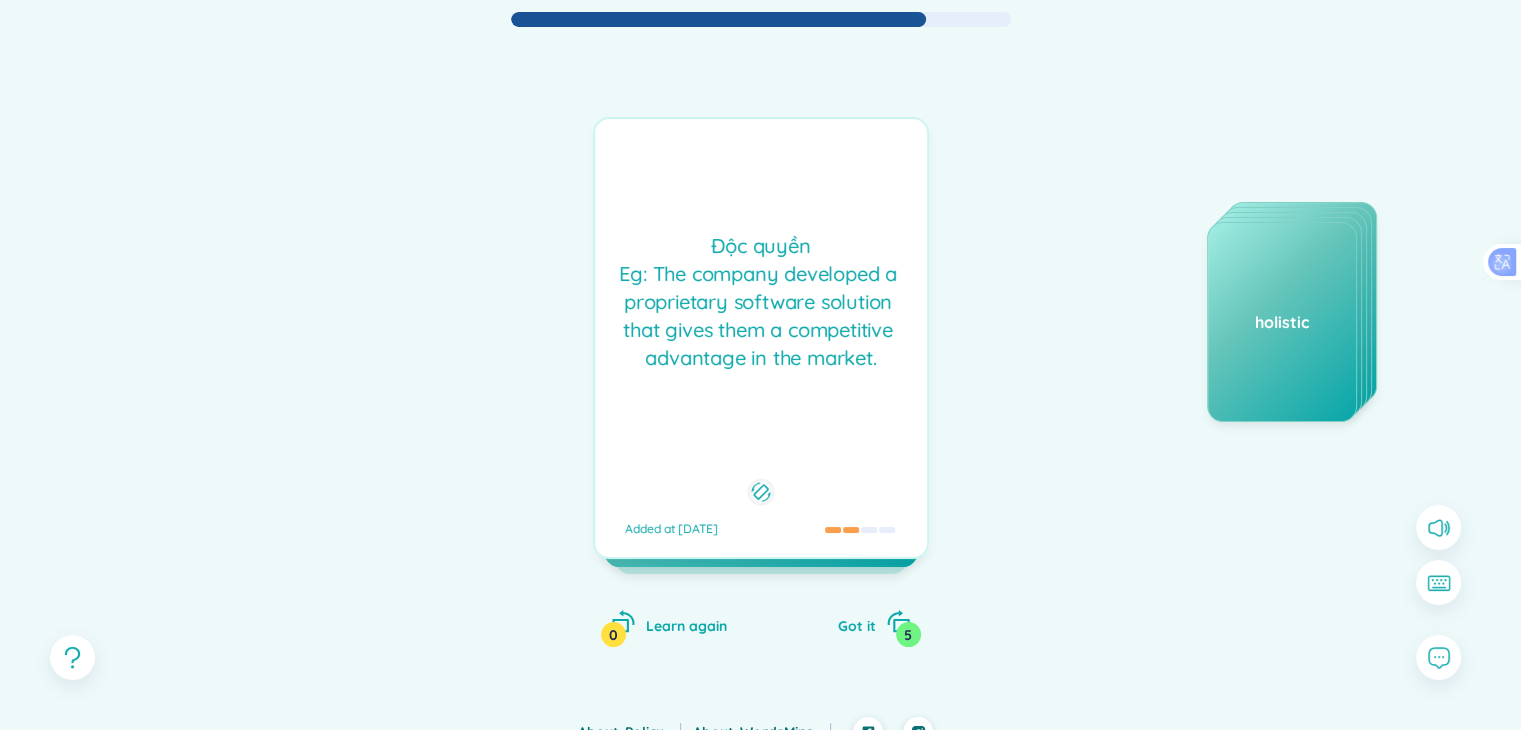 click on "Độc quyền
Eg: The company developed a proprietary software solution that gives them a competitive advantage in the market." at bounding box center [761, 302] 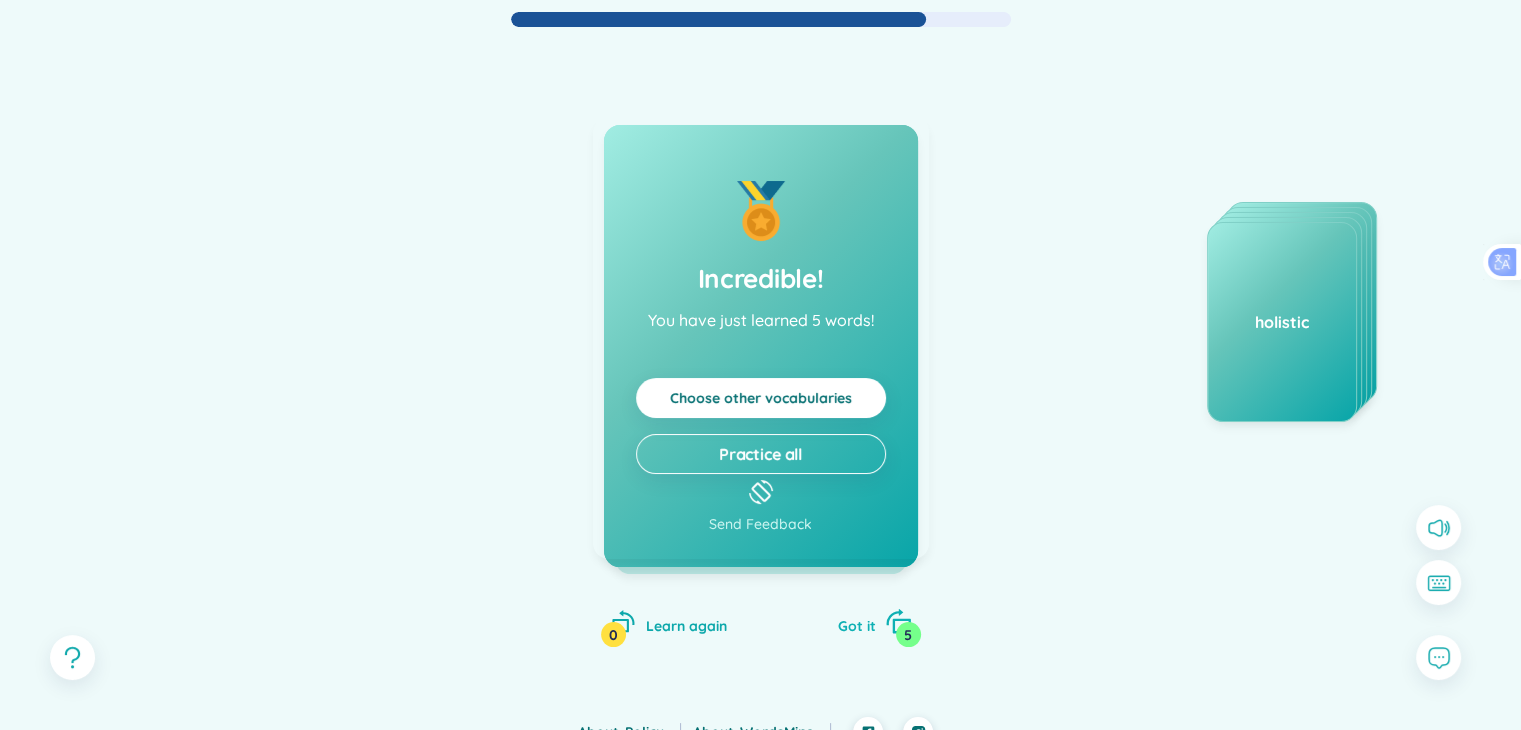 click on "5" at bounding box center [908, 634] 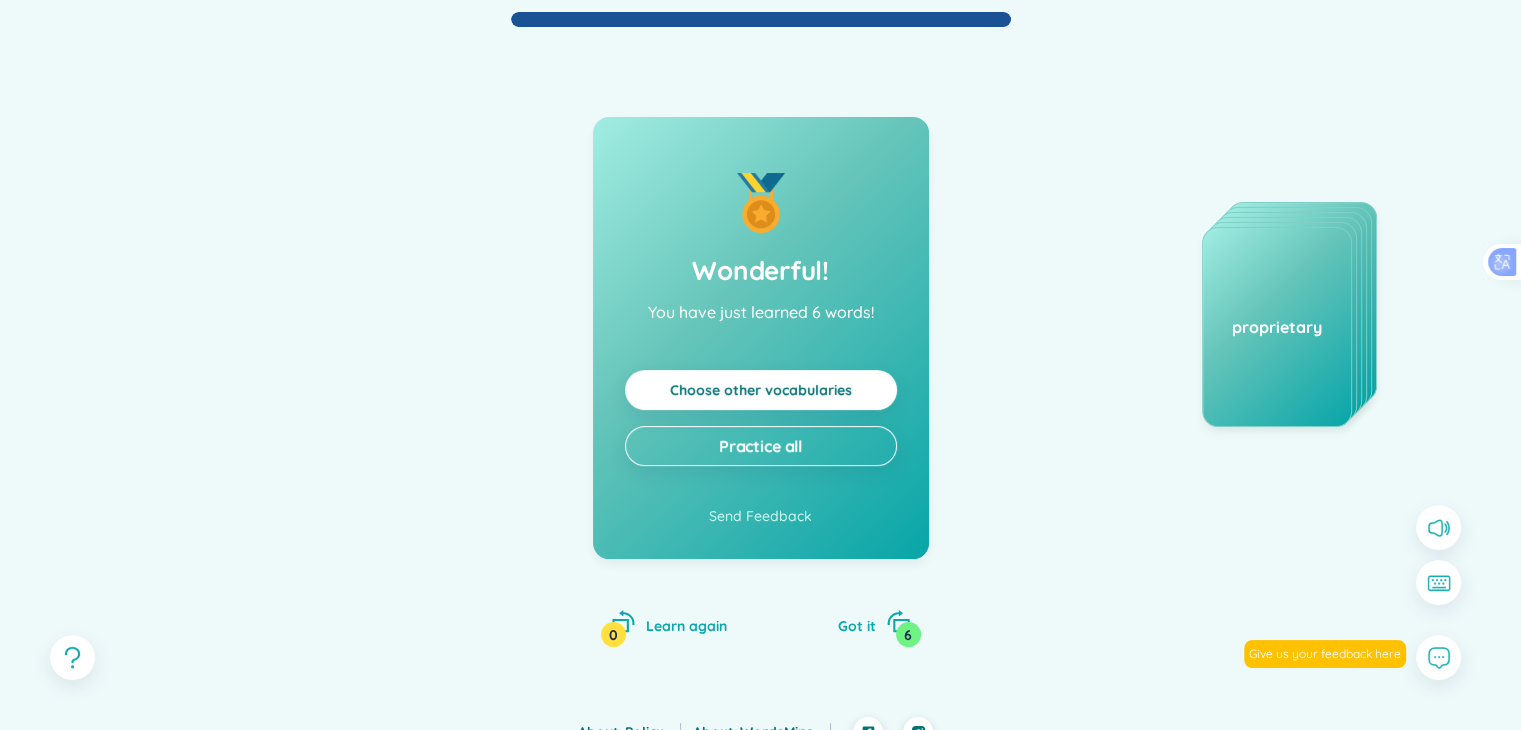 click on "proprietary" at bounding box center (1277, 327) 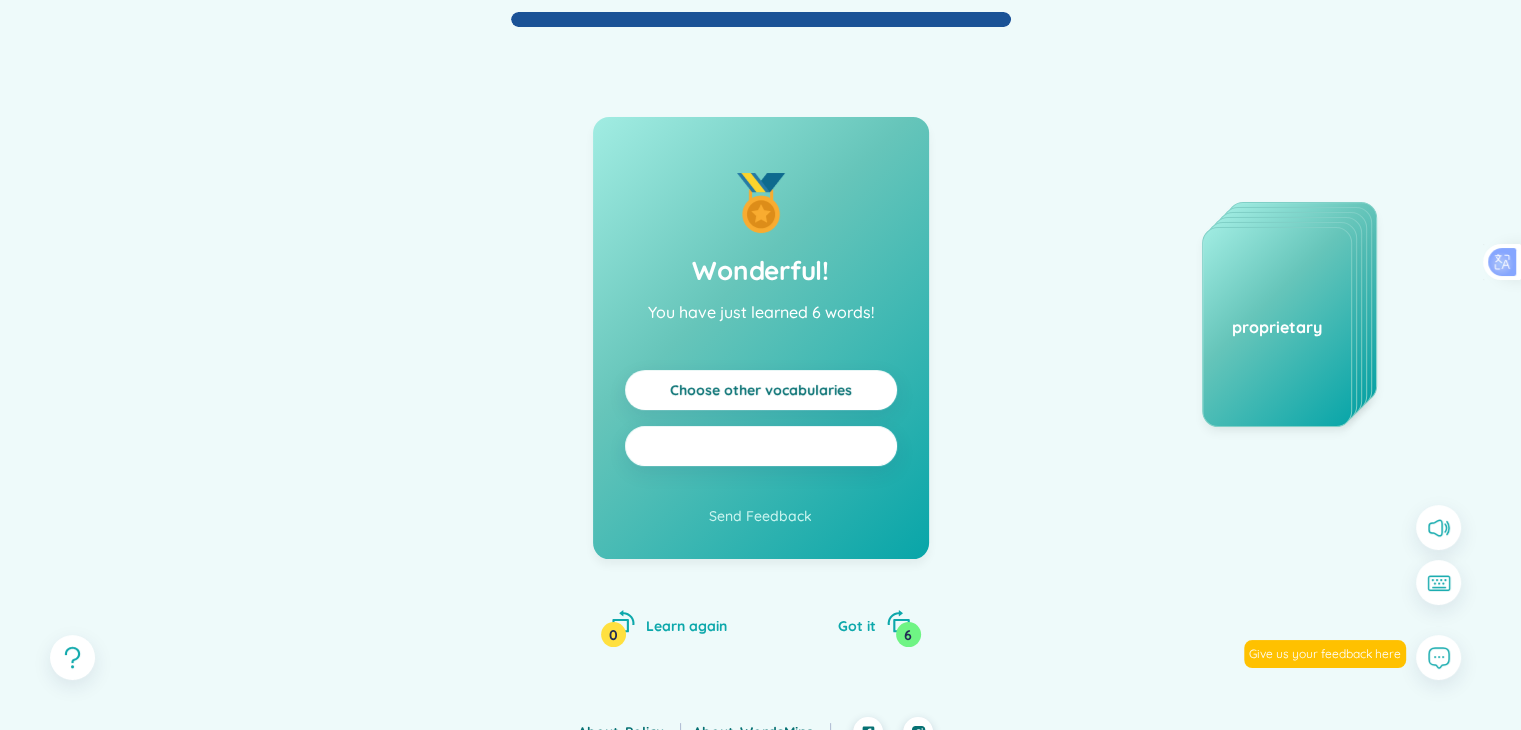 click on "Practice all" at bounding box center [761, 446] 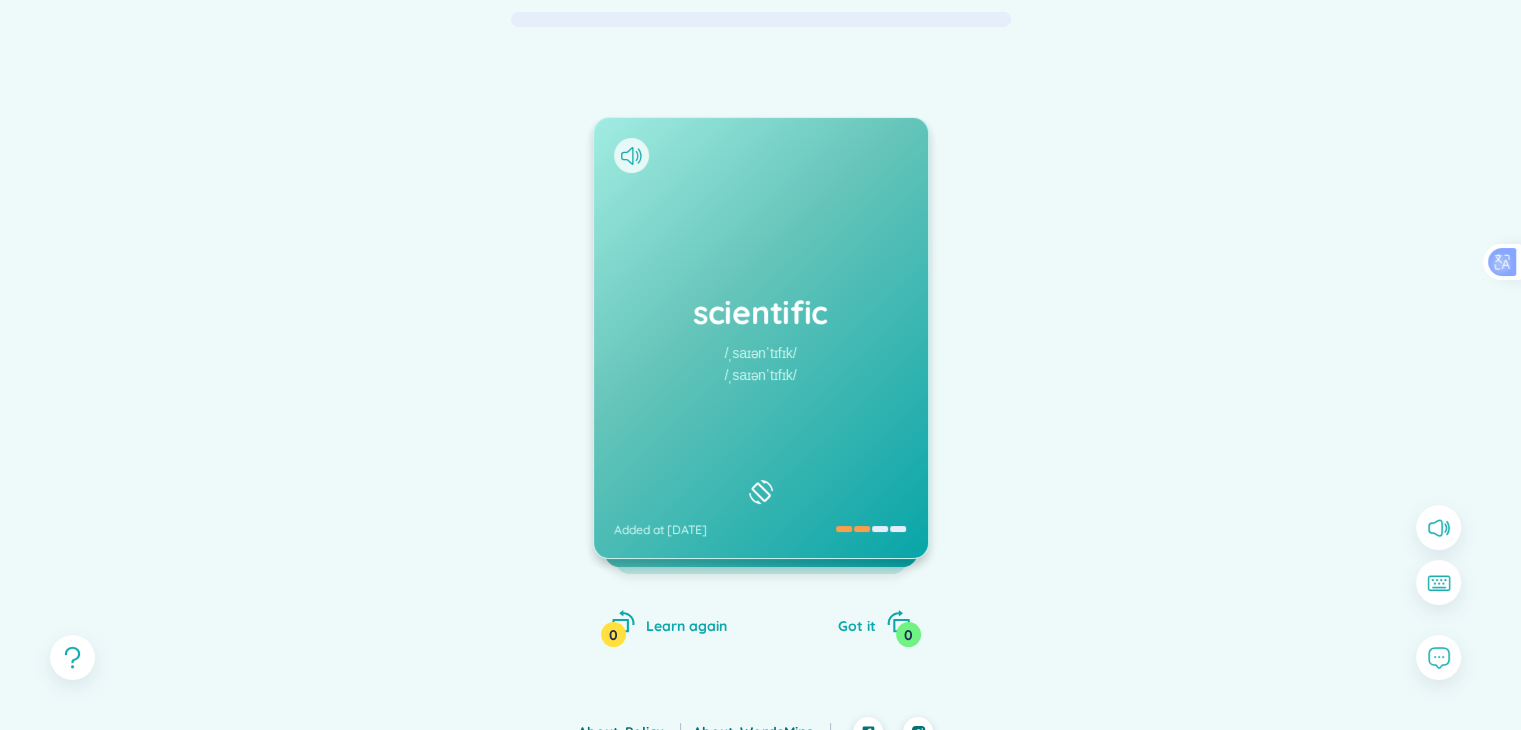 click on "scientific /ˌsaɪənˈtɪfɪk/ /ˌsaɪənˈtɪfɪk/ Added at [DATE]" at bounding box center (761, 338) 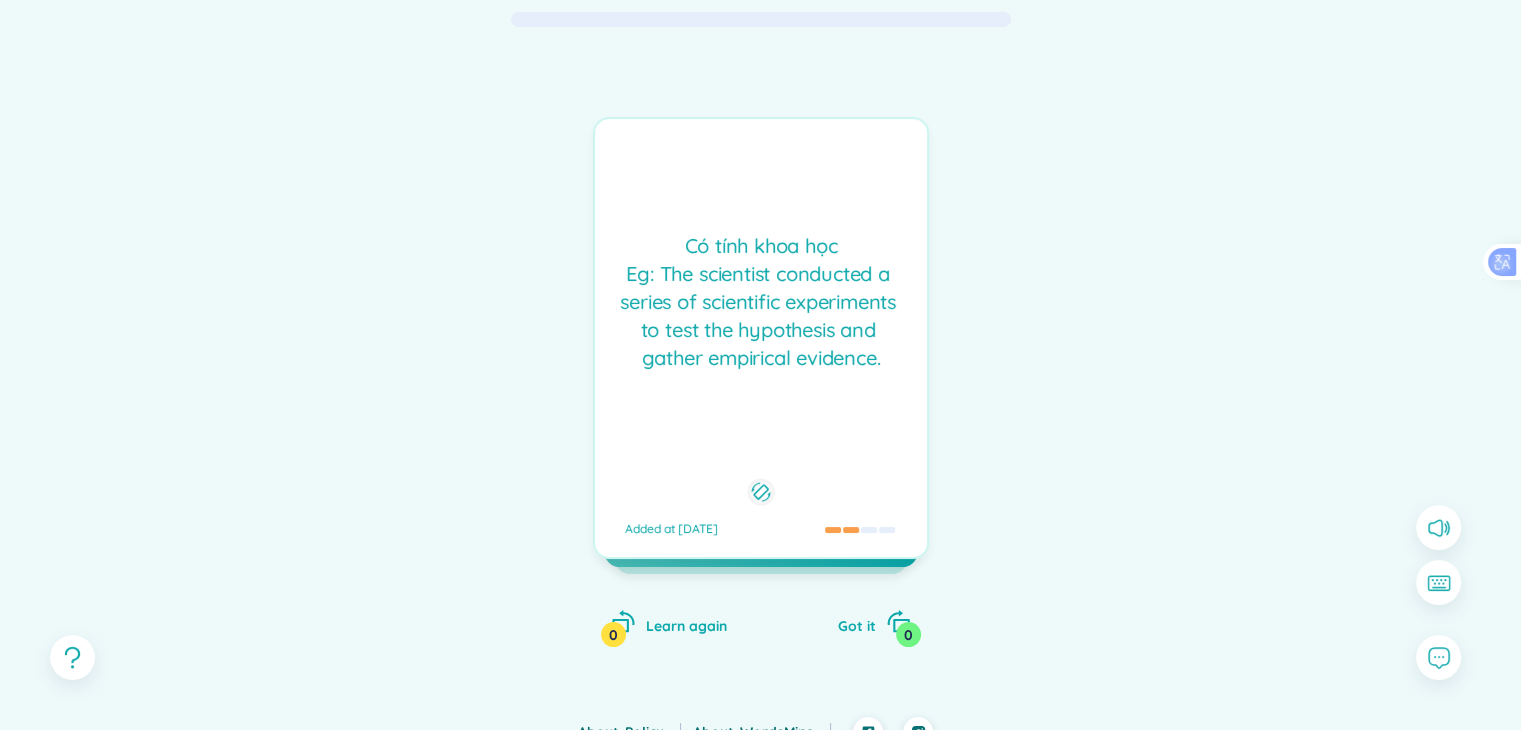 click on "Có tính khoa học
Eg: The scientist conducted a series of scientific experiments to test the hypothesis and gather empirical evidence. Added at [DATE]" at bounding box center (761, 338) 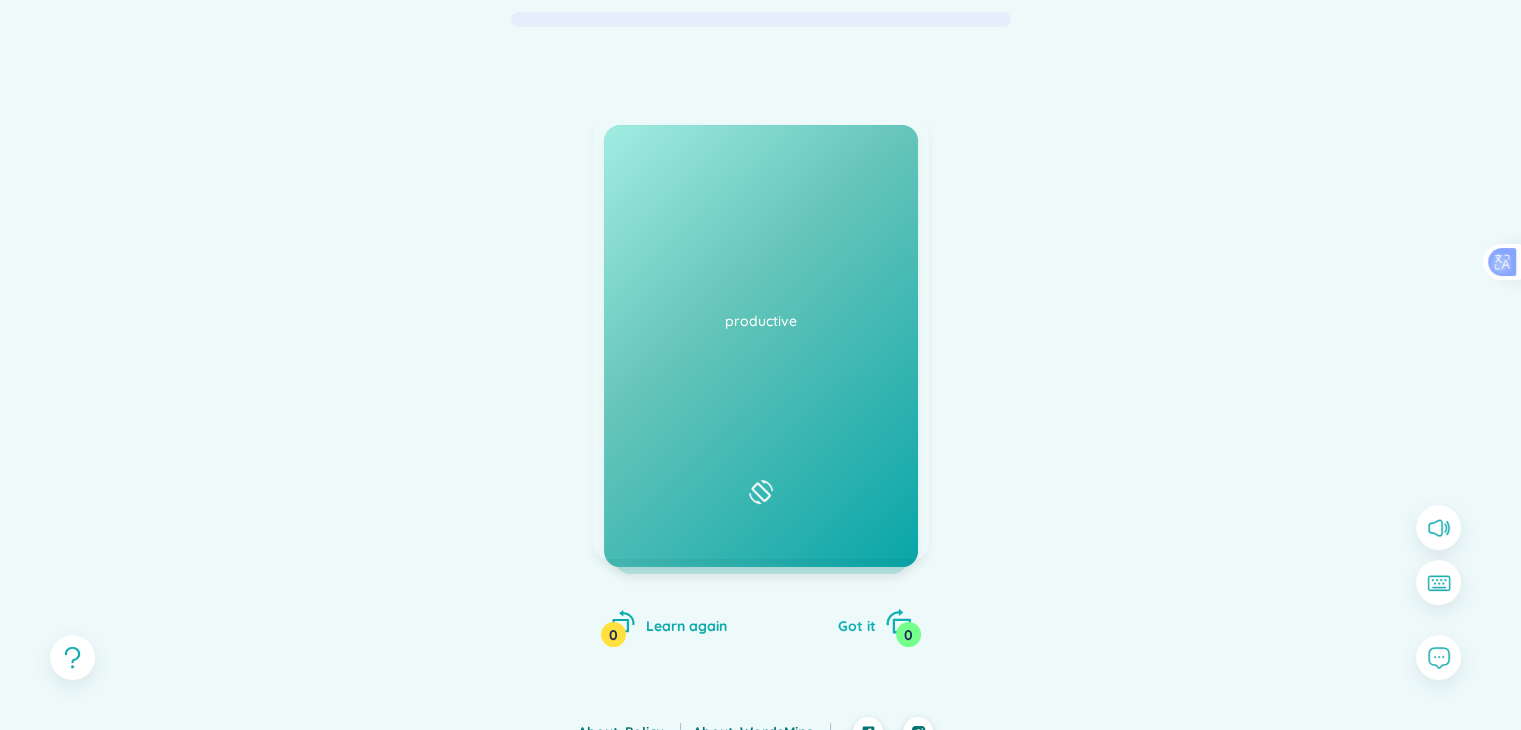 click 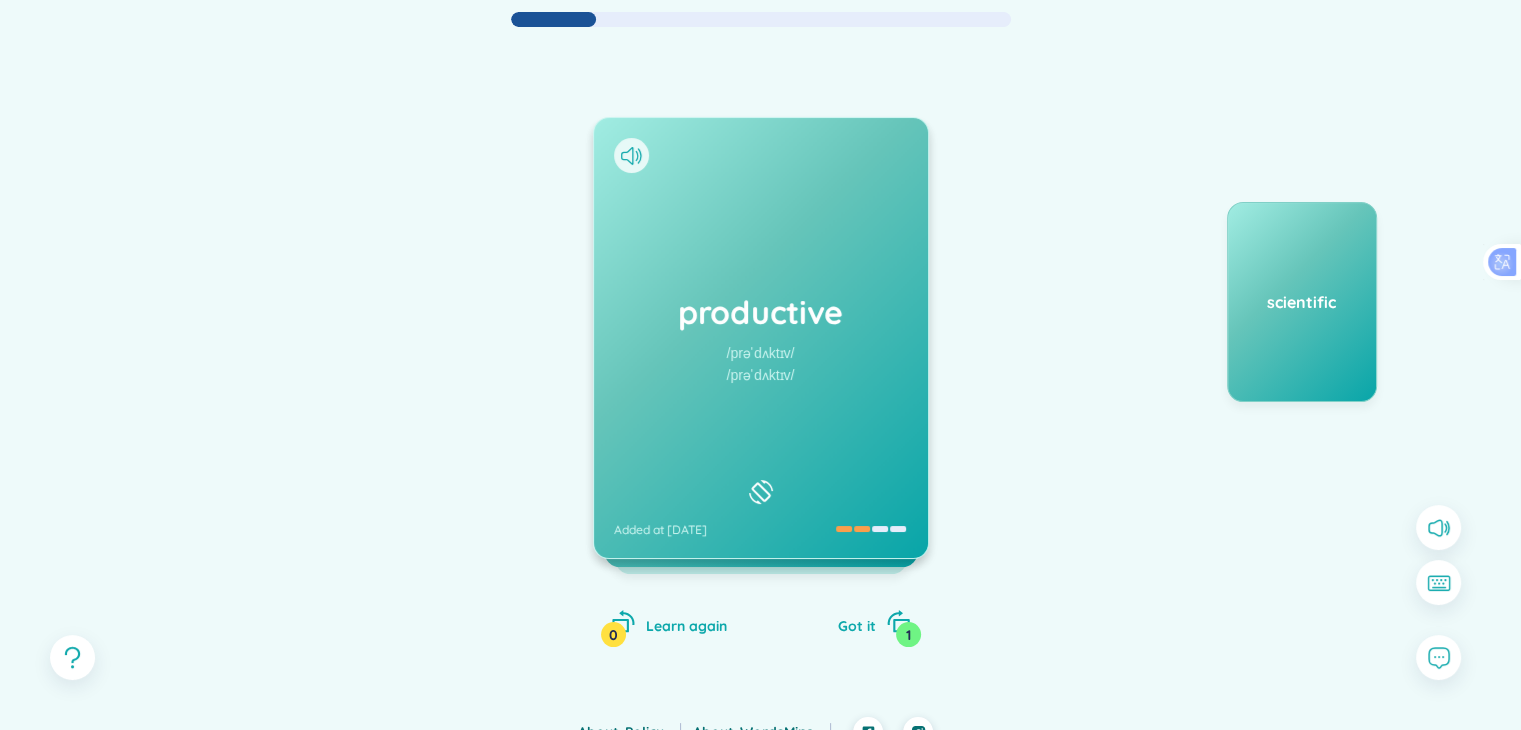click on "productive /prəˈdʌktɪv/ /prəˈdʌktɪv/ Added at [DATE]" at bounding box center [761, 338] 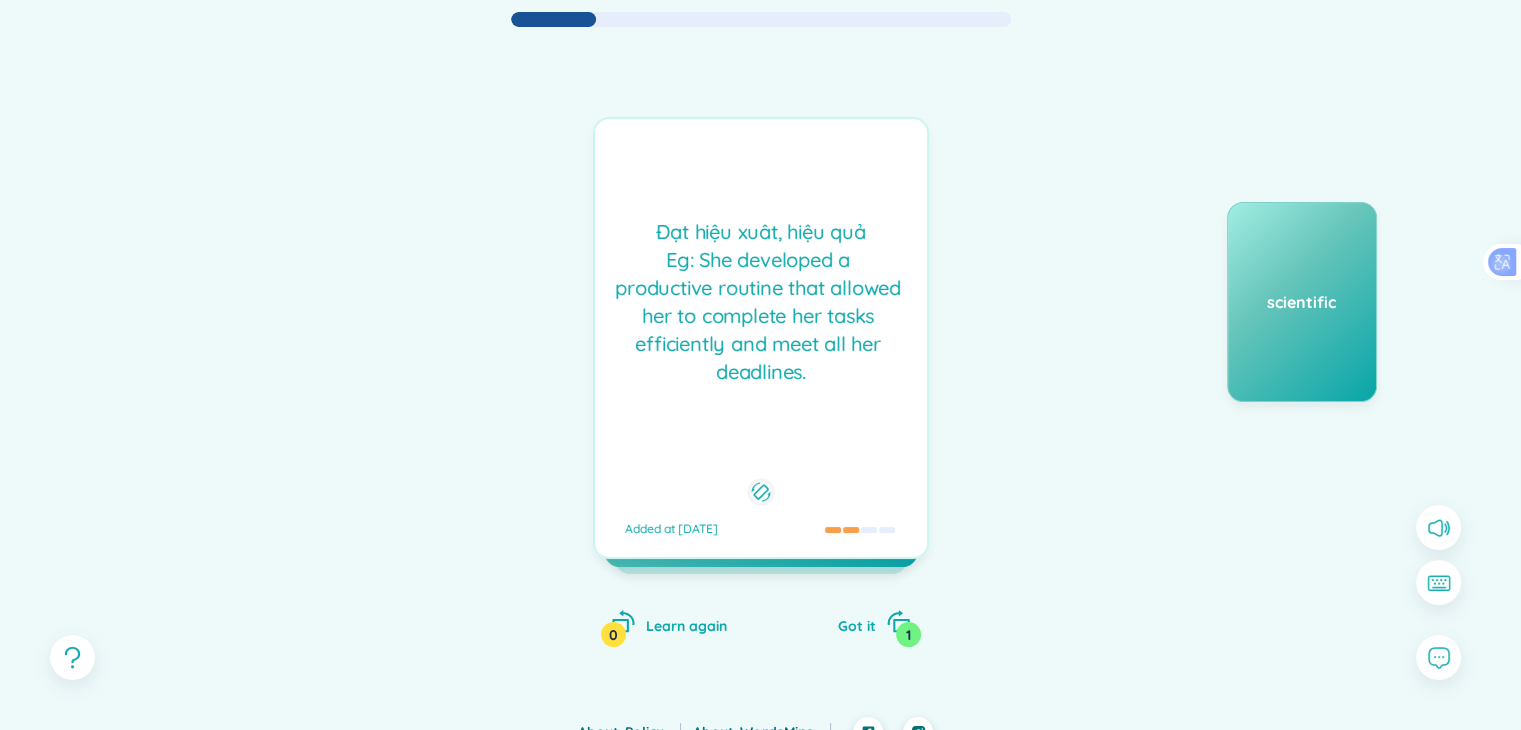 click on "Đạt hiệu xuât, hiệu quả
Eg: She developed a productive routine that allowed her to complete her tasks efficiently and meet all her deadlines." at bounding box center (761, 302) 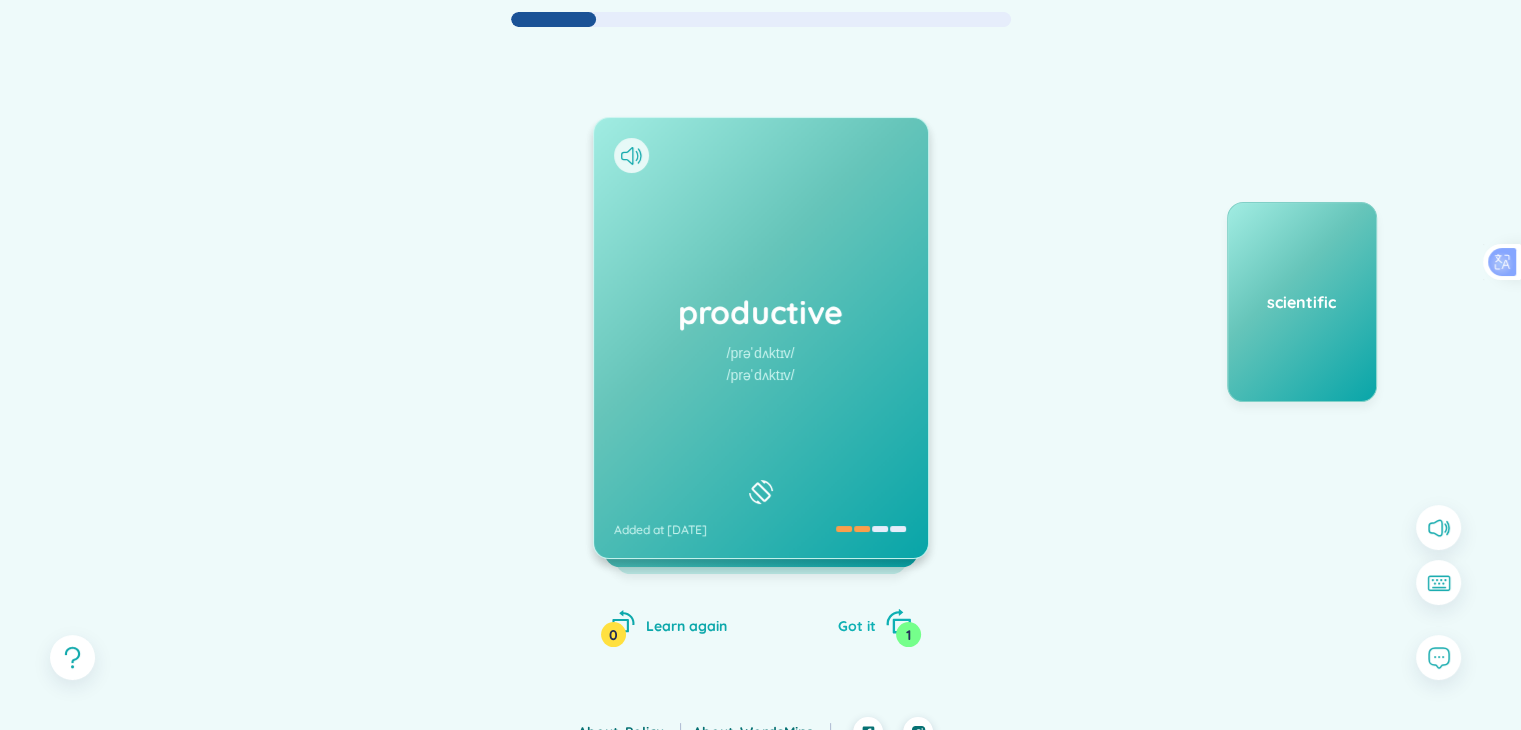 click 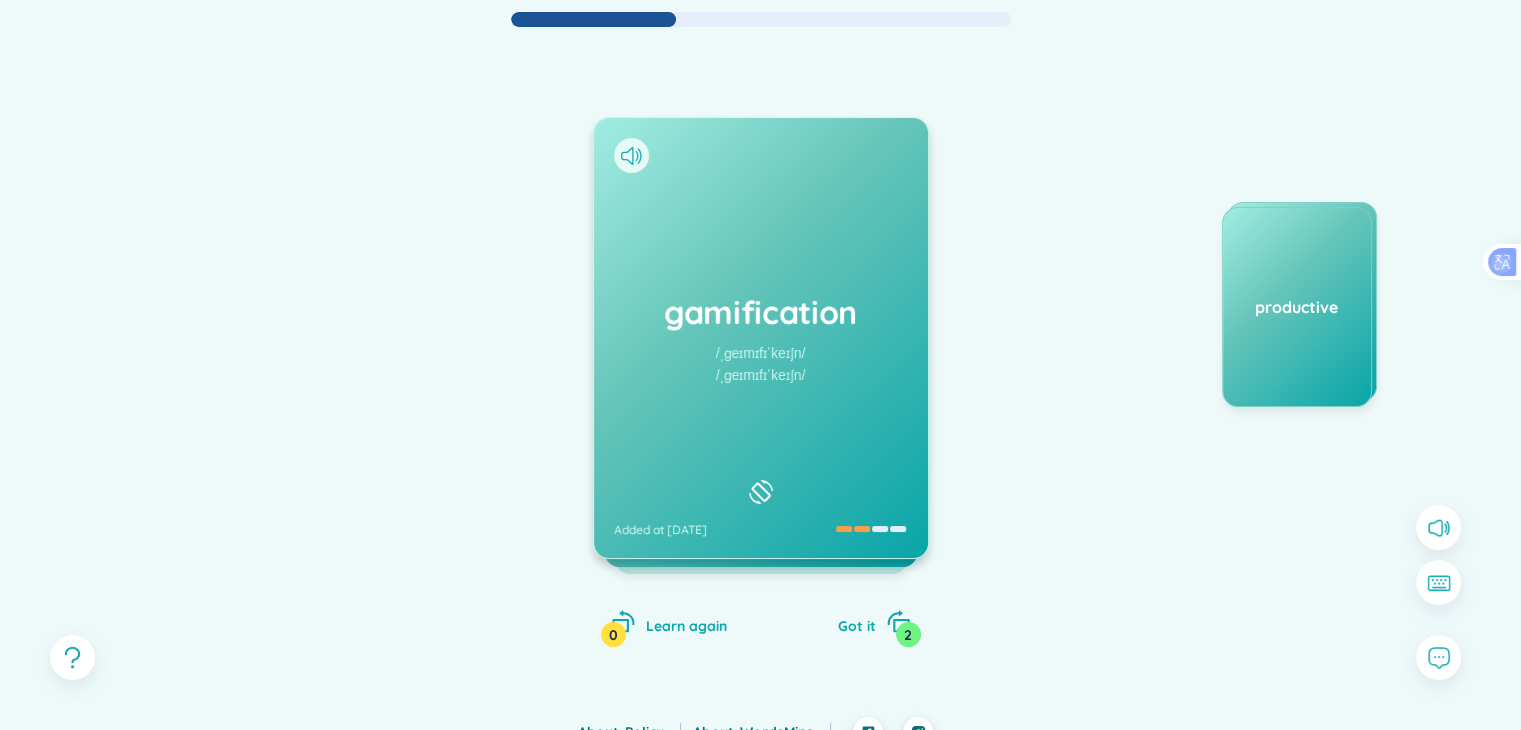 click on "gamification /ˌɡeɪmɪfɪˈkeɪʃn/ /ˌɡeɪmɪfɪˈkeɪʃn/ Added at [DATE]" at bounding box center [761, 338] 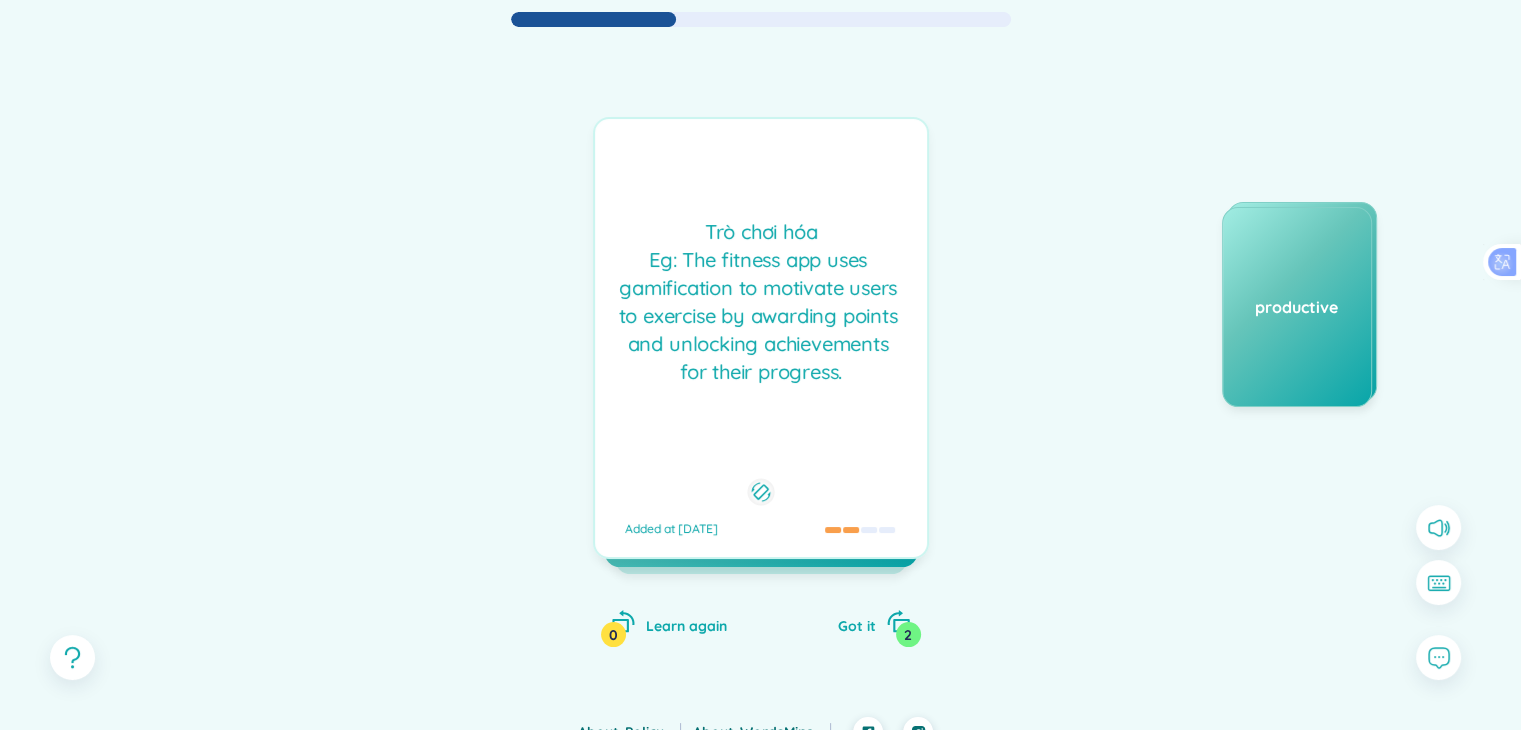 click on "Trò chơi hóa
Eg: The fitness app uses gamification to motivate users to exercise by awarding points and unlocking achievements for their progress. Added at [DATE]" at bounding box center (761, 338) 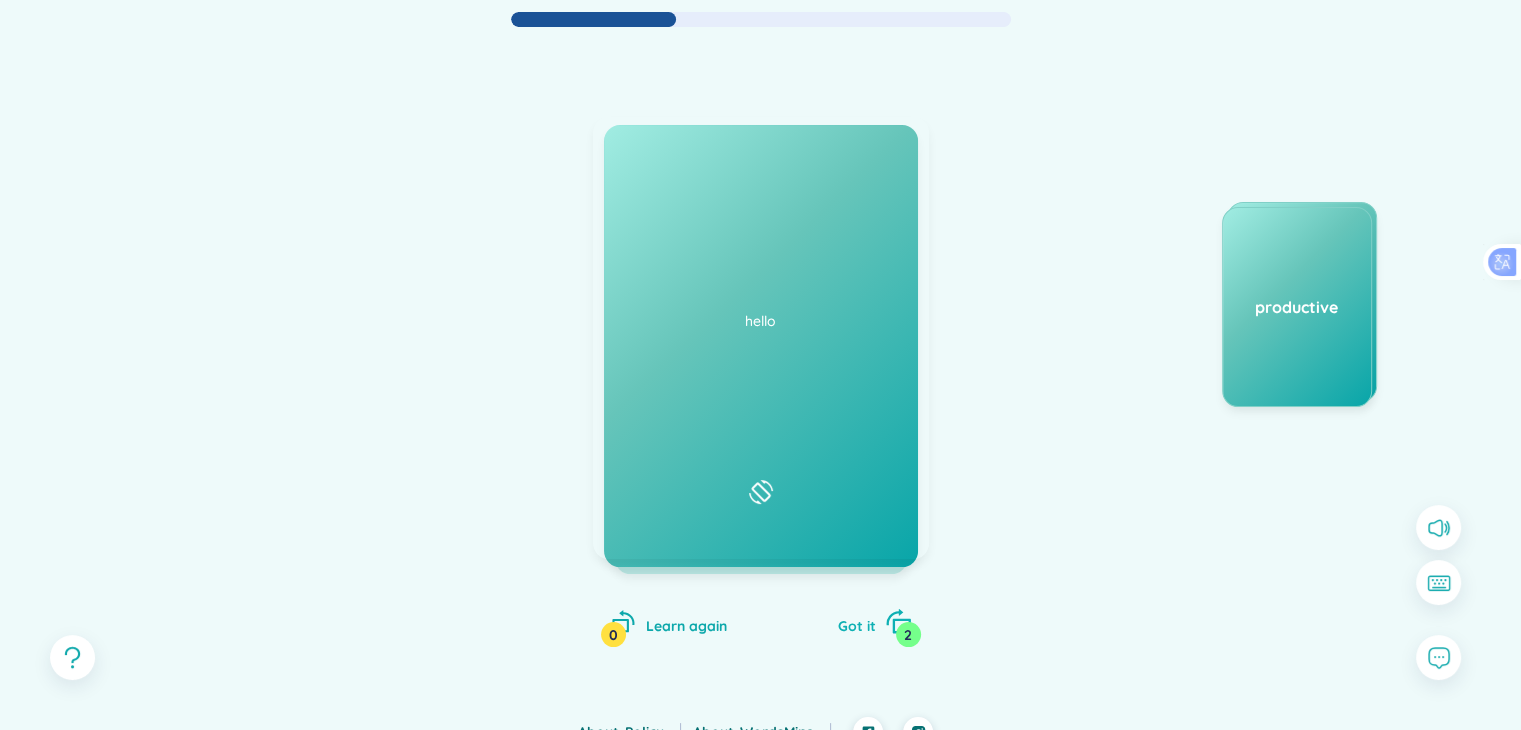 click 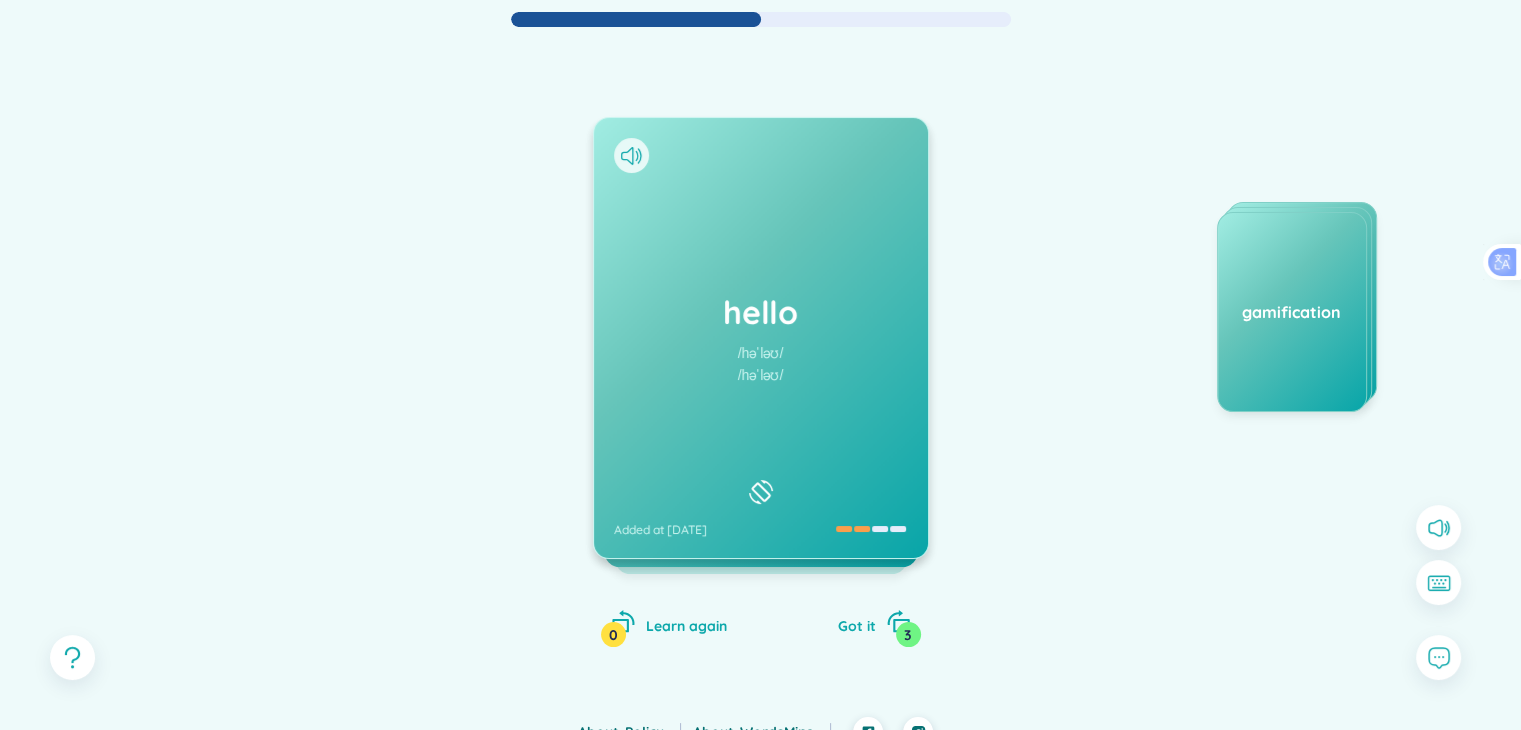 click on "hello /həˈləʊ/ /həˈləʊ/ Added at [DATE]" at bounding box center [761, 338] 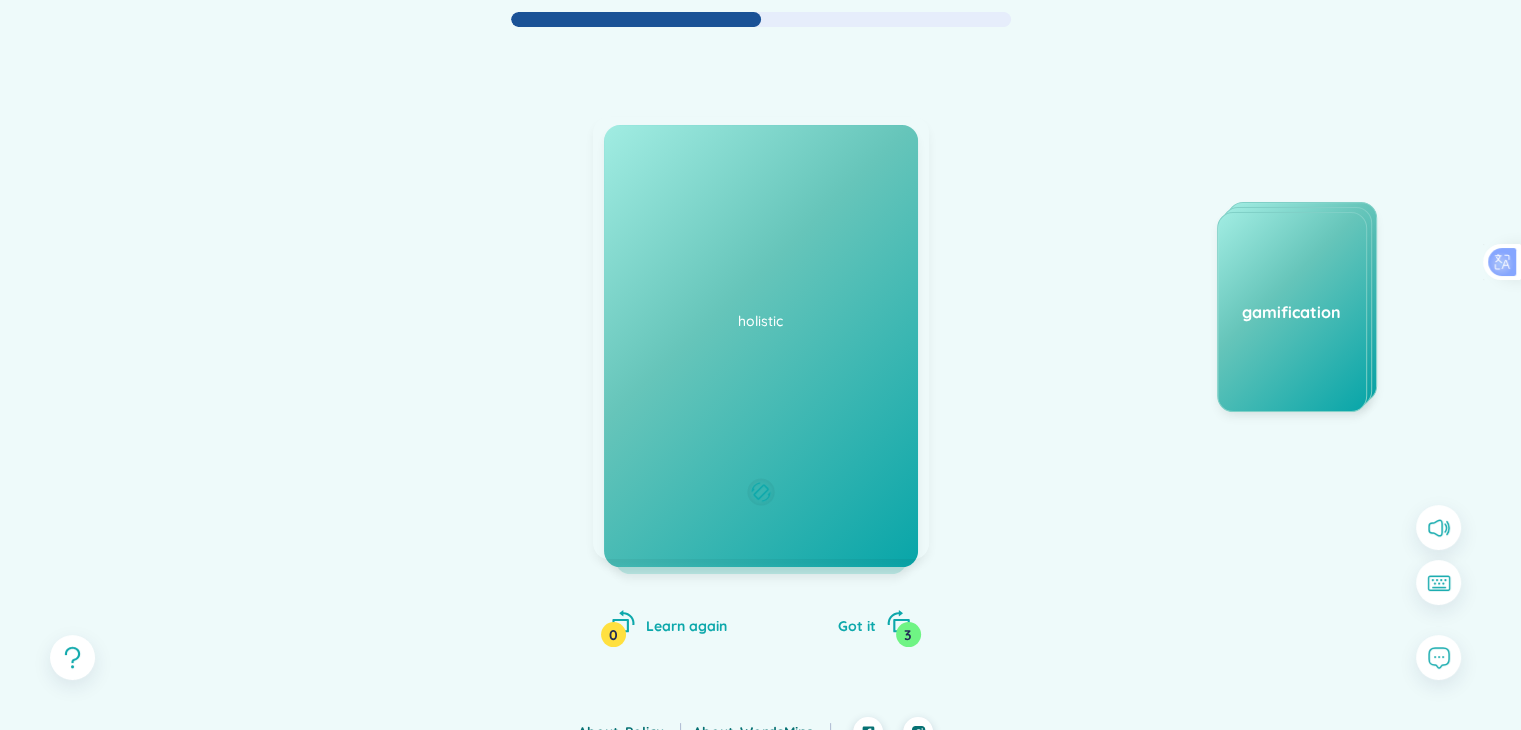 click on "Xin chào
Eg: Hello how are you? ([PERSON_NAME], bạn có khỏe không?)
Used as a greeting or to begin a phone conversation.
Eg: hello there, [PERSON_NAME]! Added at [DATE]" at bounding box center (761, 338) 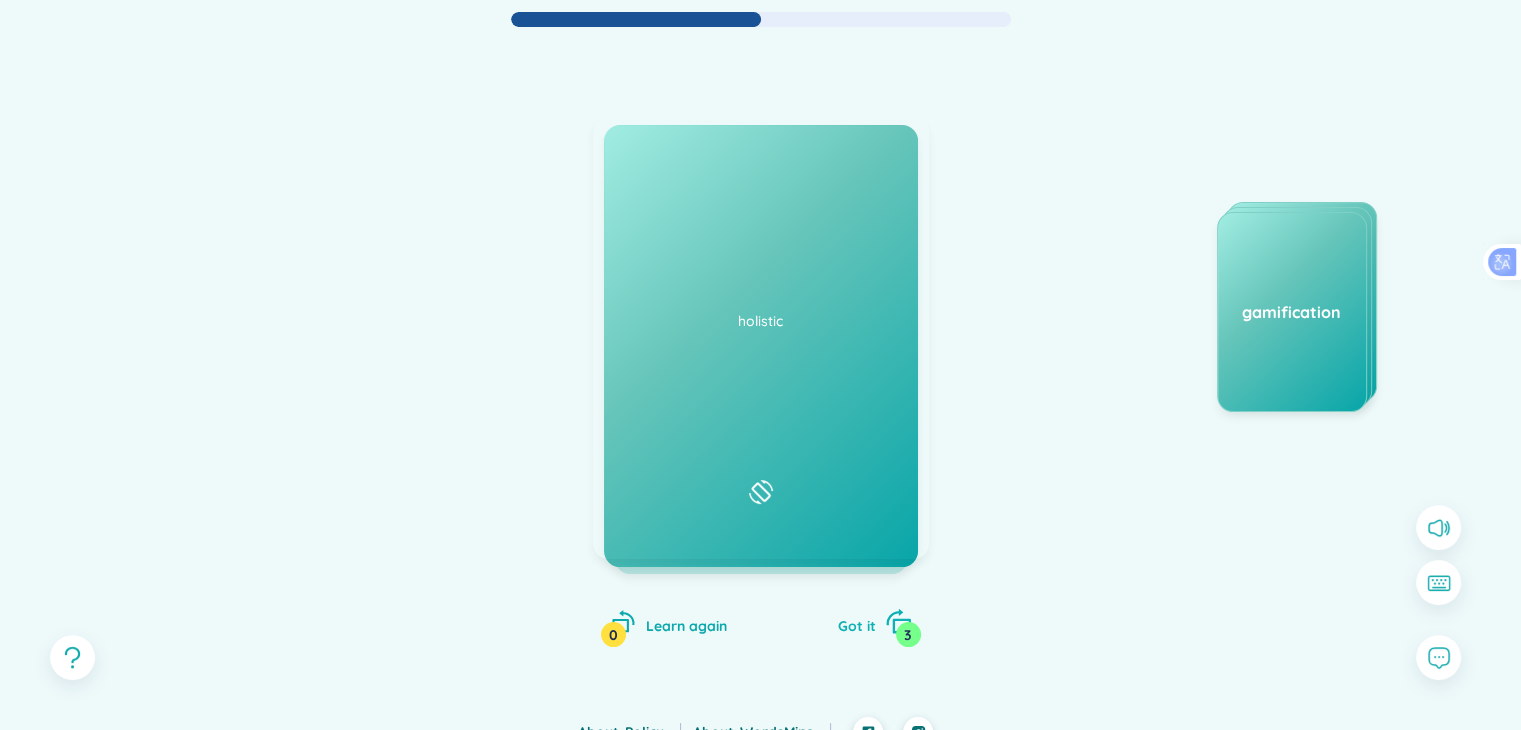 click 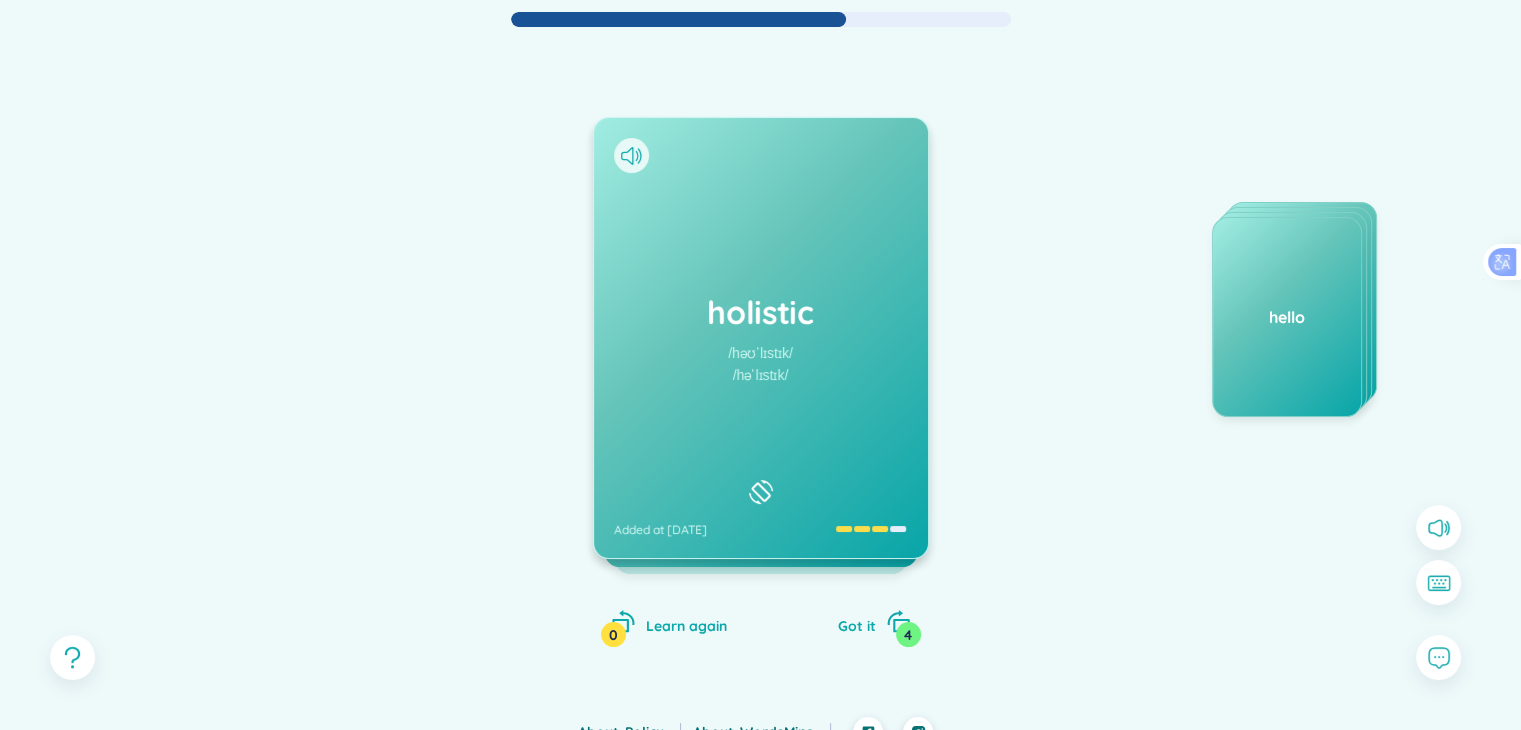 click on "holistic /həʊˈlɪstɪk/ /həˈlɪstɪk/ Added at [DATE]" at bounding box center (761, 338) 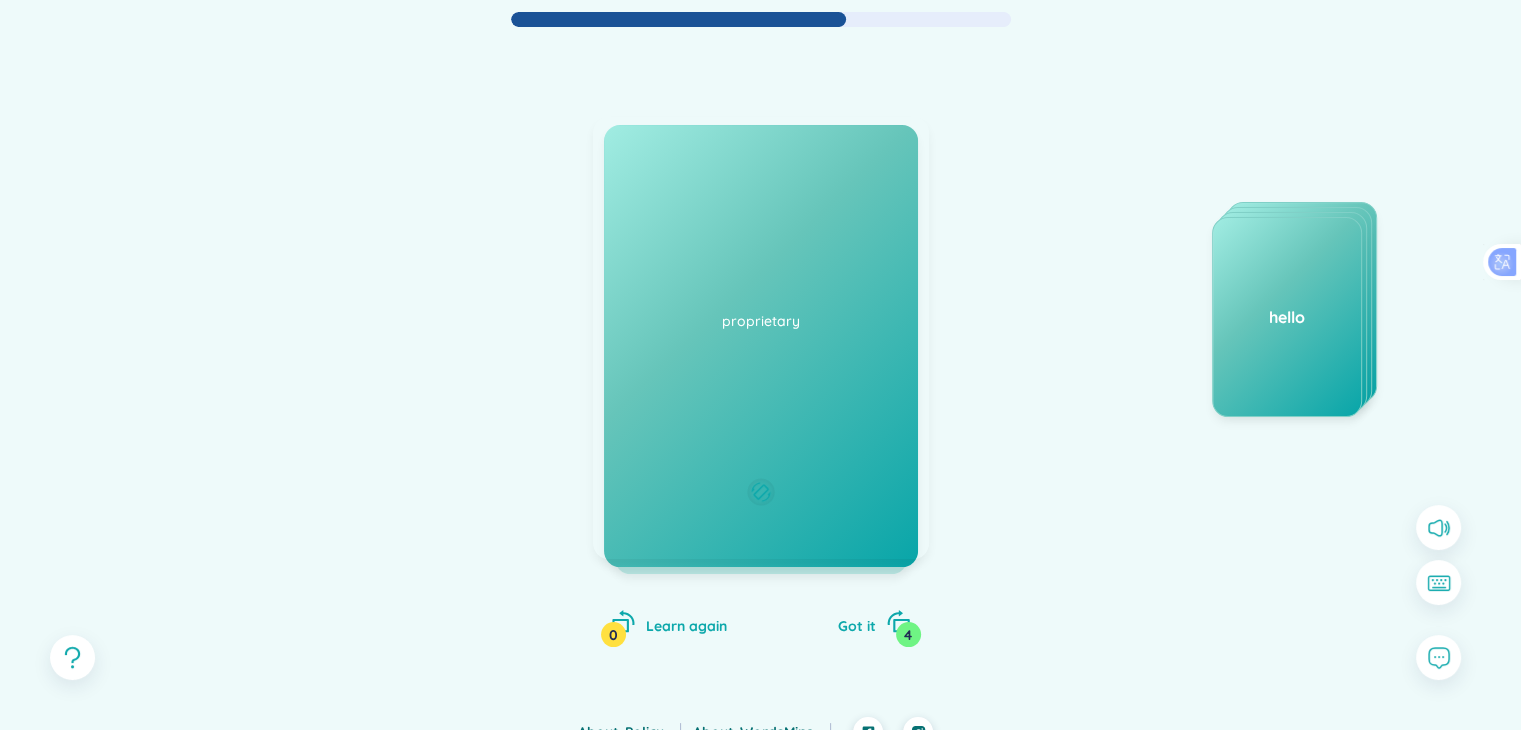 click on "Toàn diện
Eg: The holistic approach to healthcare takes into account the physical, mental, and emotional well-being of an individual." at bounding box center [761, 302] 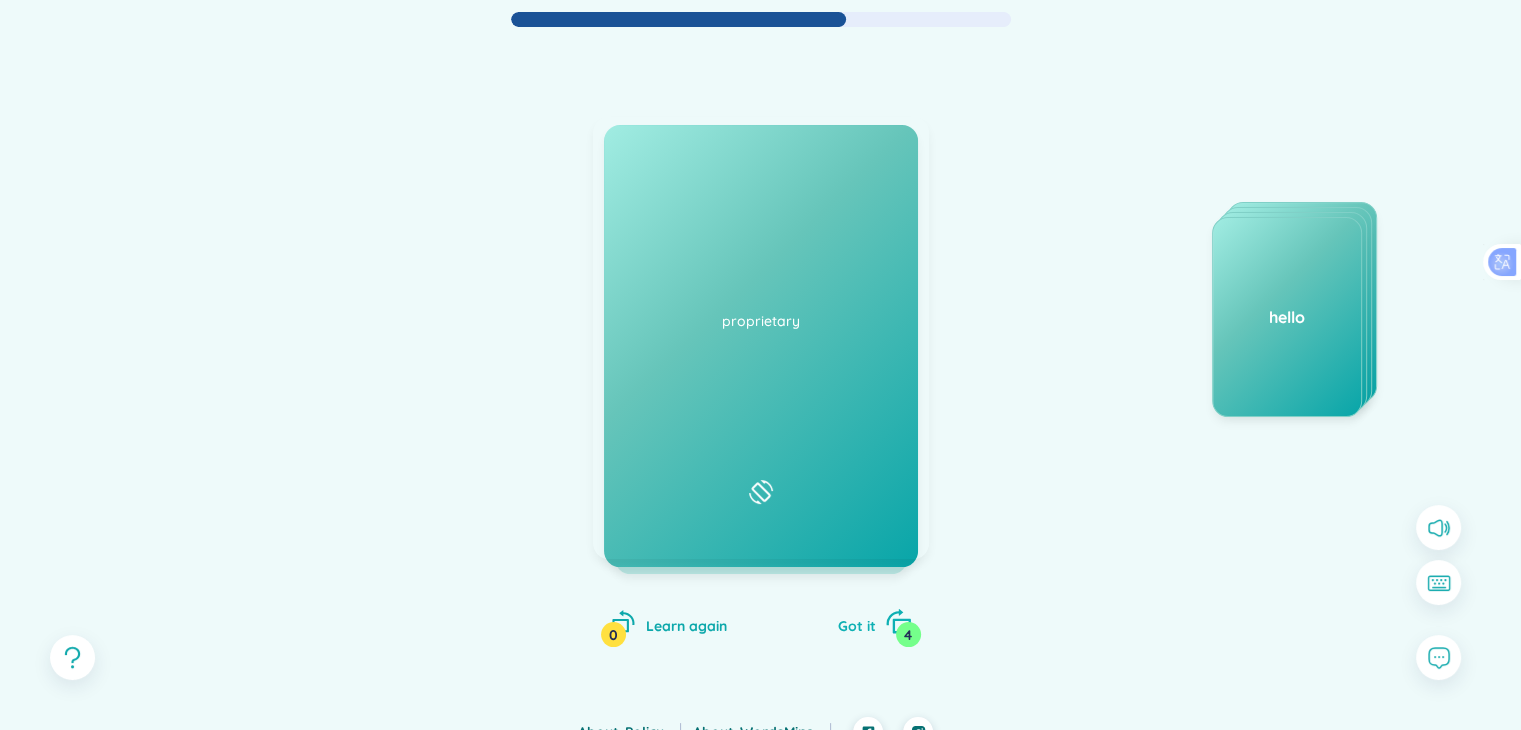 click on "Got it 4" at bounding box center [874, 623] 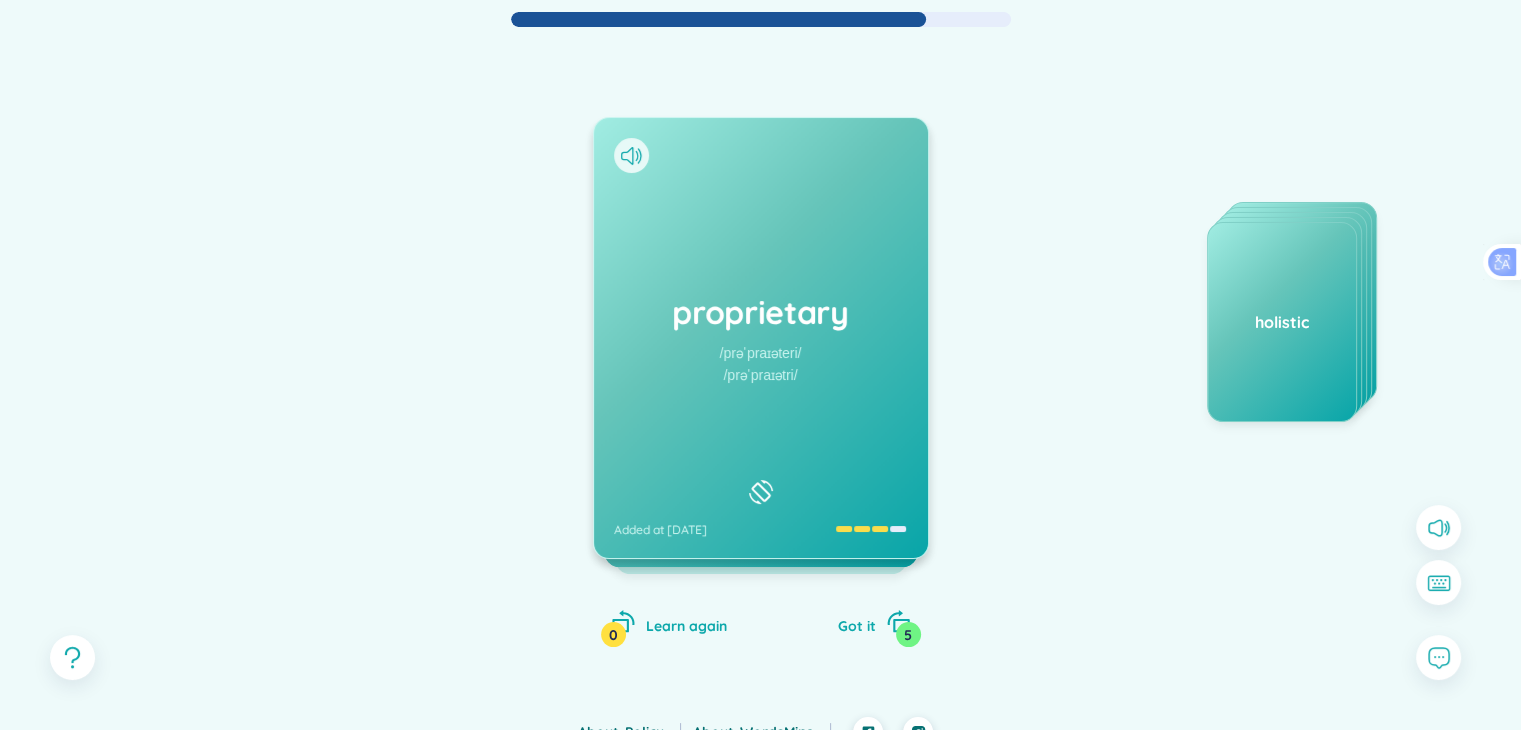 click on "proprietary" at bounding box center (761, 312) 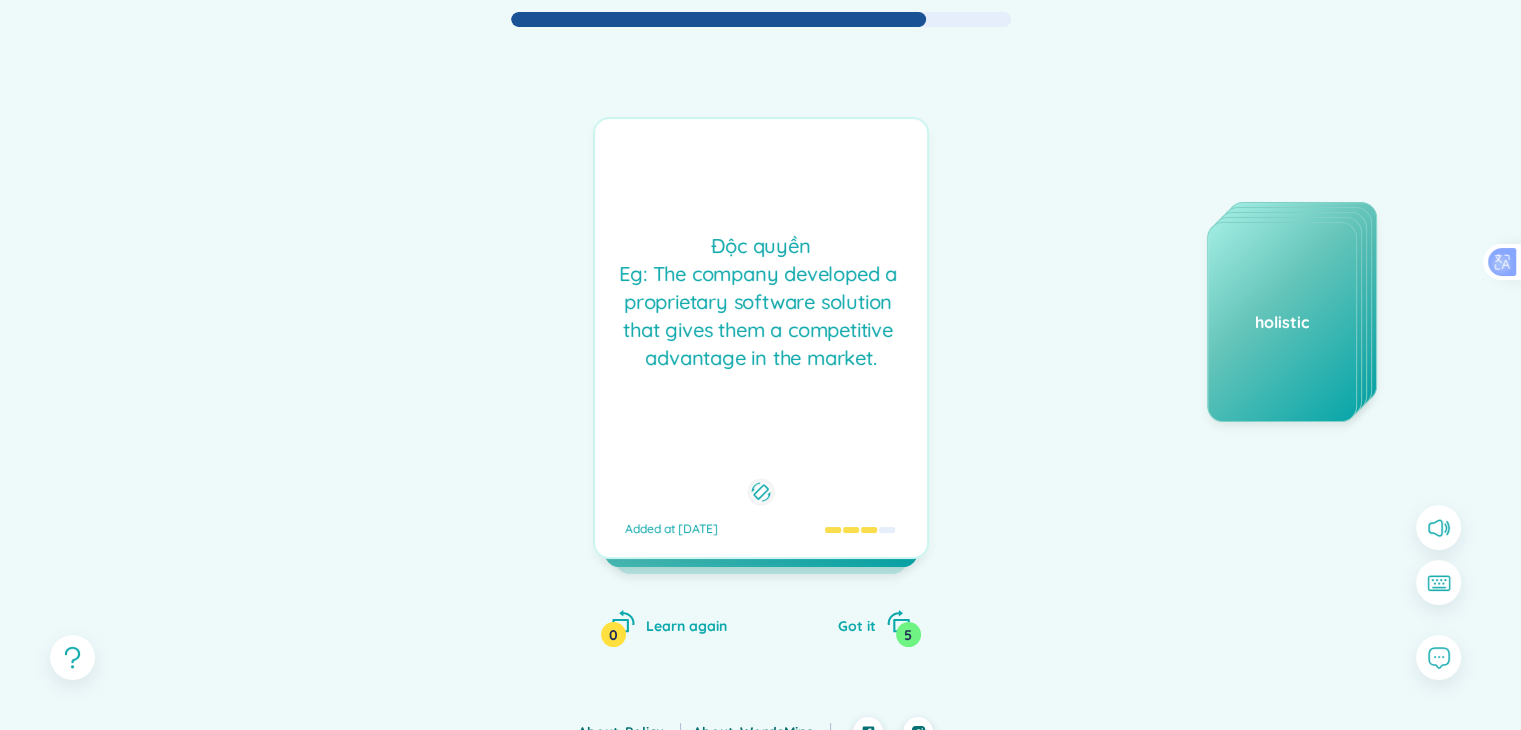 click on "Độc quyền
Eg: The company developed a proprietary software solution that gives them a competitive advantage in the market." at bounding box center [761, 302] 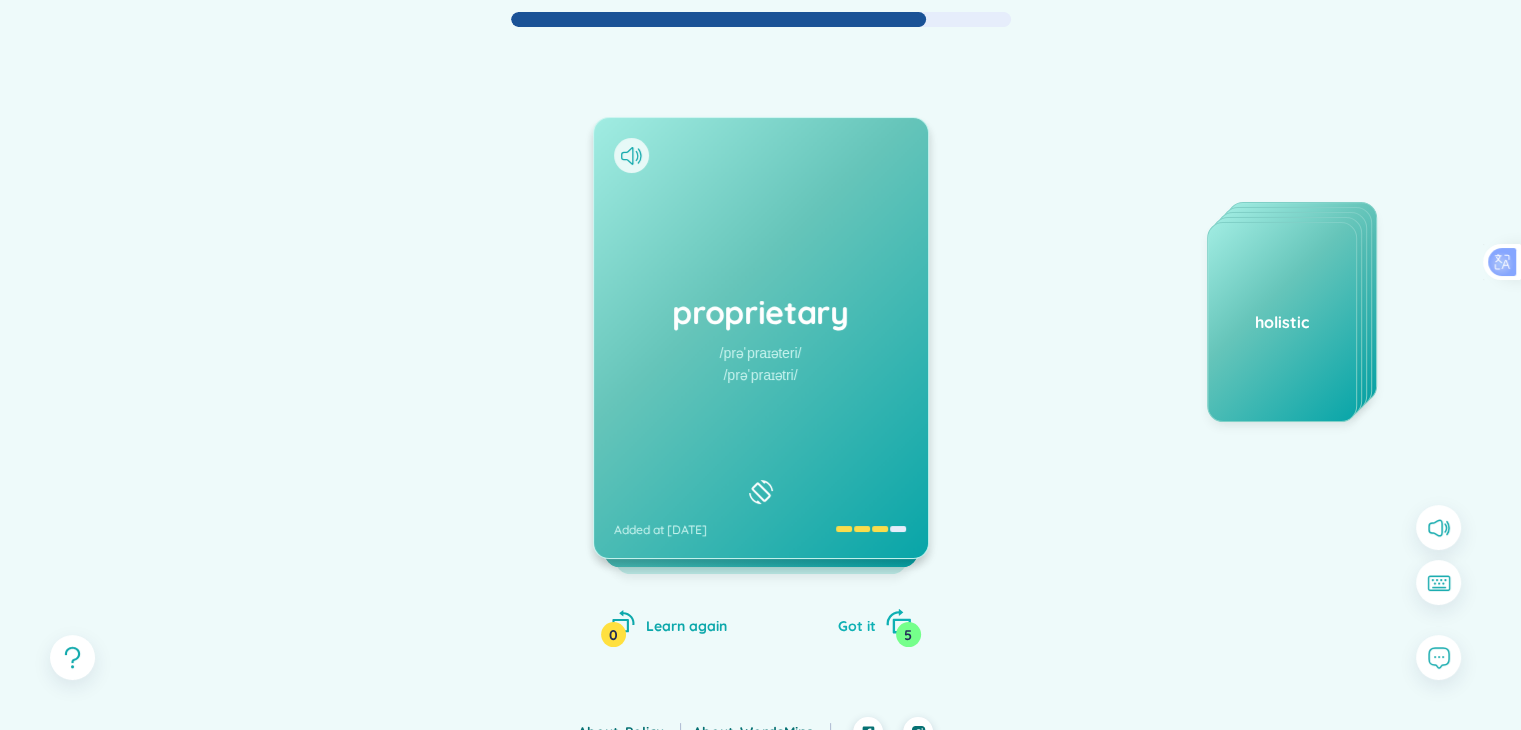 click on "5" at bounding box center [908, 634] 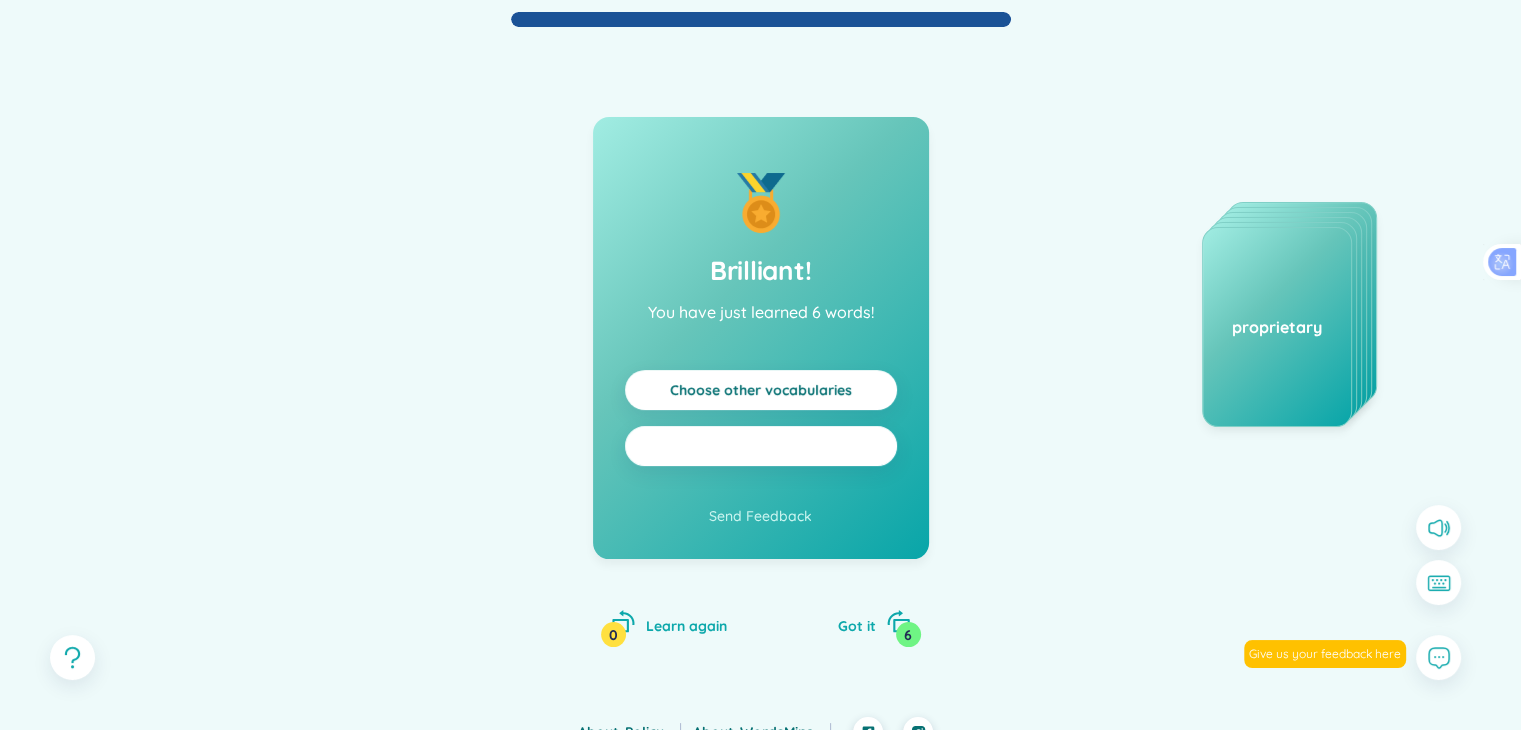 click on "Practice all" at bounding box center (760, 446) 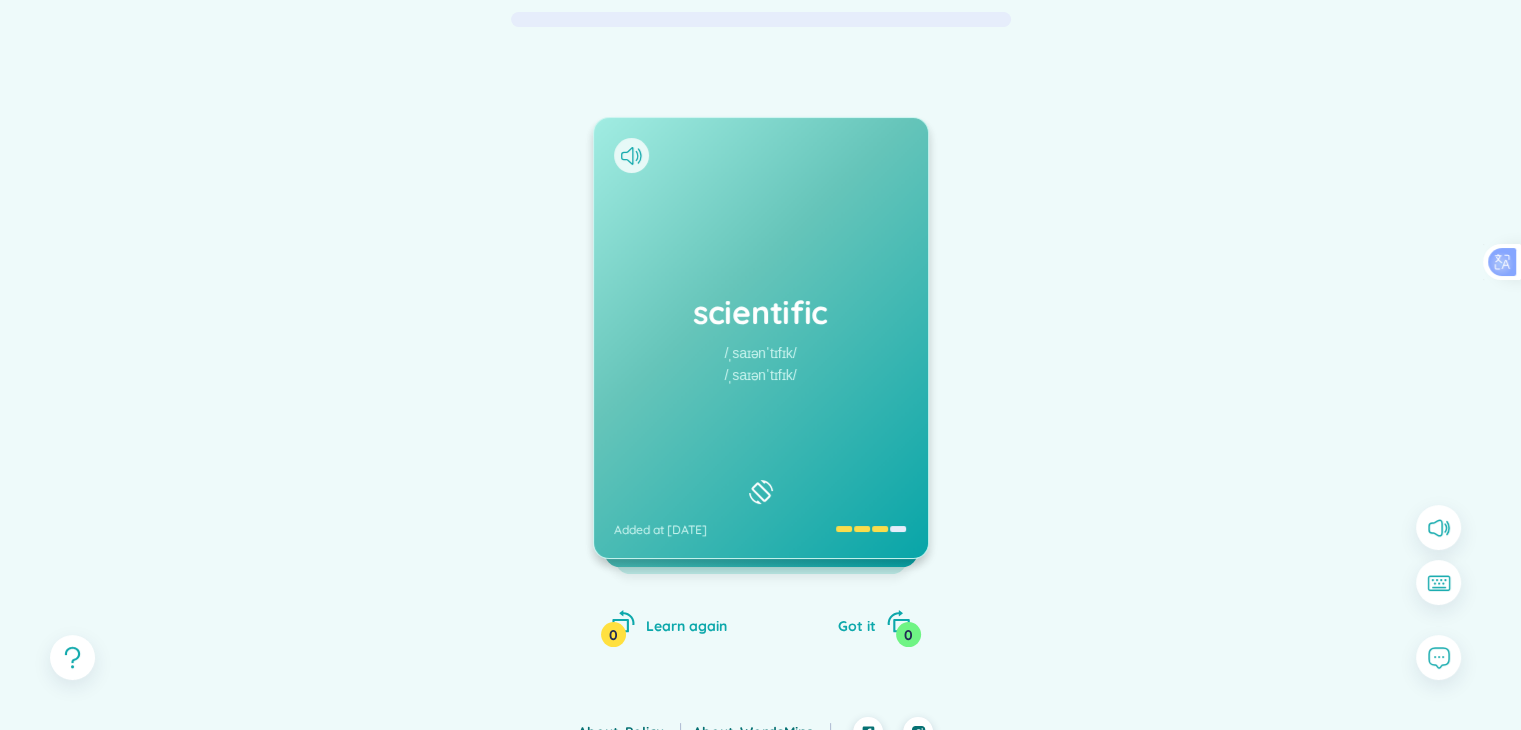 click on "scientific /ˌsaɪənˈtɪfɪk/ /ˌsaɪənˈtɪfɪk/ Added at [DATE]" at bounding box center (761, 338) 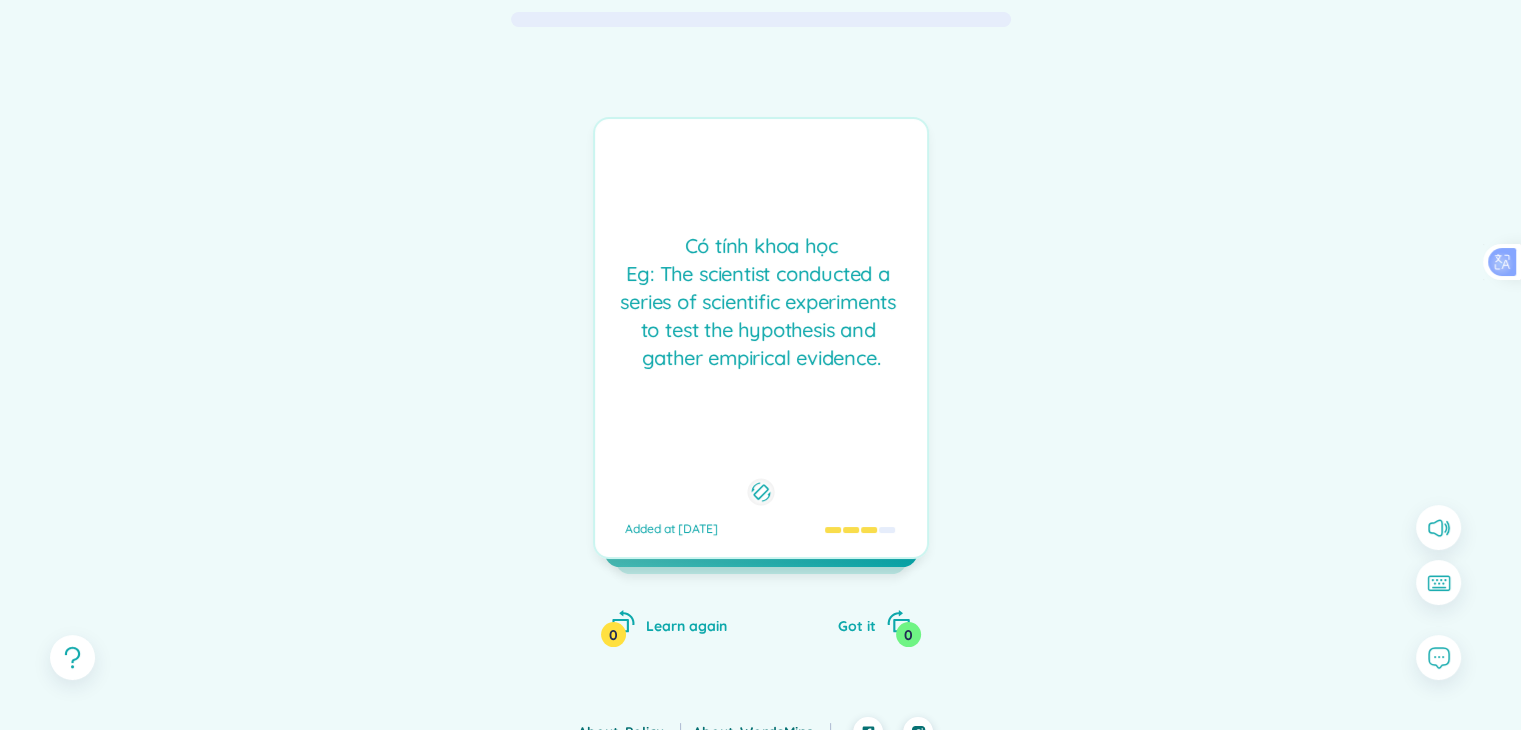 click on "Có tính khoa học
Eg: The scientist conducted a series of scientific experiments to test the hypothesis and gather empirical evidence. Added at [DATE]" at bounding box center (761, 338) 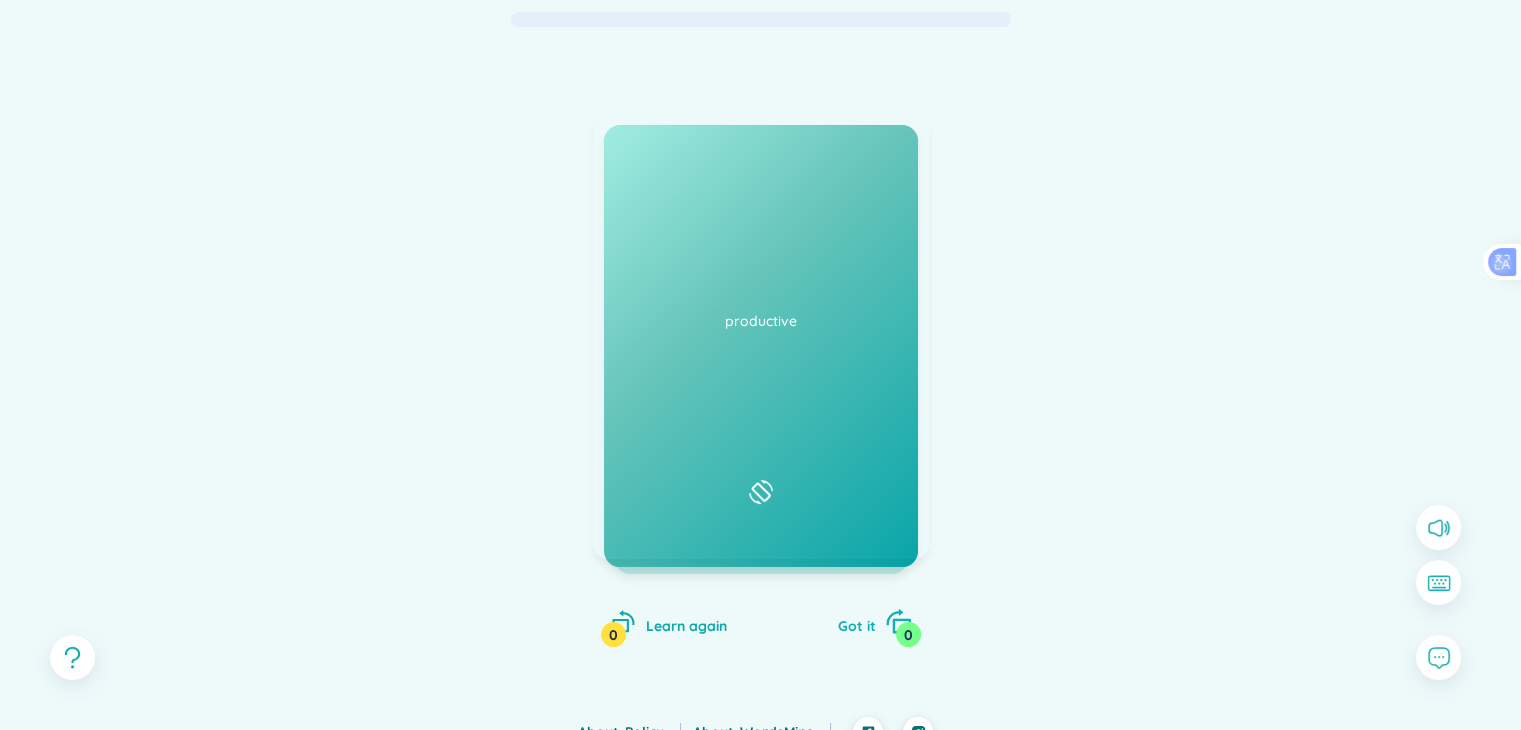 click on "0" at bounding box center (908, 634) 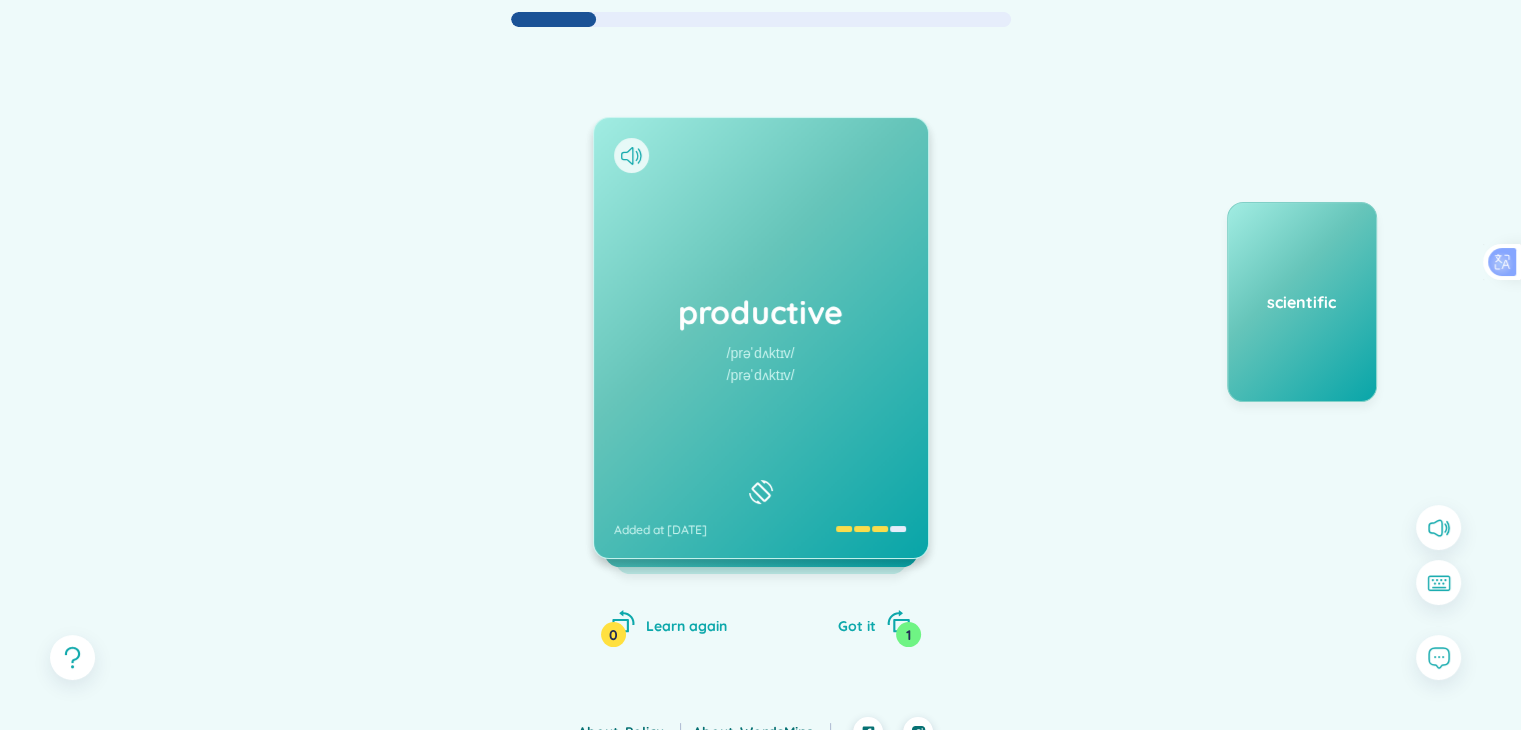click on "/prəˈdʌktɪv/" at bounding box center [761, 375] 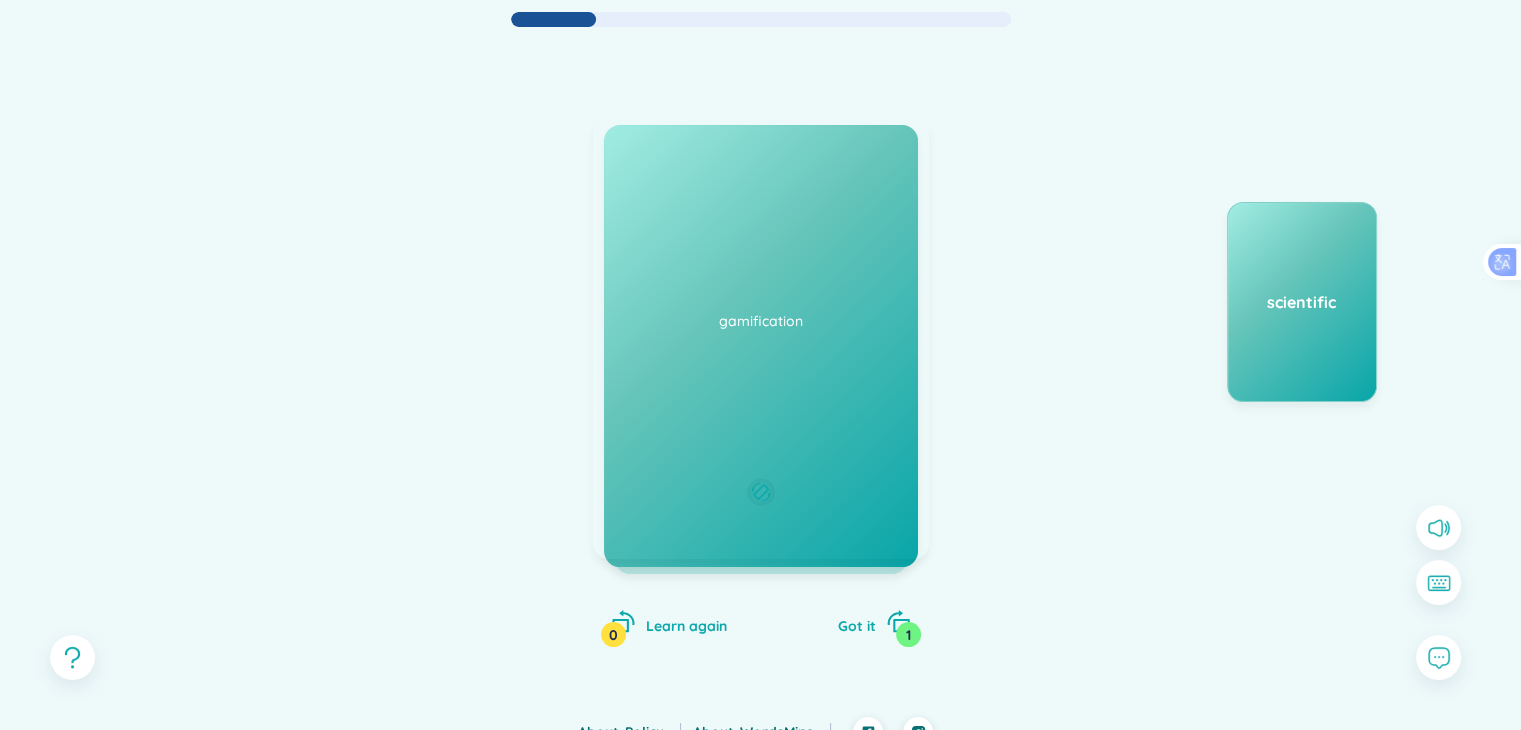 click on "Đạt hiệu xuât, hiệu quả
Eg: She developed a productive routine that allowed her to complete her tasks efficiently and meet all her deadlines." at bounding box center (761, 302) 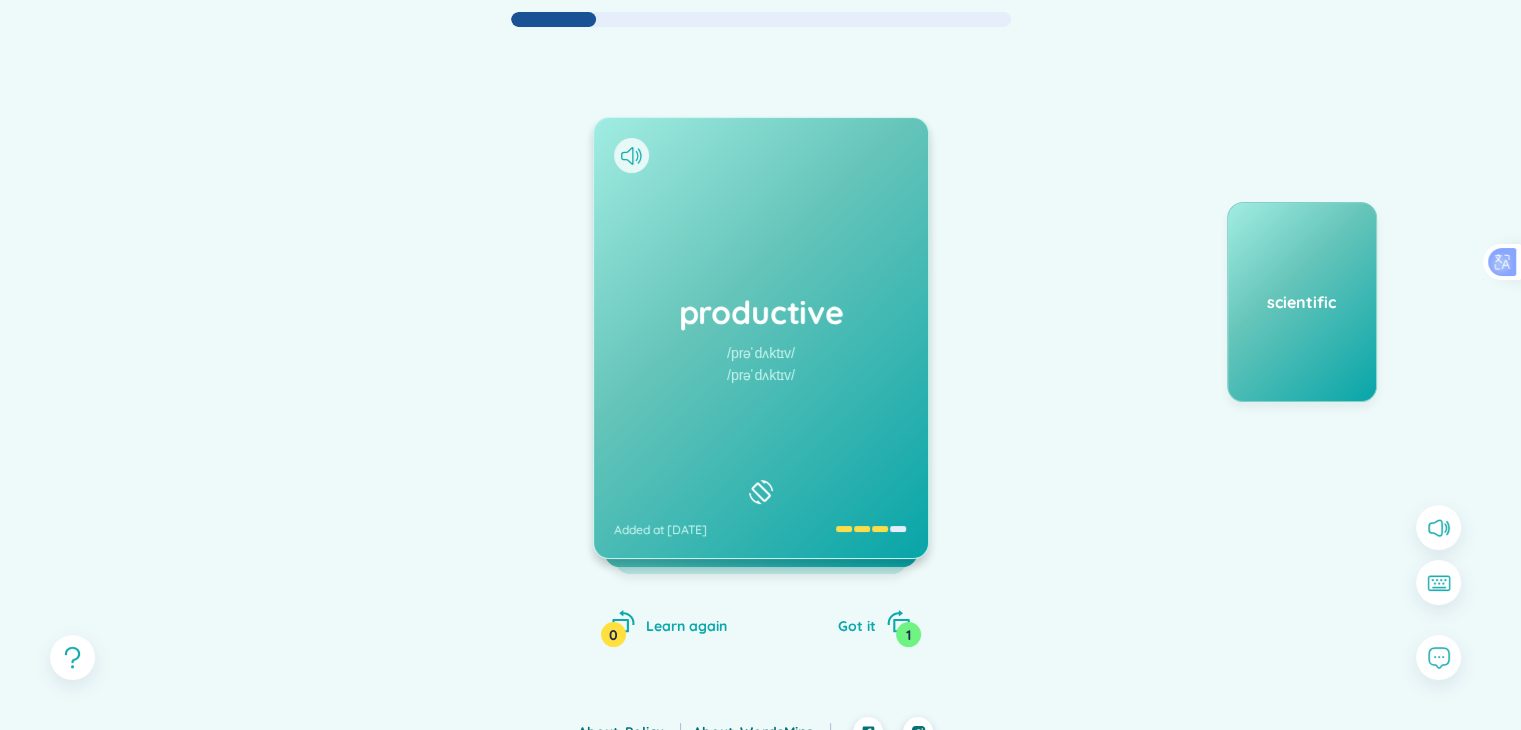 click on "/prəˈdʌktɪv/" at bounding box center [761, 375] 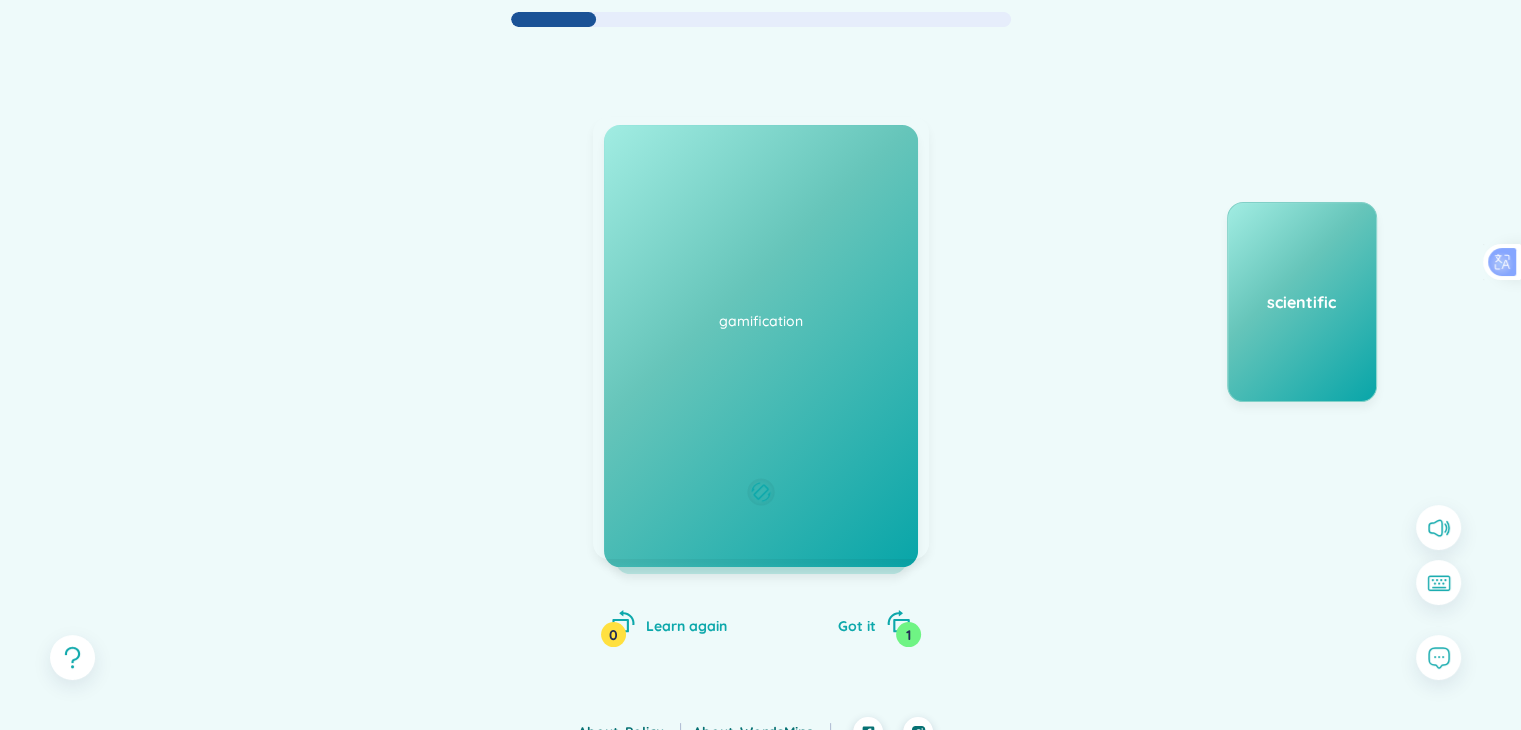 click on "Đạt hiệu xuât, hiệu quả
Eg: She developed a productive routine that allowed her to complete her tasks efficiently and meet all her deadlines." at bounding box center (761, 302) 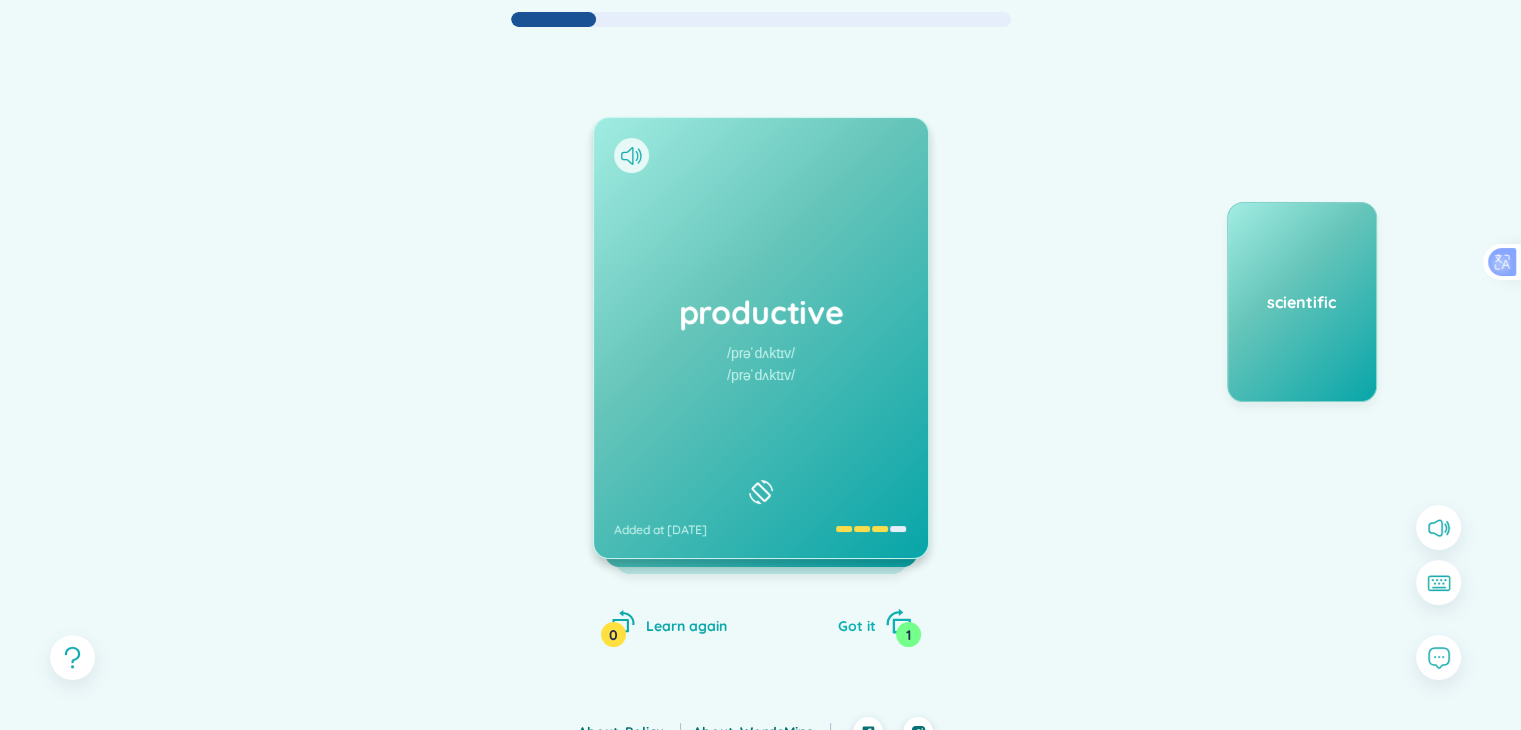 click on "1" at bounding box center [908, 634] 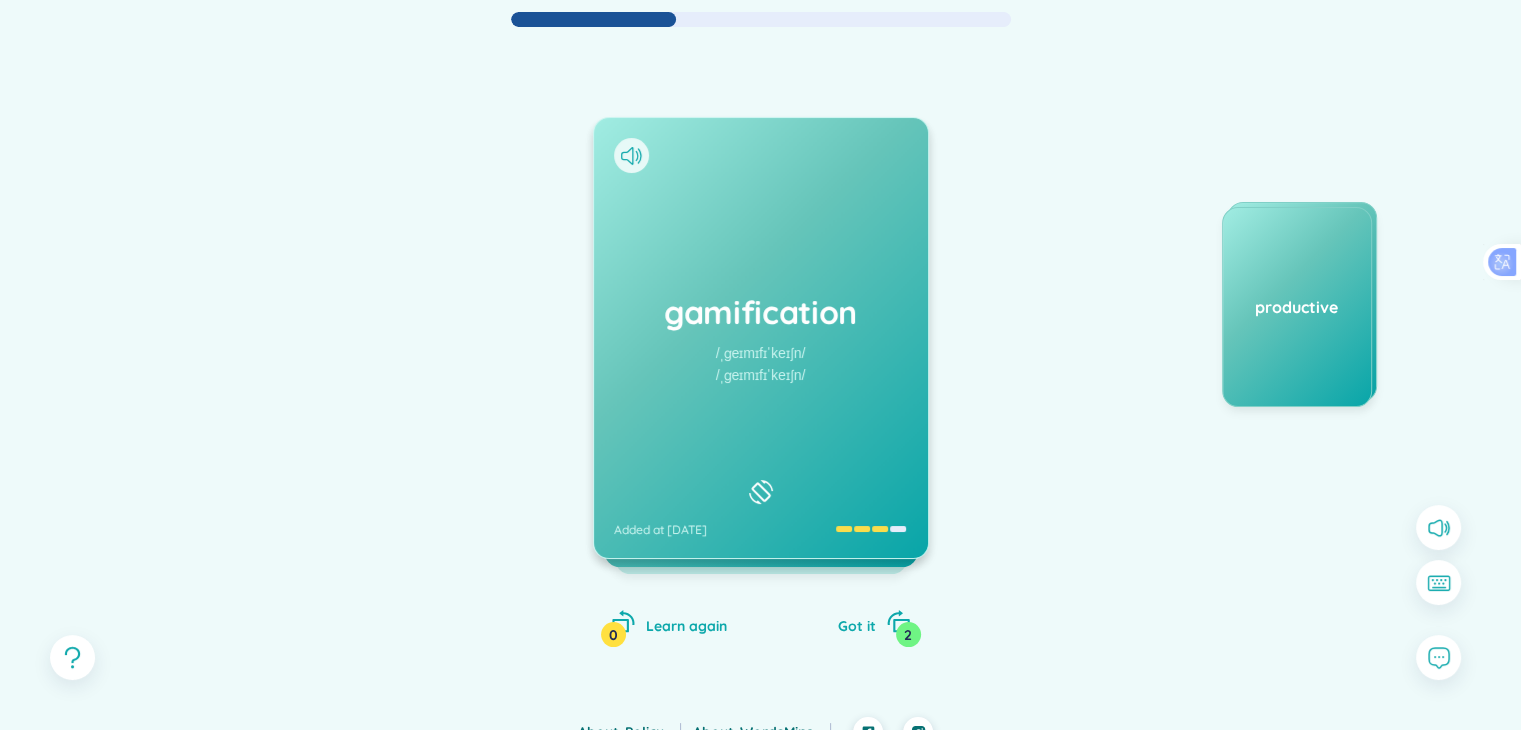 click on "/ˌɡeɪmɪfɪˈkeɪʃn/" at bounding box center (761, 375) 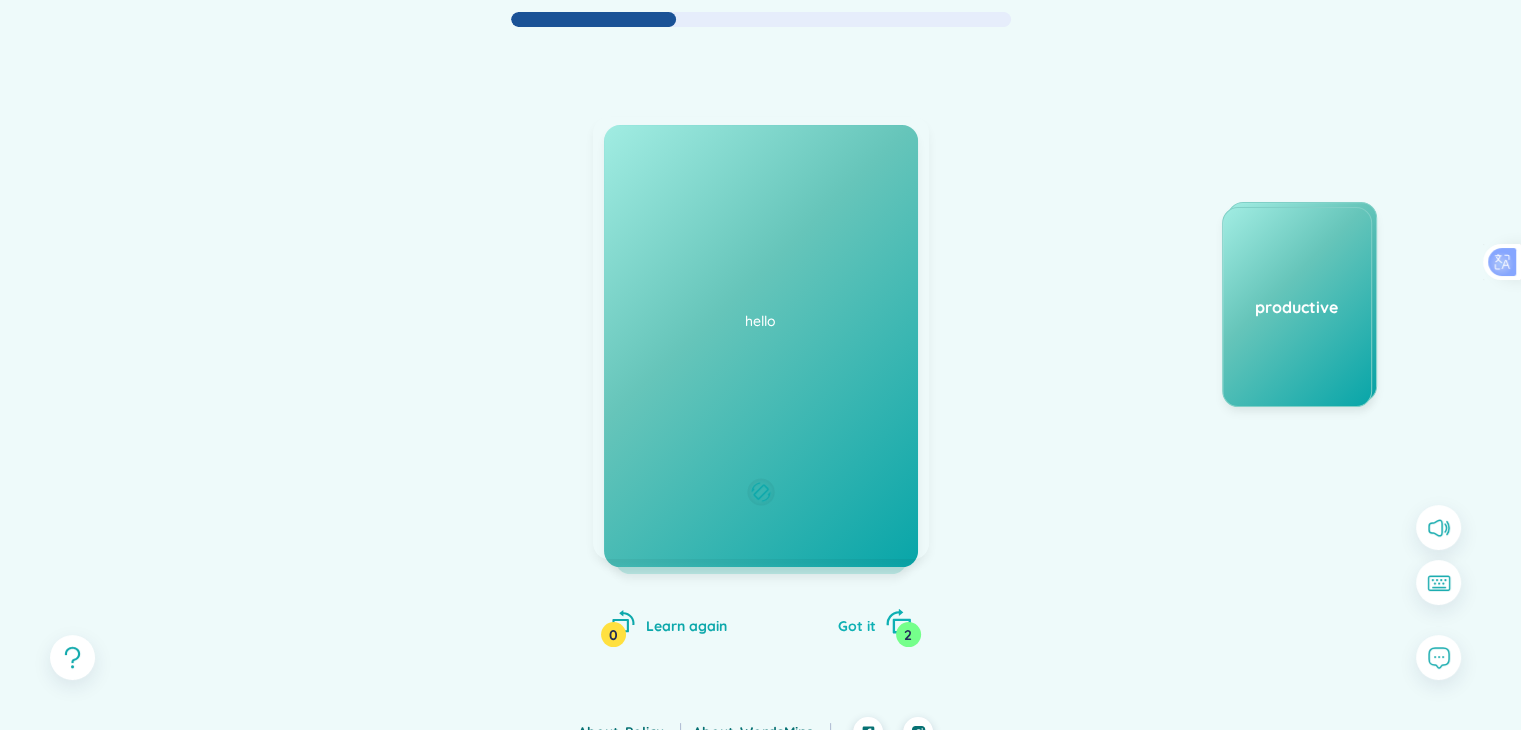click on "2" at bounding box center (908, 634) 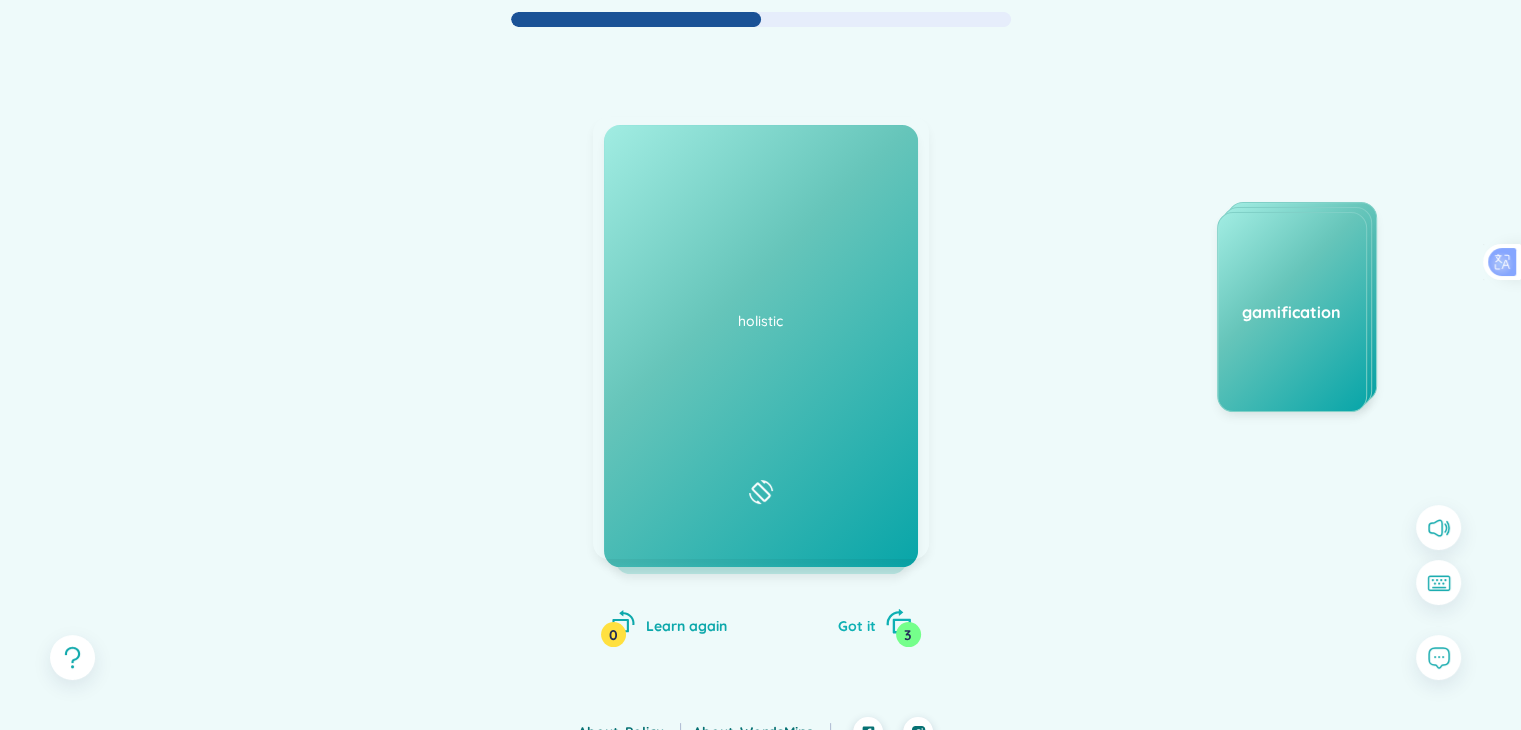 click on "3" at bounding box center (908, 634) 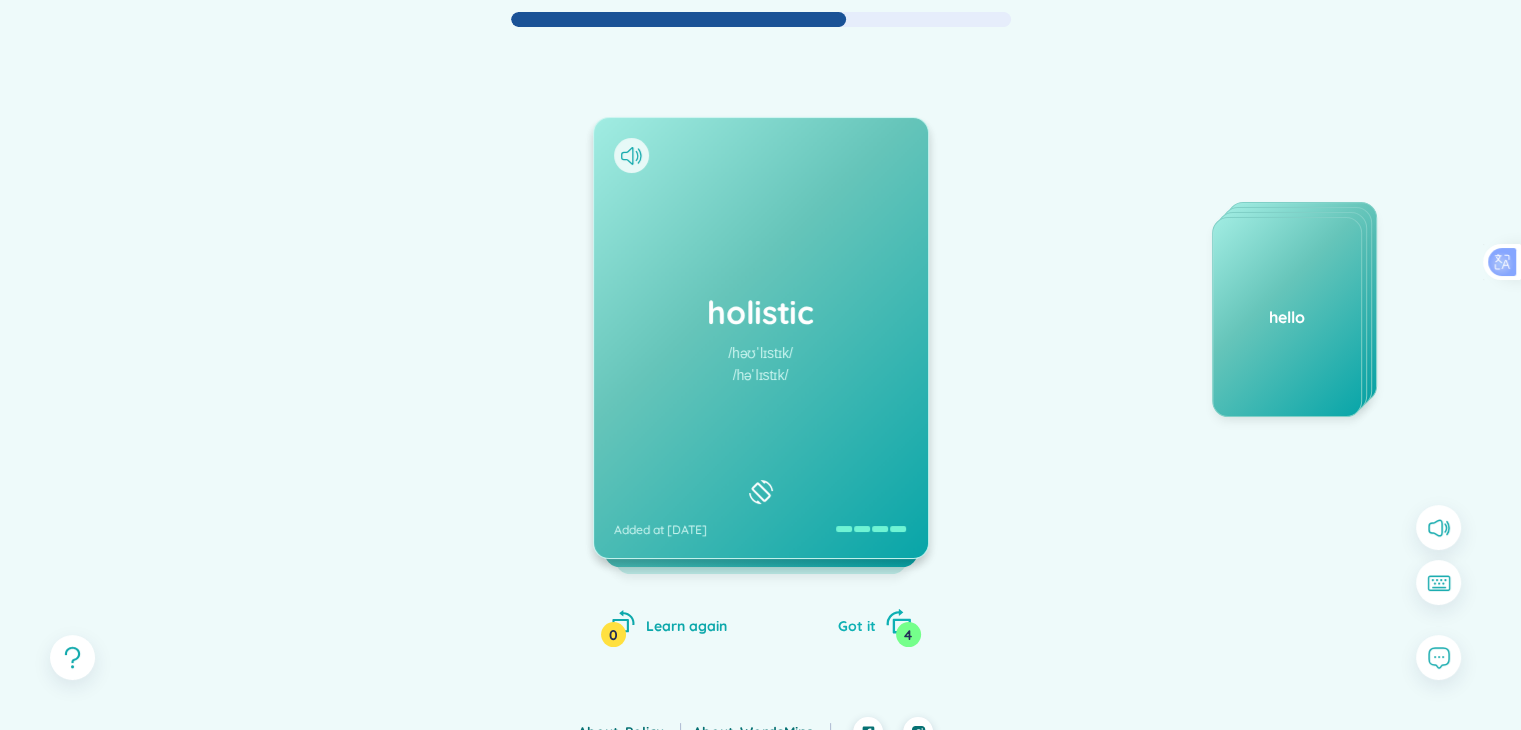 click on "4" at bounding box center [908, 634] 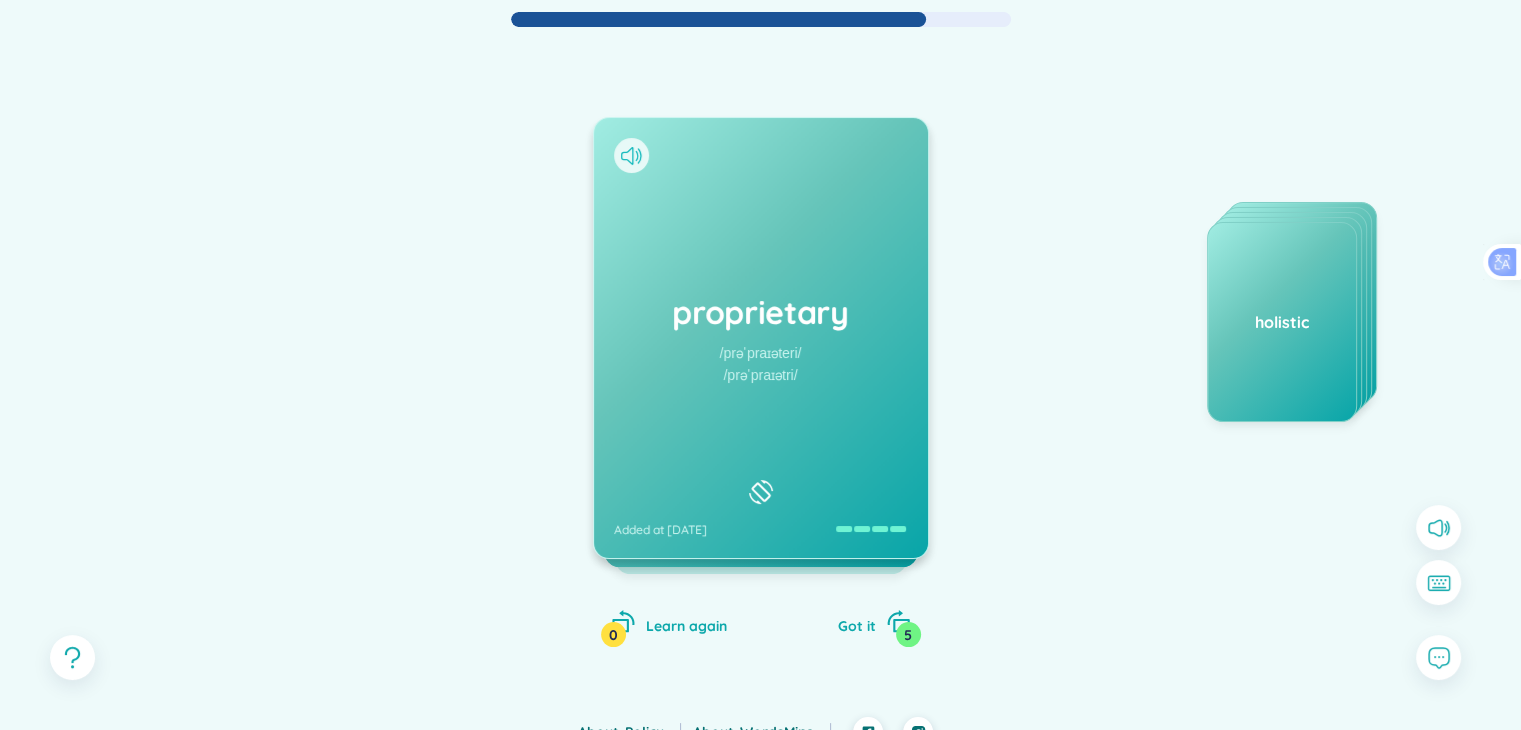 click 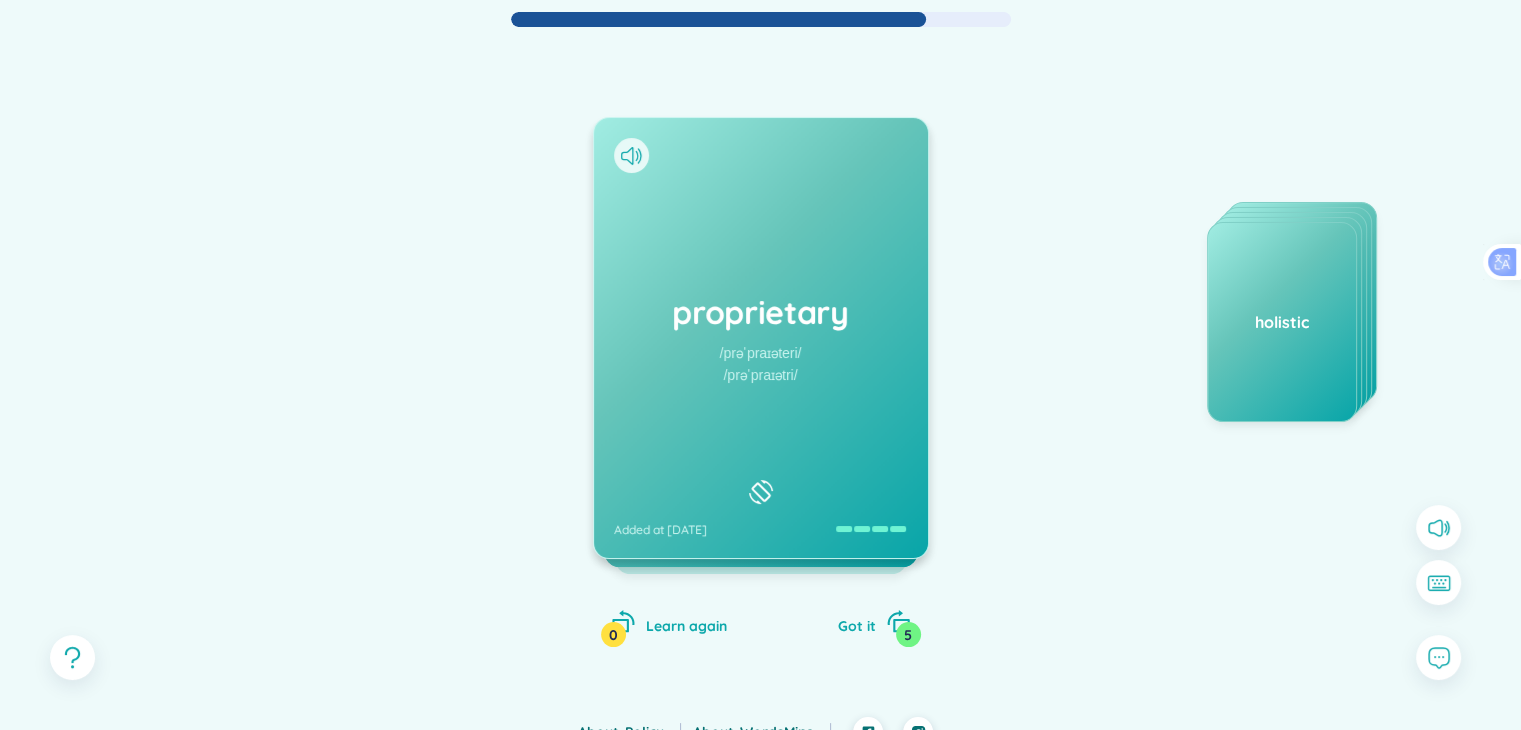 click on "proprietary /prəˈpraɪəteri/ /prəˈpraɪətri/ Added at [DATE]" at bounding box center (761, 338) 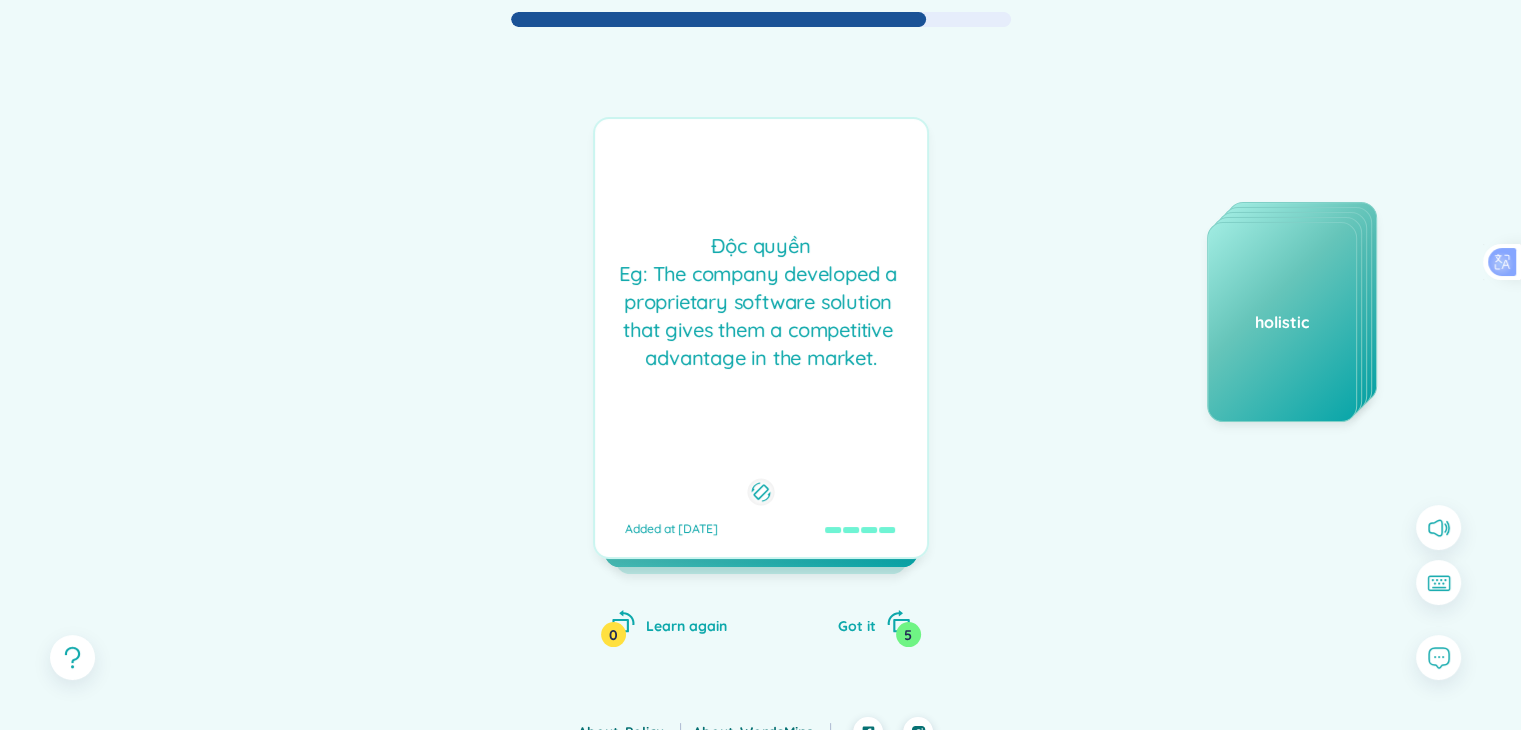 click on "Độc quyền
Eg: The company developed a proprietary software solution that gives them a competitive advantage in the market." at bounding box center (761, 302) 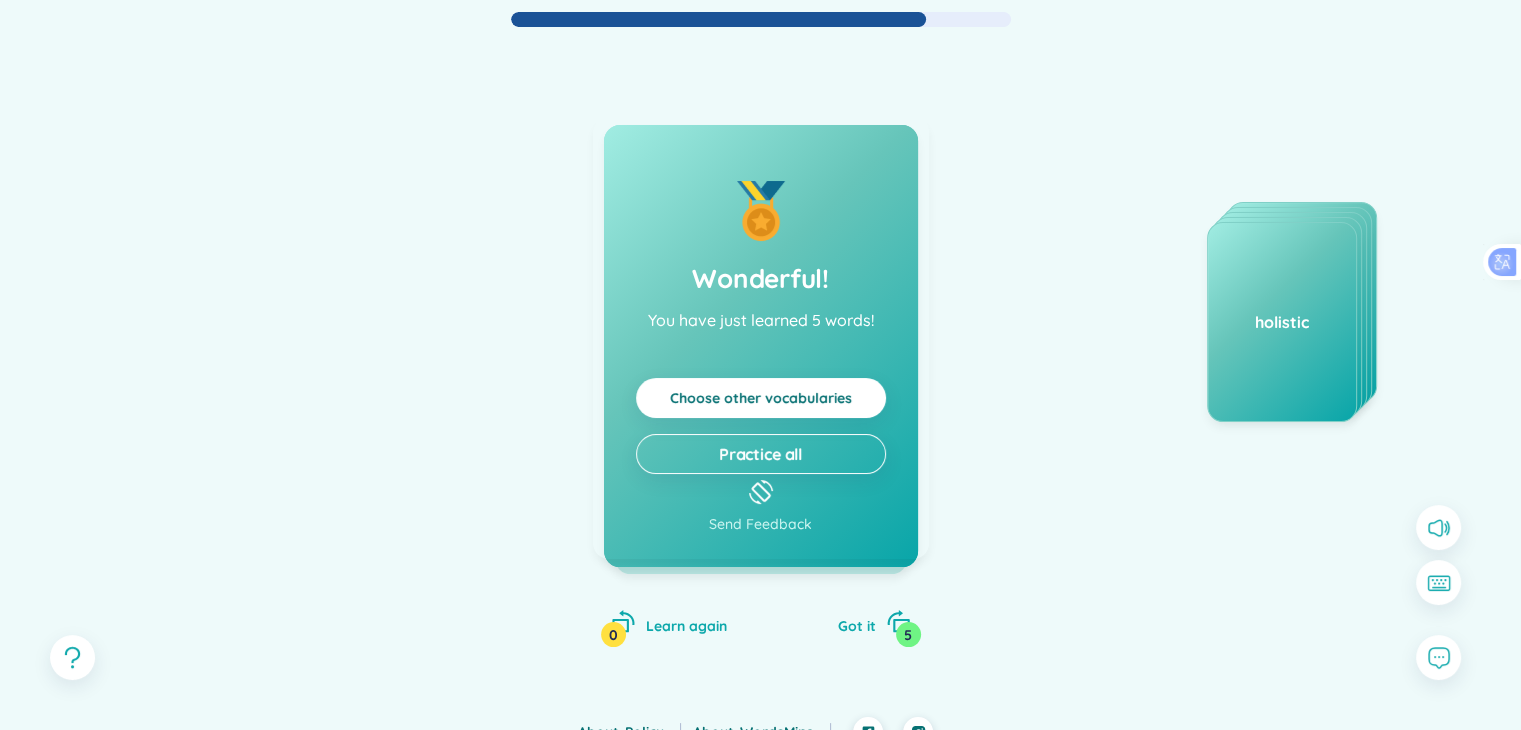 click 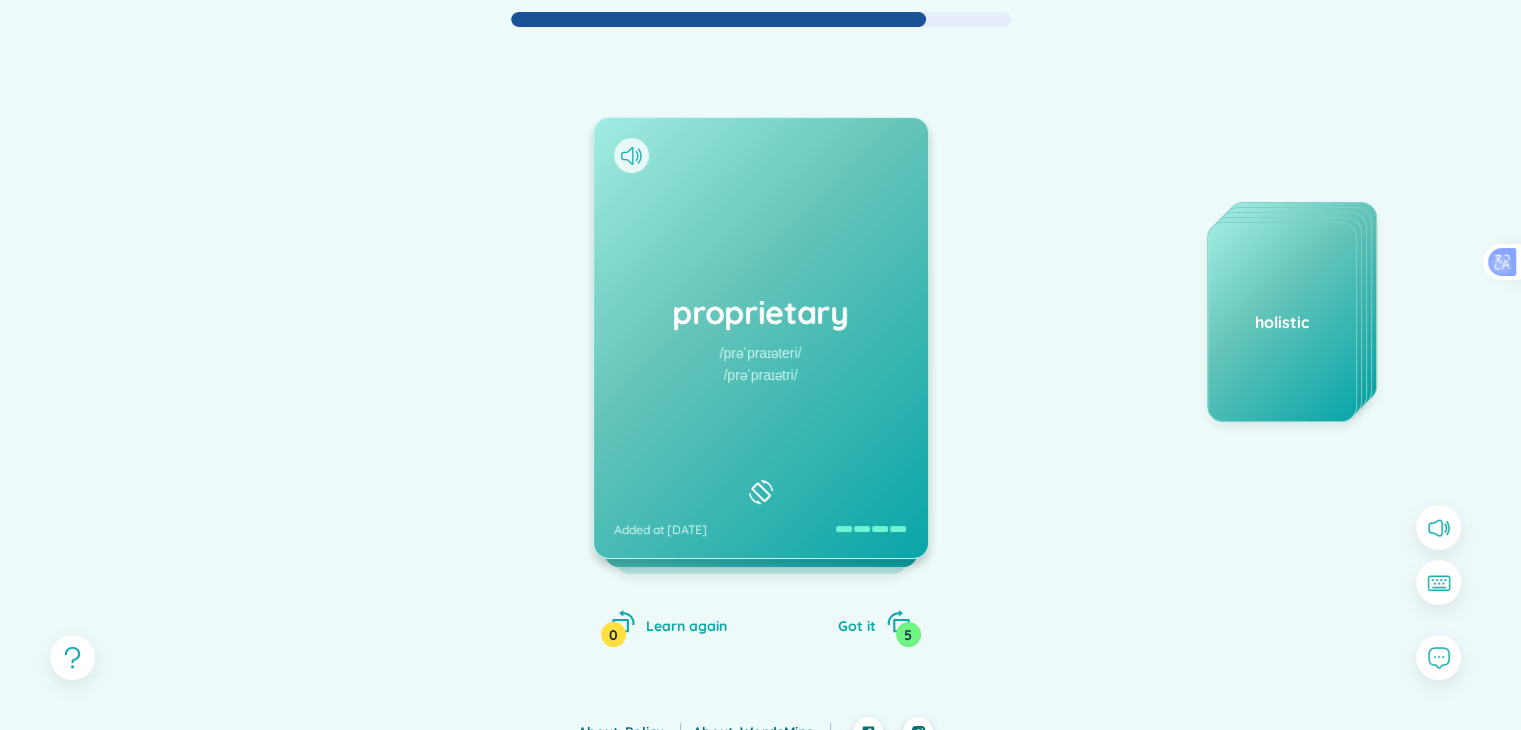 click on "proprietary /prəˈpraɪəteri/ /prəˈpraɪətri/ Added at [DATE]" at bounding box center [761, 338] 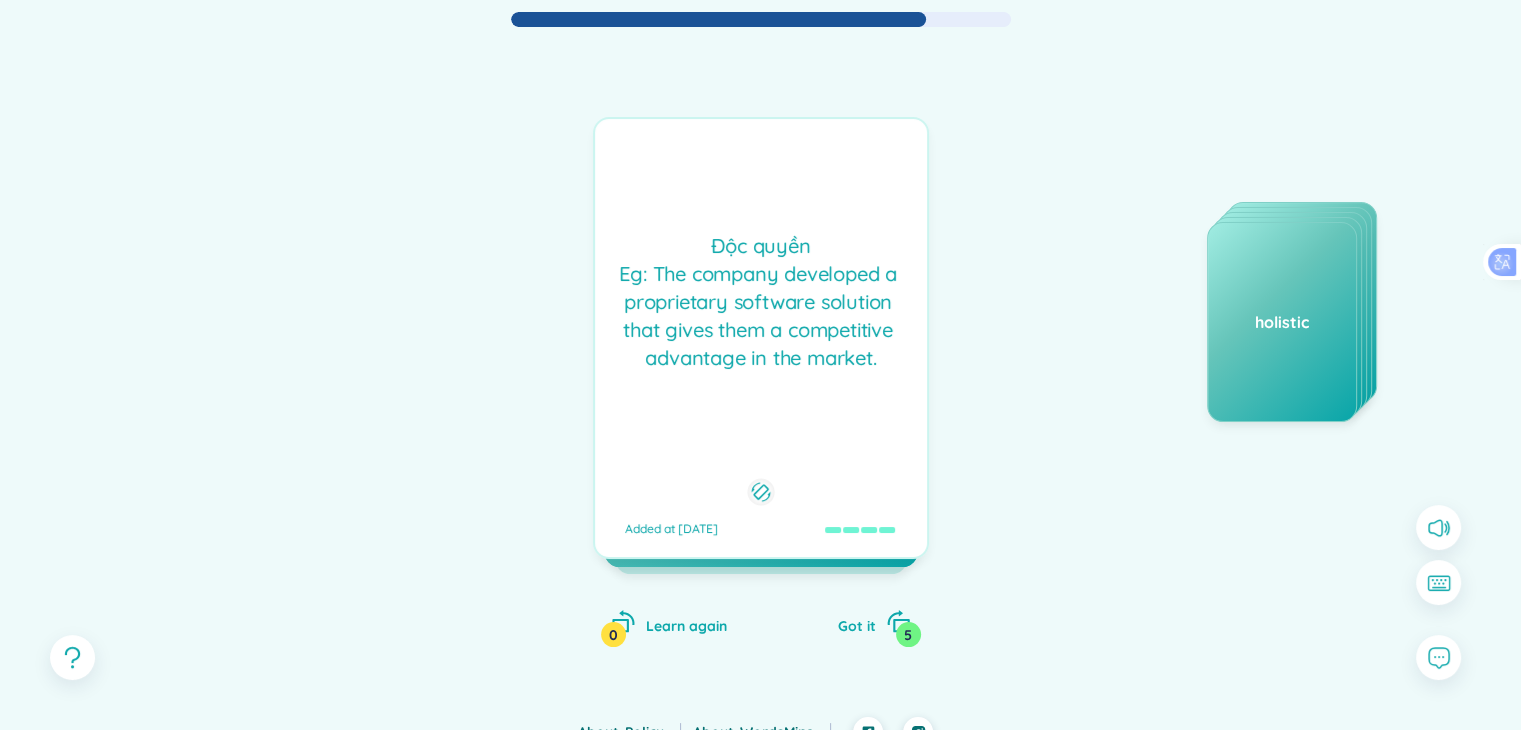 click on "proprietary /prəˈpraɪəteri/ /prəˈpraɪətri/ Added at [DATE] Độc quyền
Eg: The company developed a proprietary software solution that gives them a competitive advantage in the market. Added at [DATE] Wonderful! You have just learned 5 words! Choose other vocabularies Practice all Send Feedback Learn again 0 Got it 5 scientific productive gamification hello holistic" at bounding box center (761, 358) 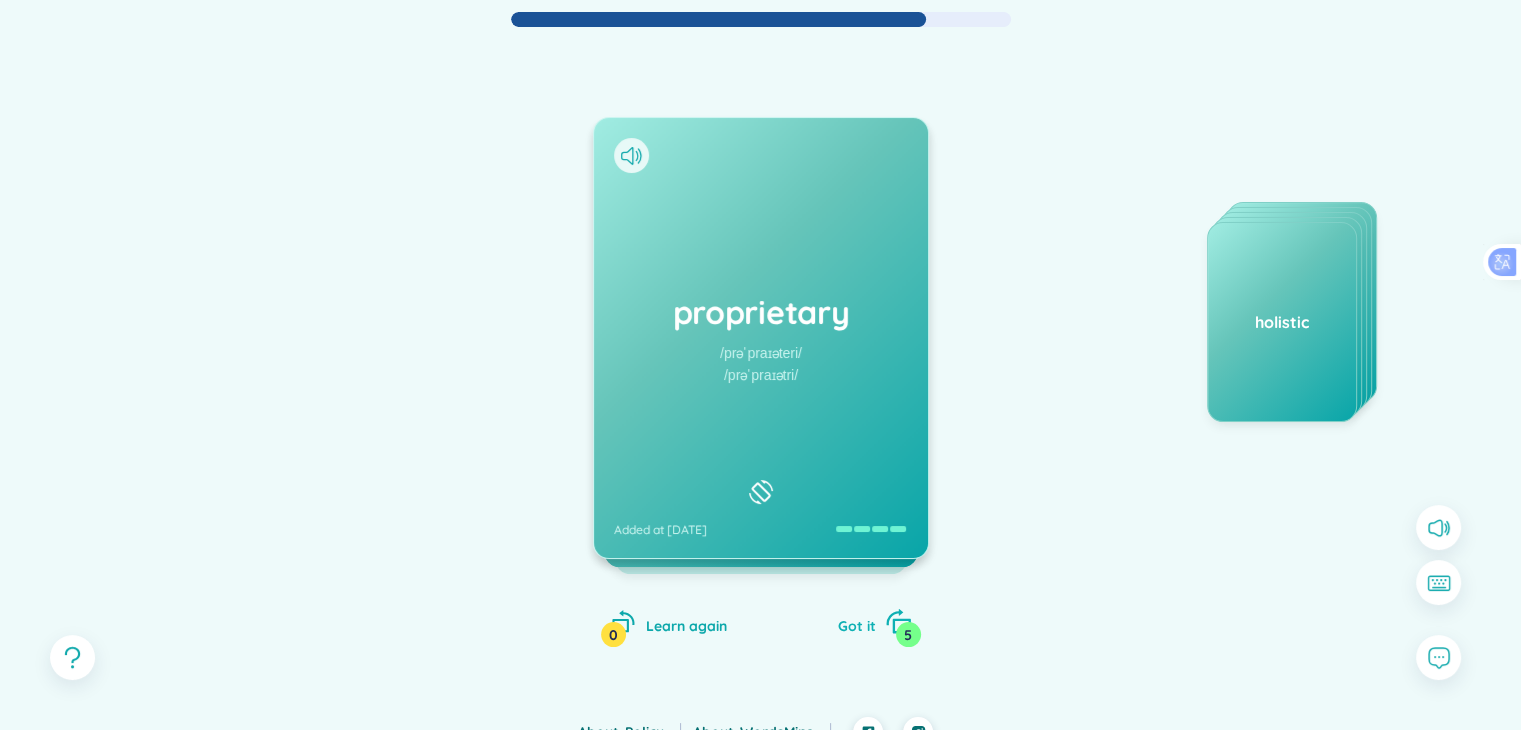click on "5" at bounding box center [908, 634] 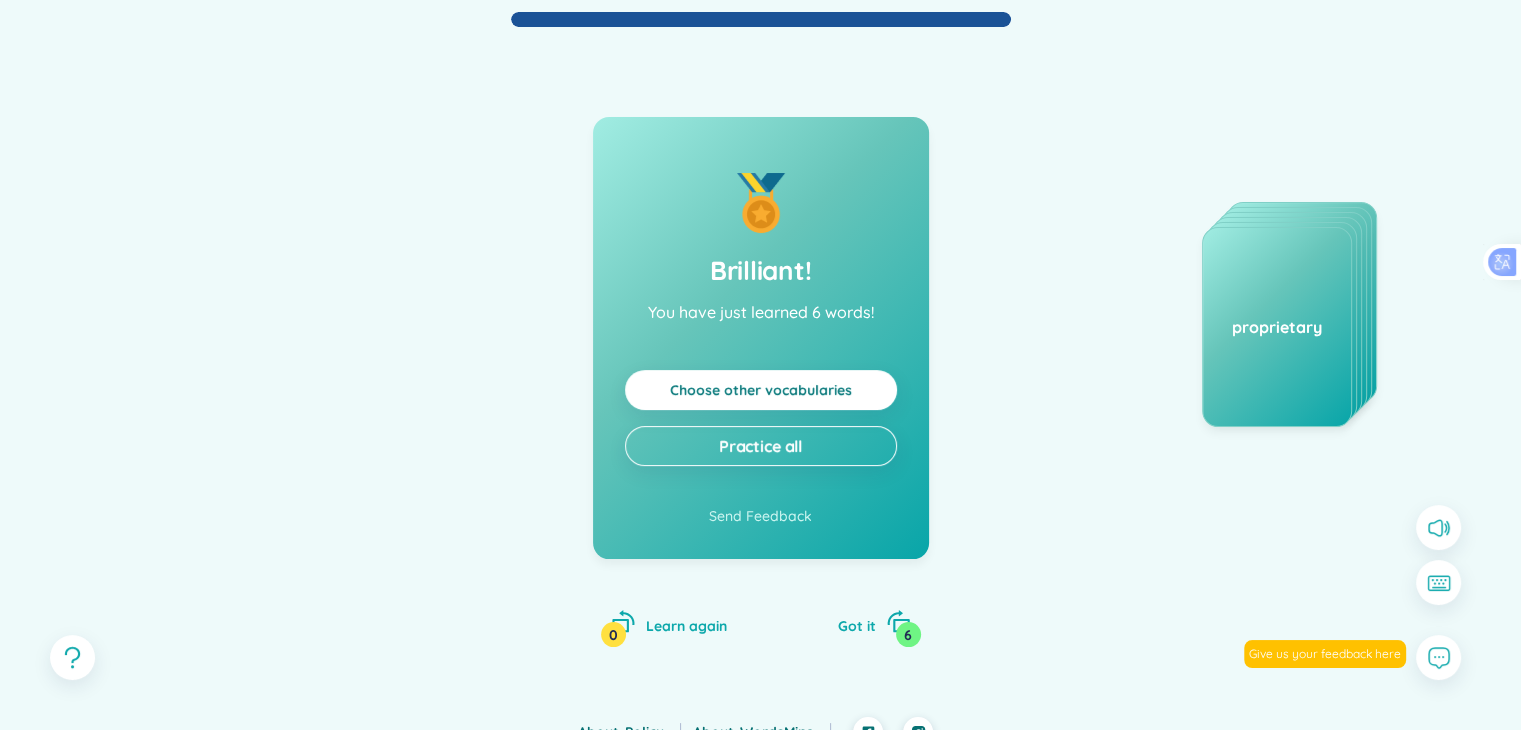 click on "Choose other vocabularies" at bounding box center (761, 390) 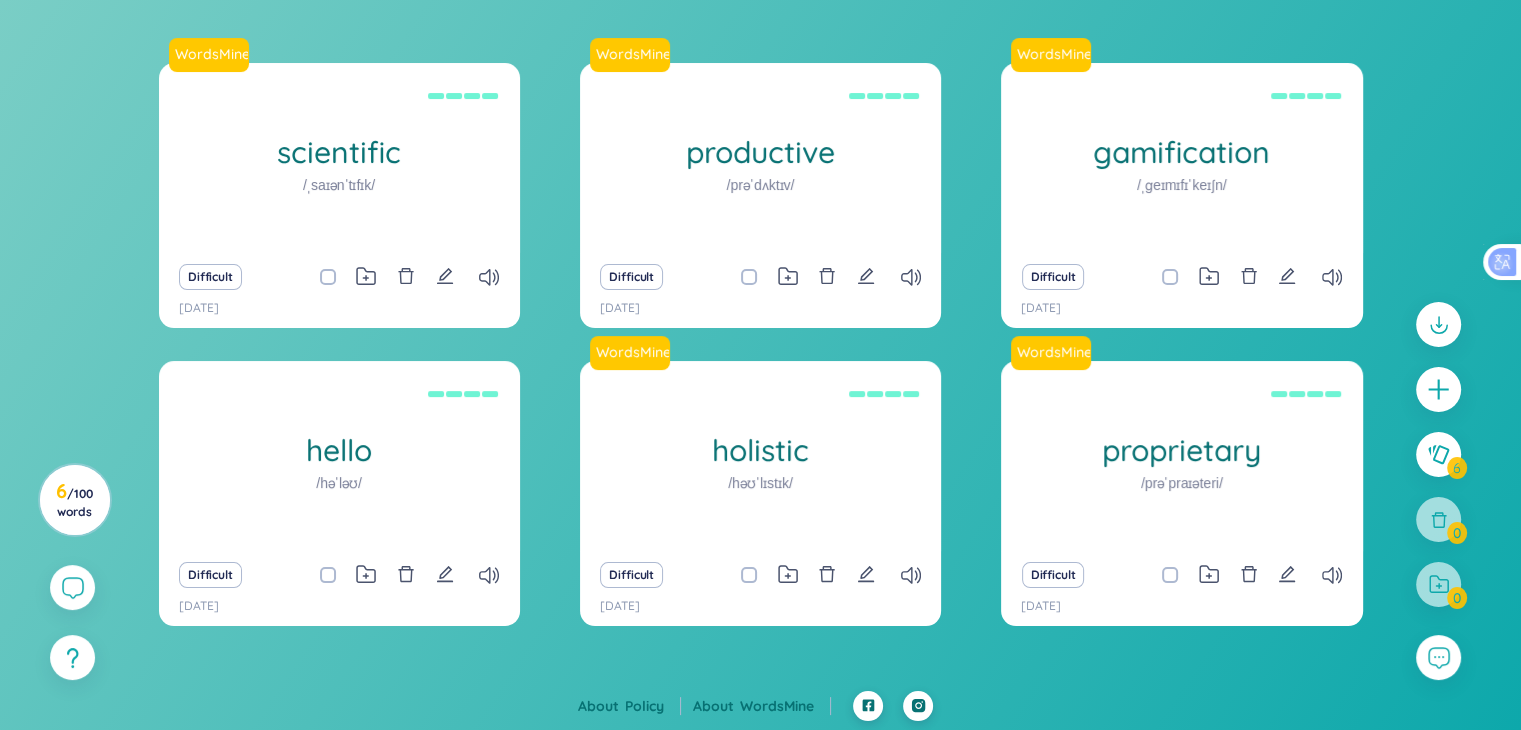 scroll, scrollTop: 0, scrollLeft: 0, axis: both 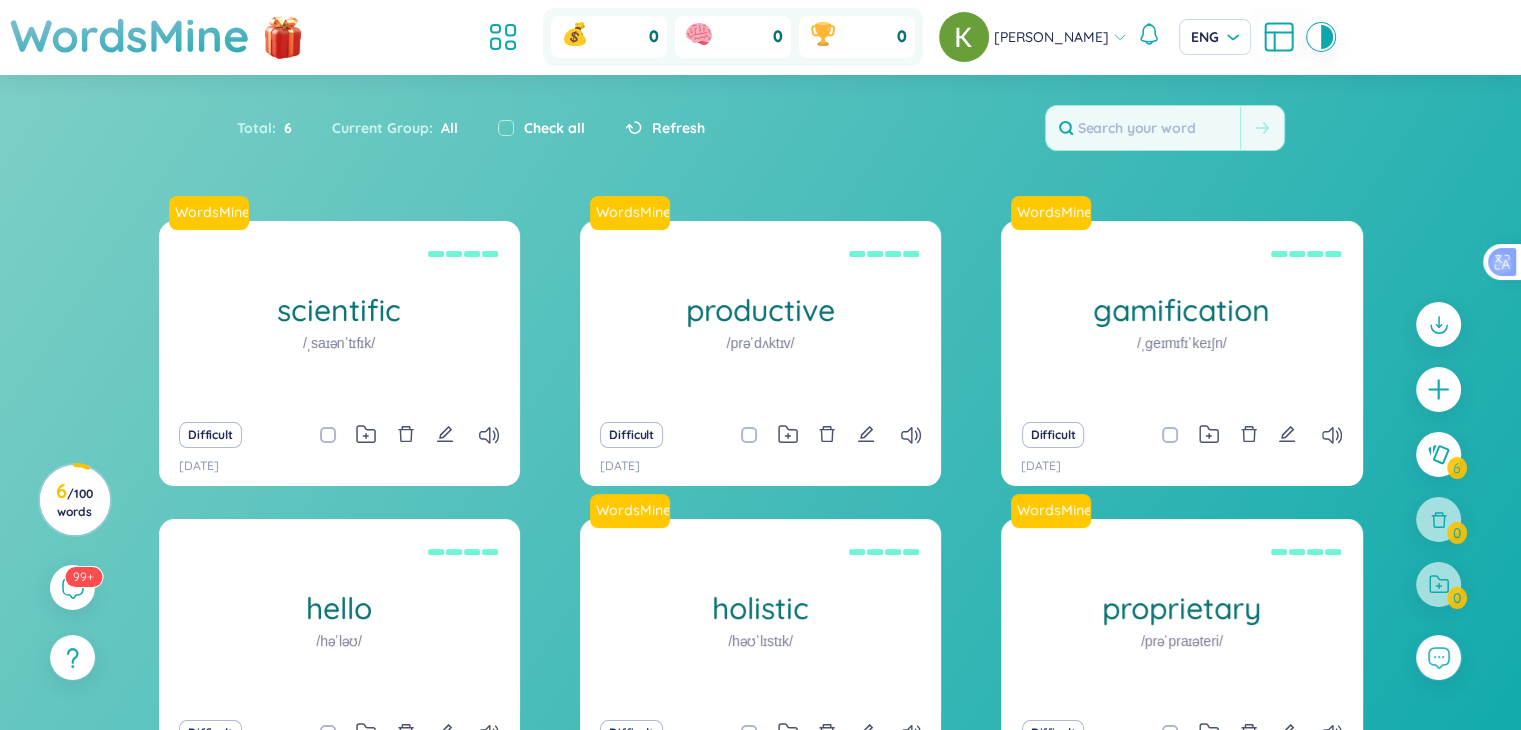 click on "Refresh" at bounding box center [665, 128] 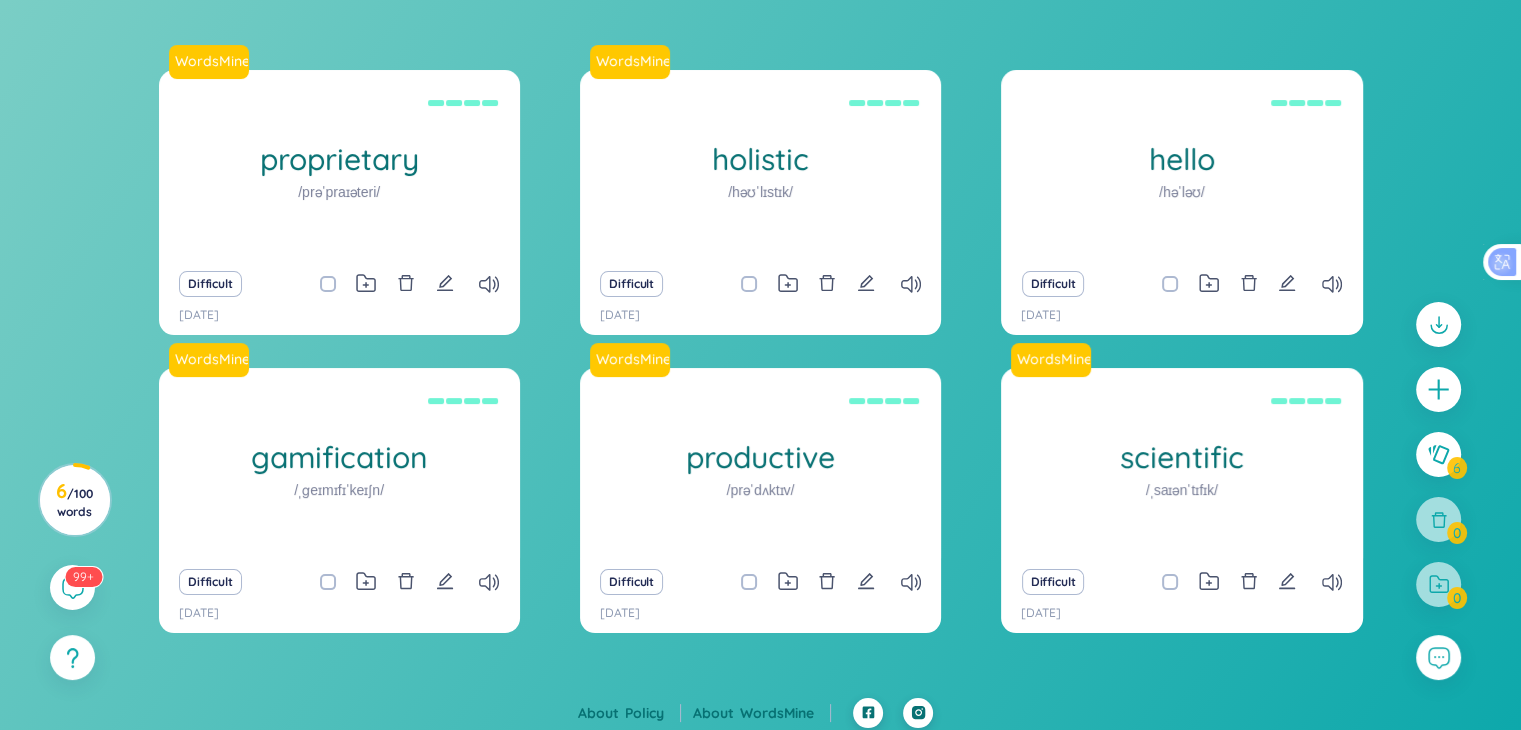 scroll, scrollTop: 158, scrollLeft: 0, axis: vertical 